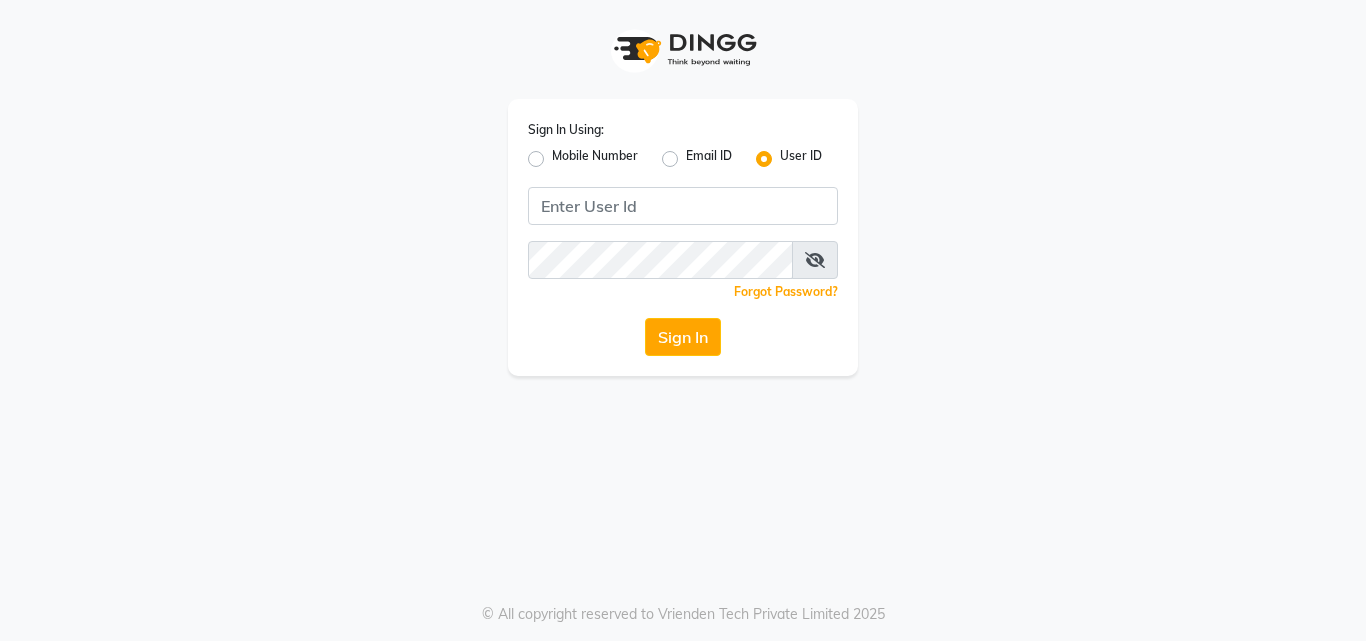 scroll, scrollTop: 0, scrollLeft: 0, axis: both 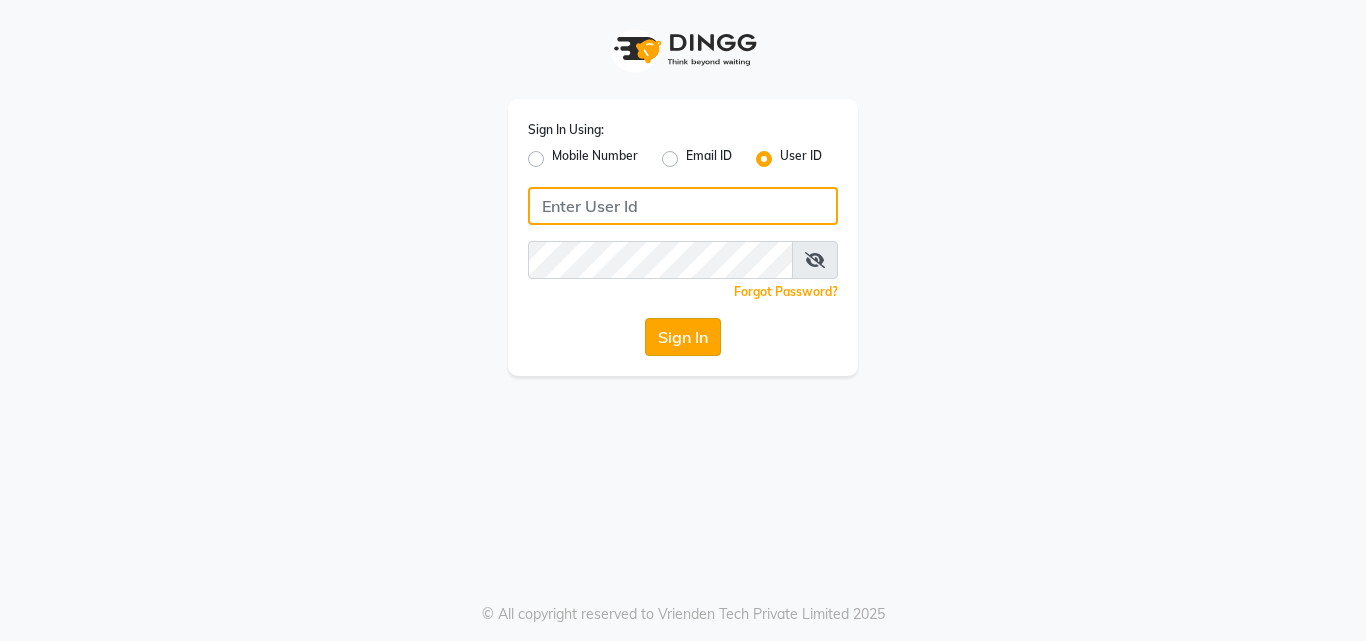 type on "[PERSON_NAME]" 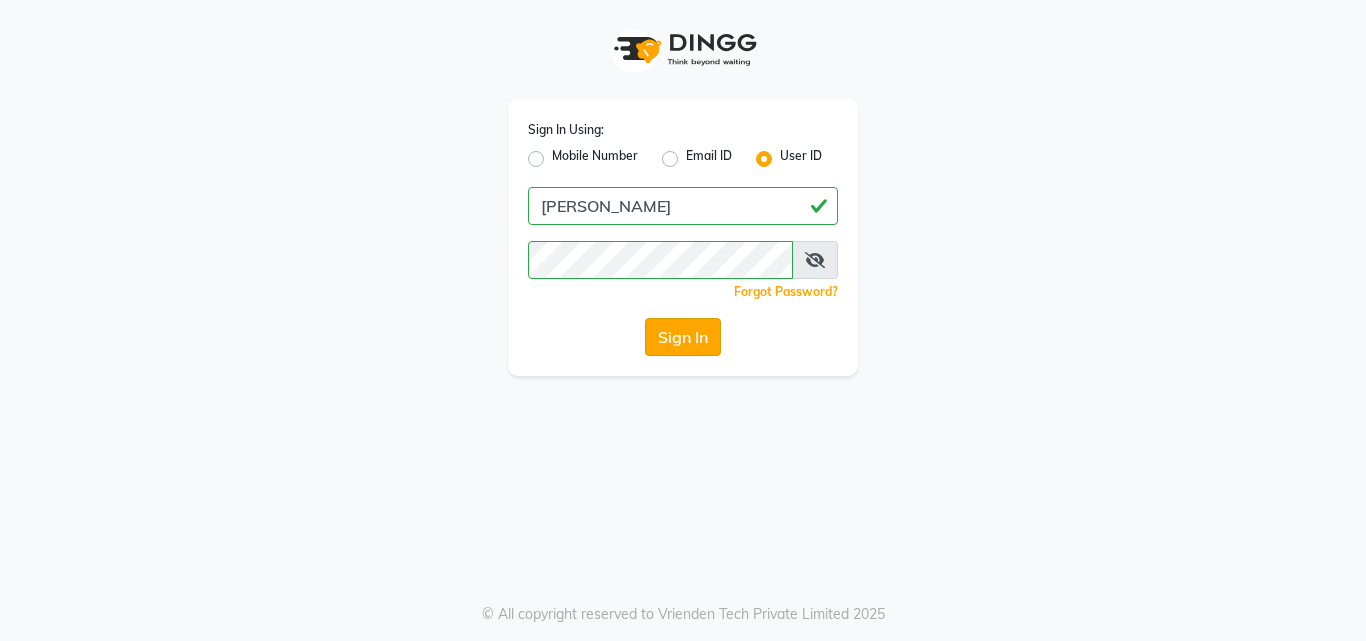 click on "Sign In" 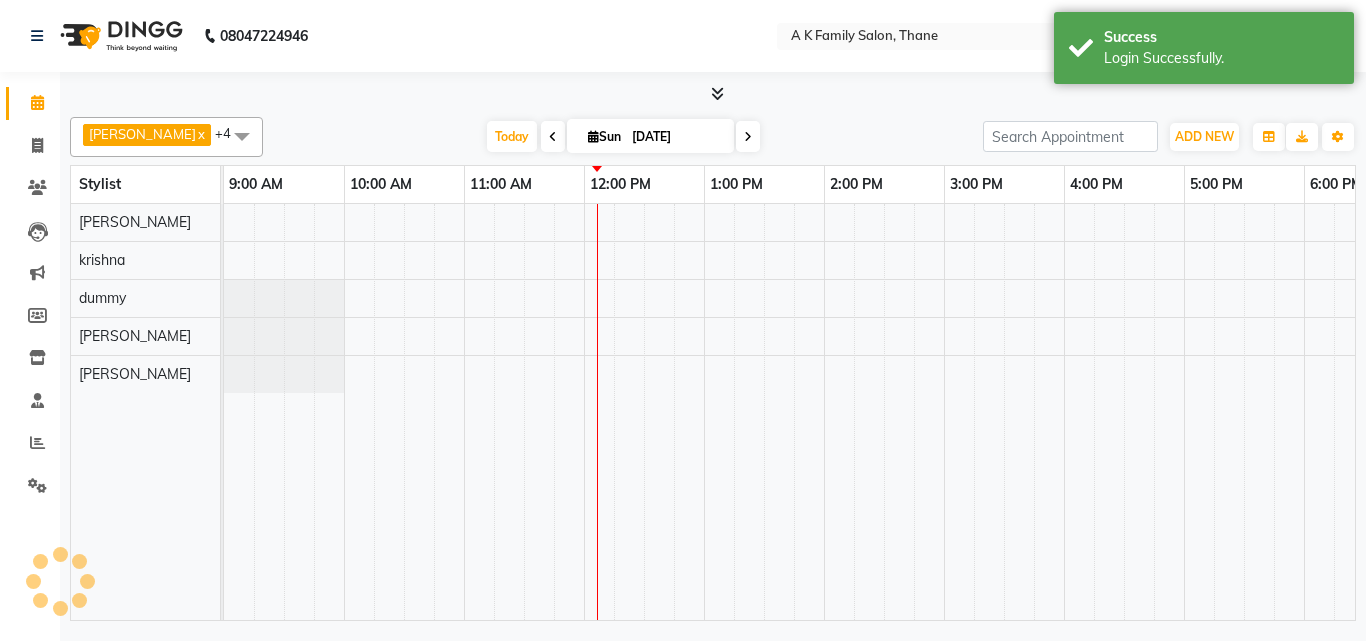 select on "en" 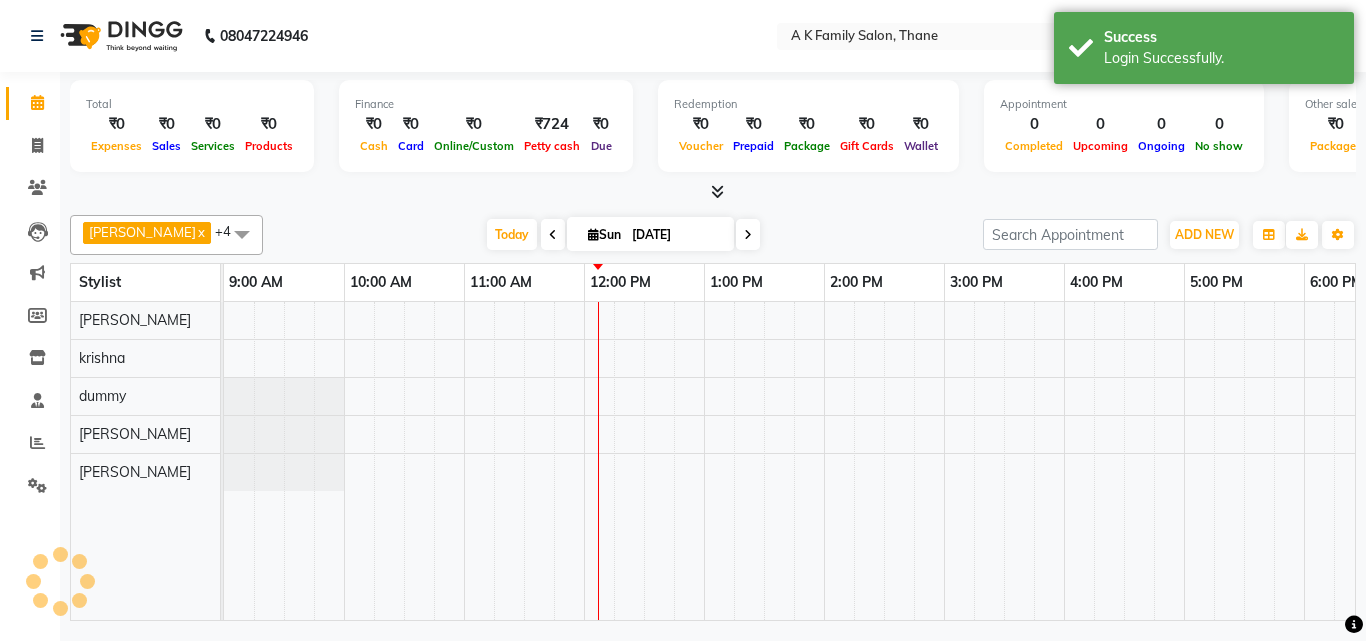 scroll, scrollTop: 0, scrollLeft: 0, axis: both 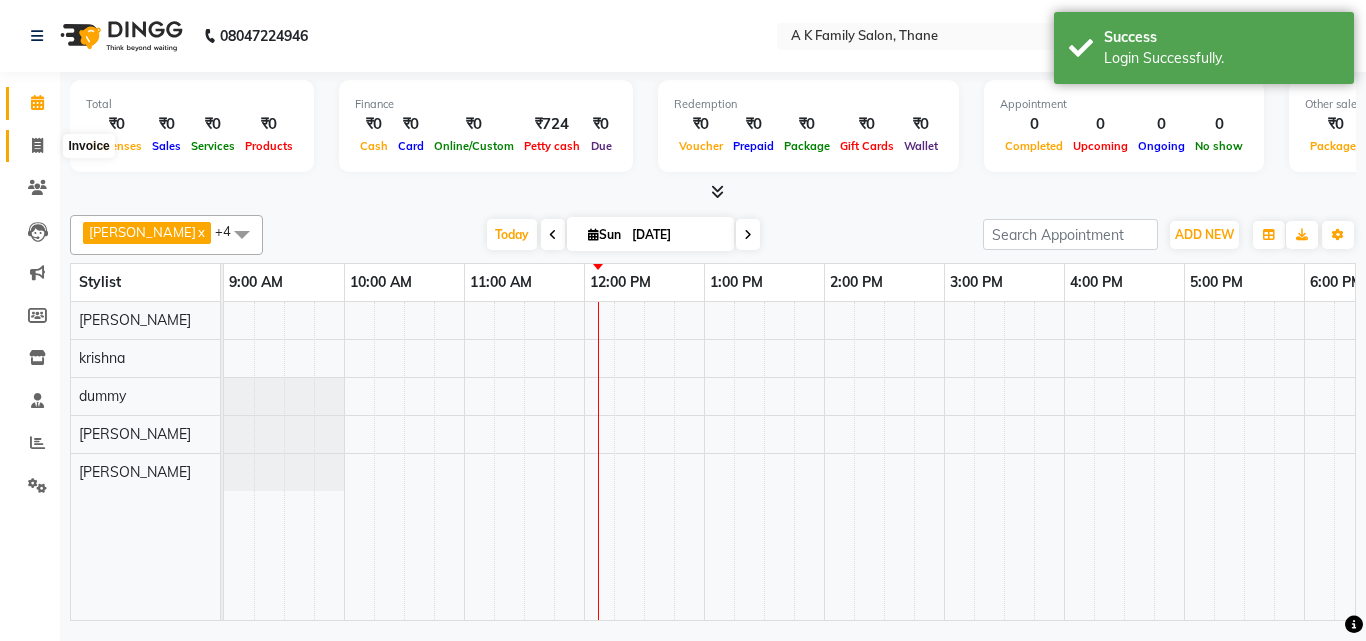 click 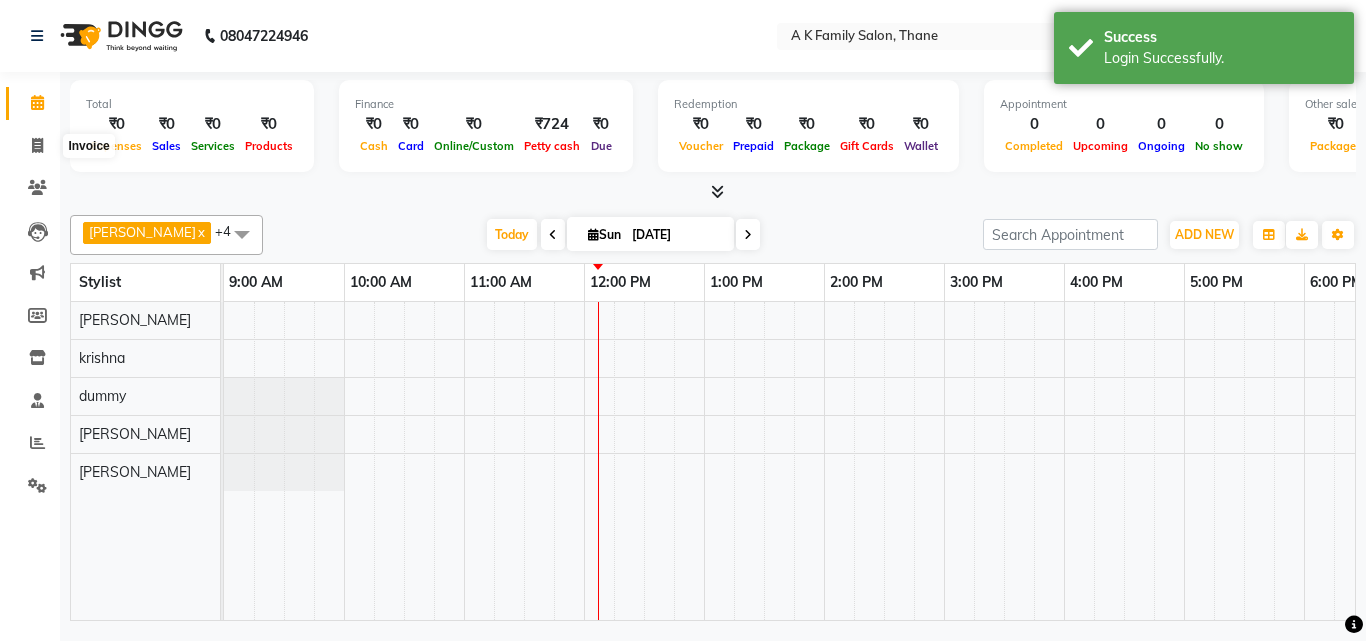 select on "5033" 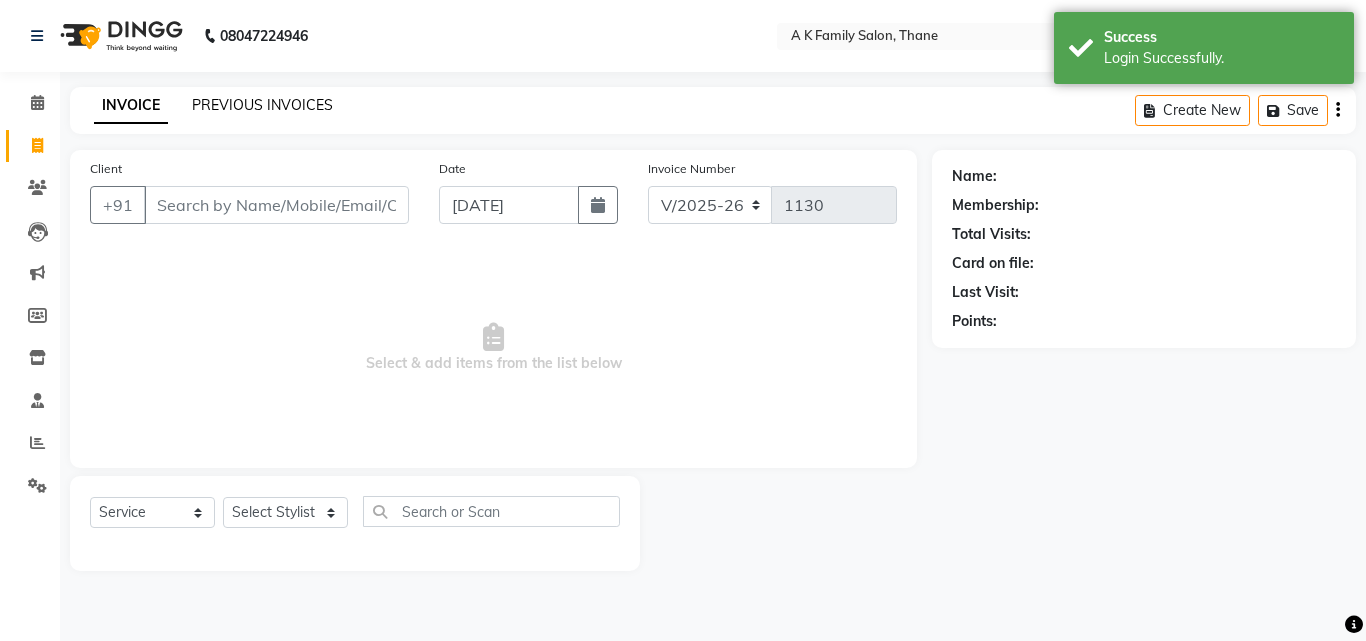 click on "PREVIOUS INVOICES" 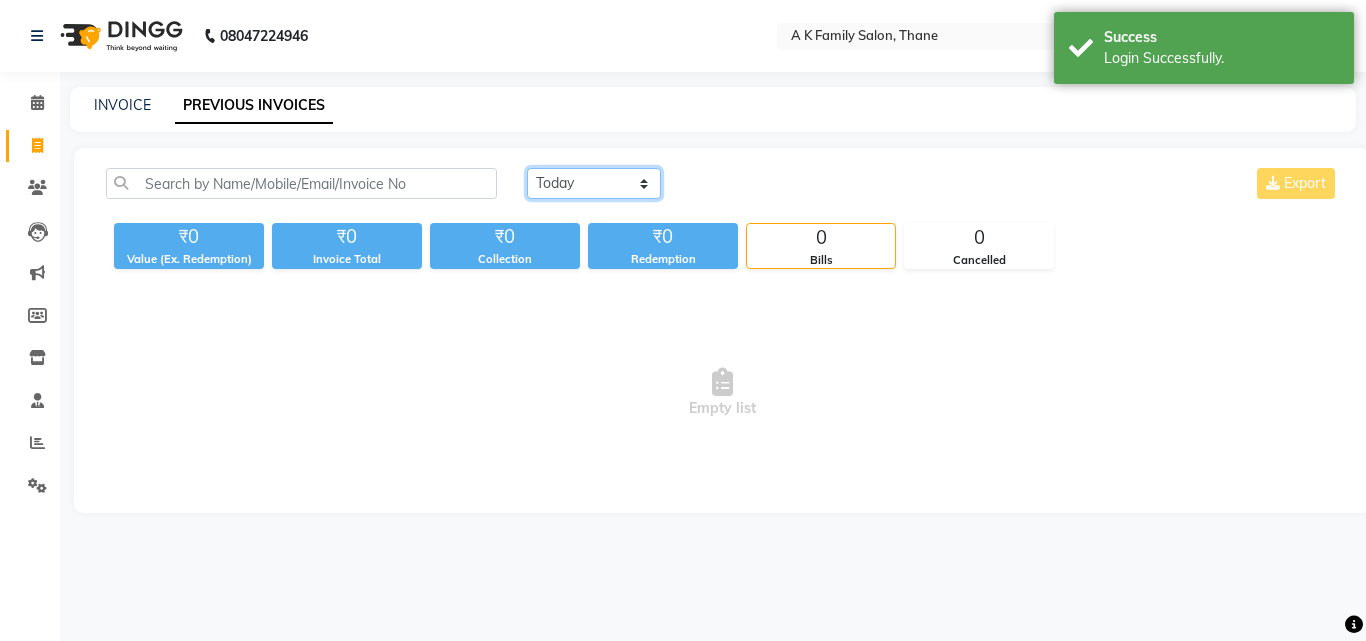 click on "[DATE] [DATE] Custom Range" 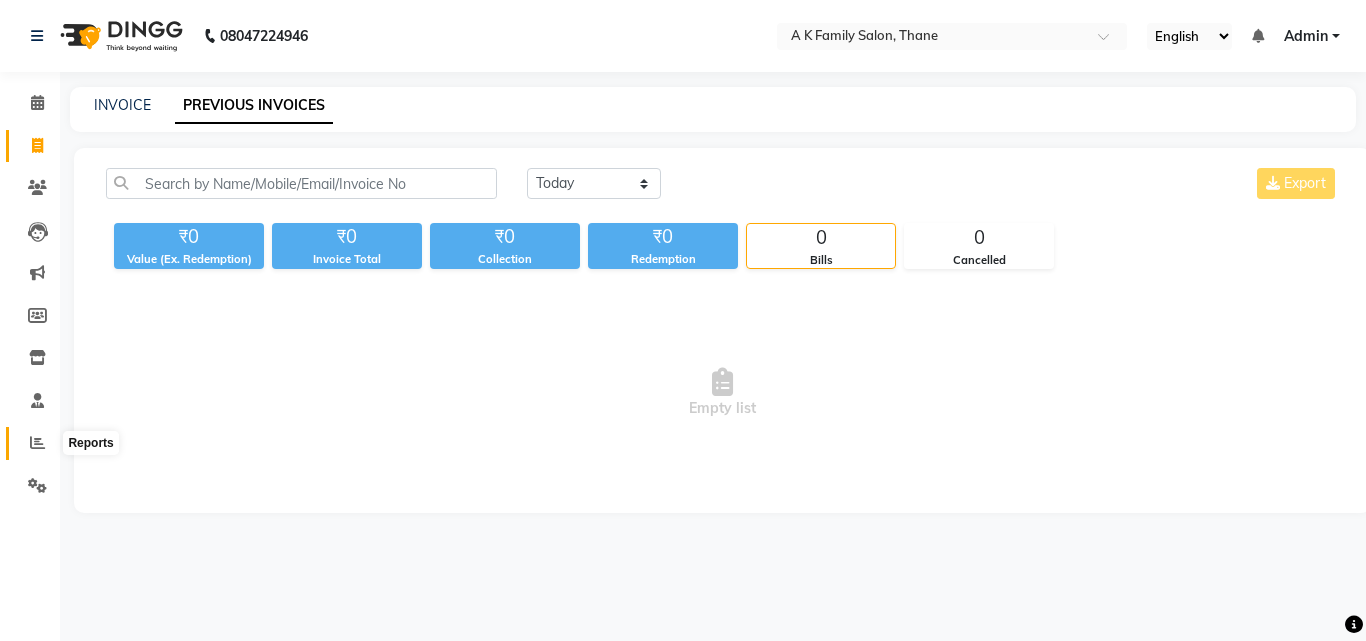 click 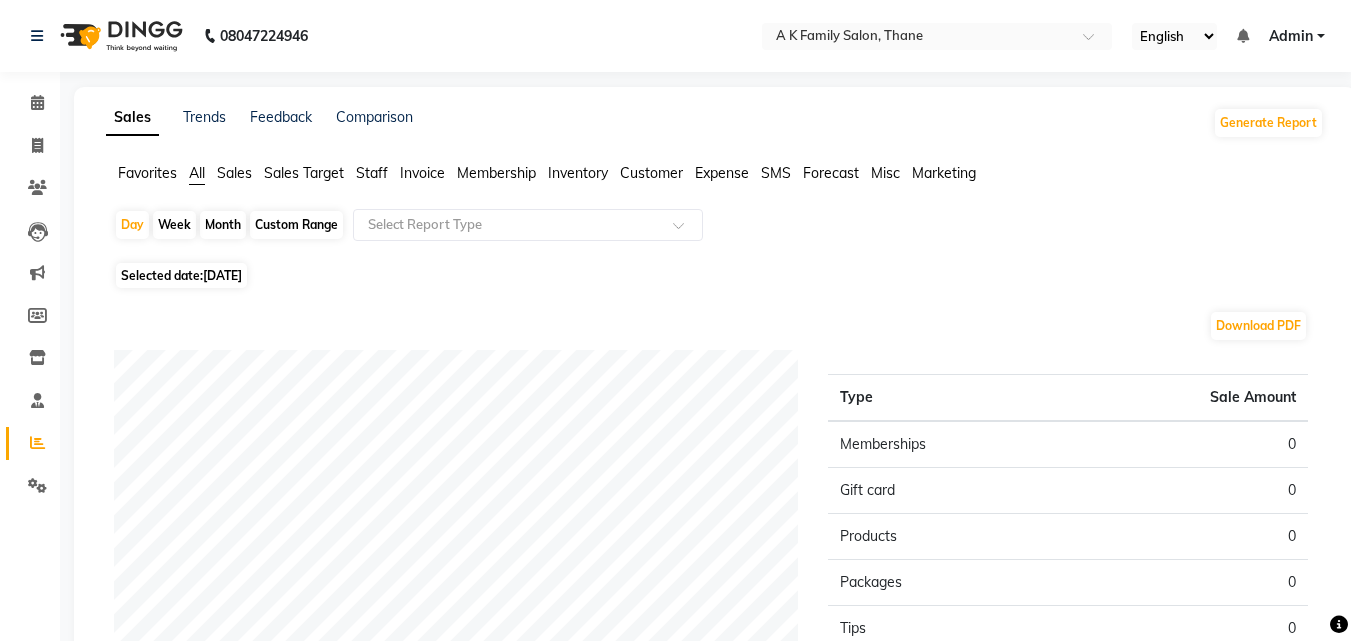 click on "Staff" 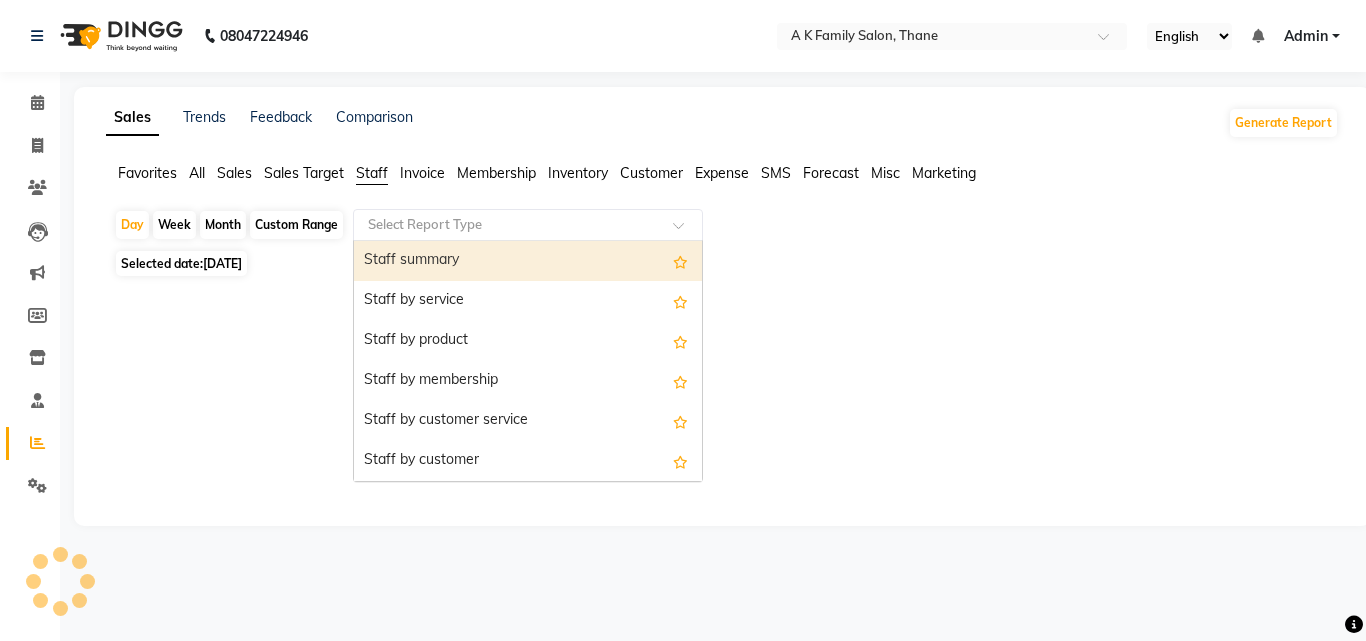 click 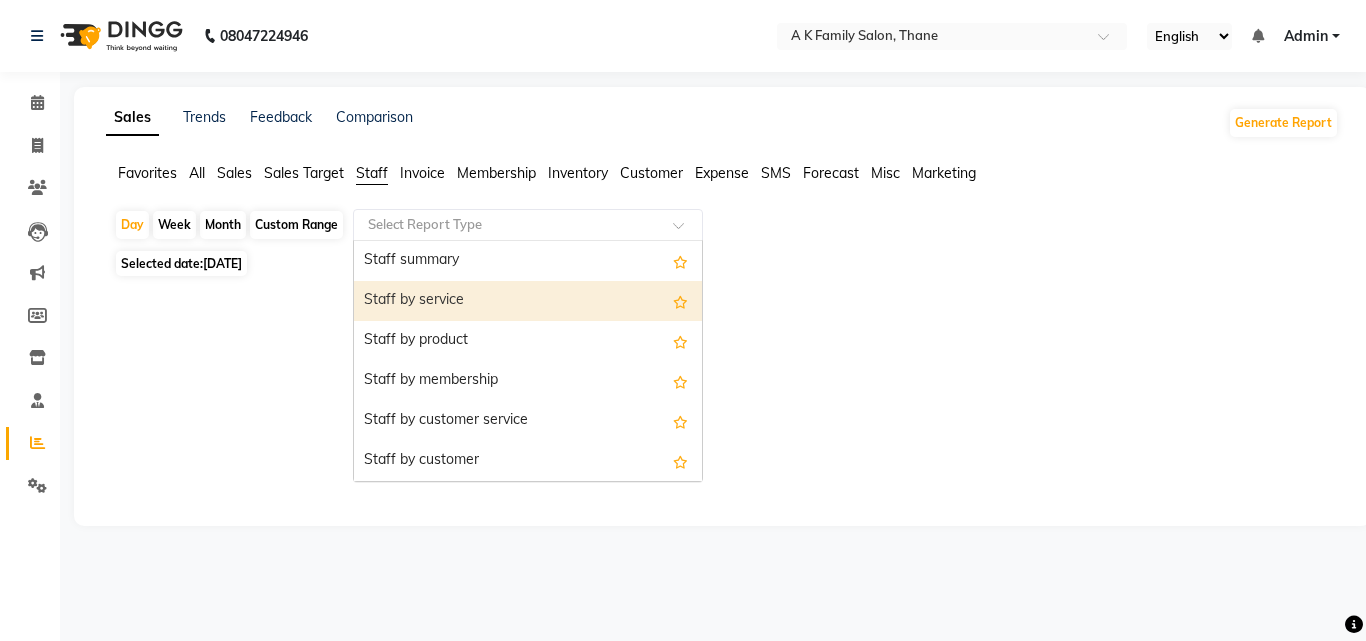 click on "Staff by service" at bounding box center [528, 301] 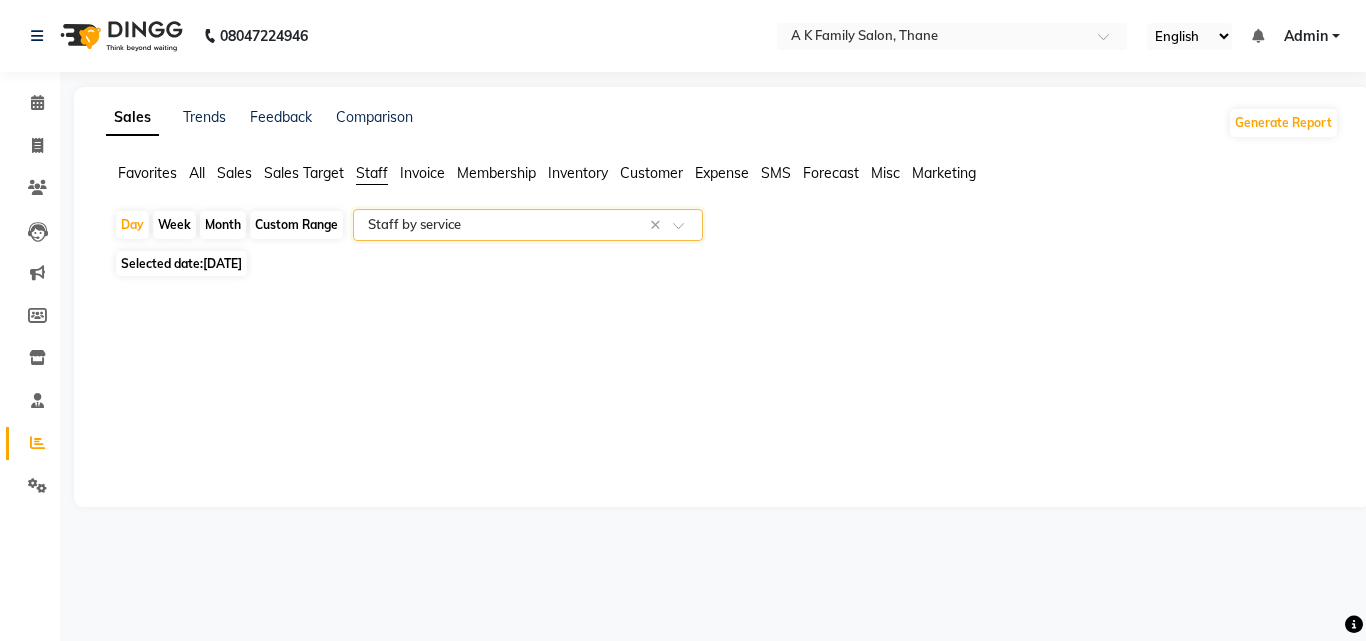 click on "[DATE]" 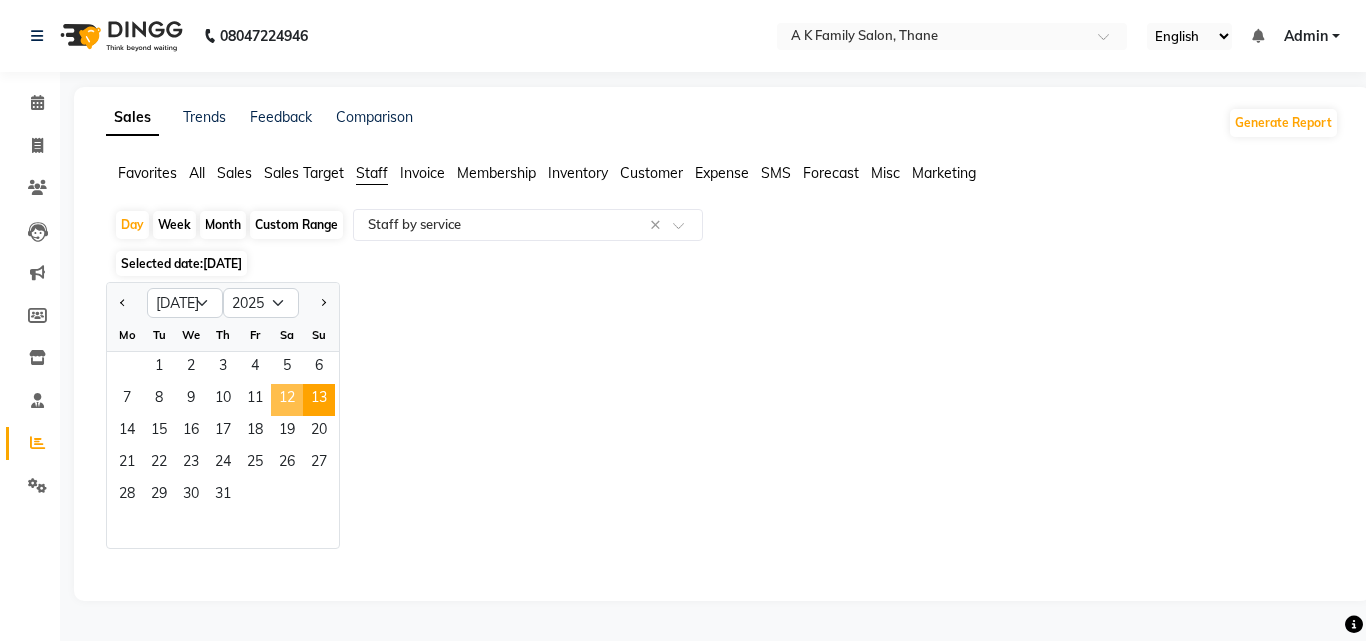 click on "12" 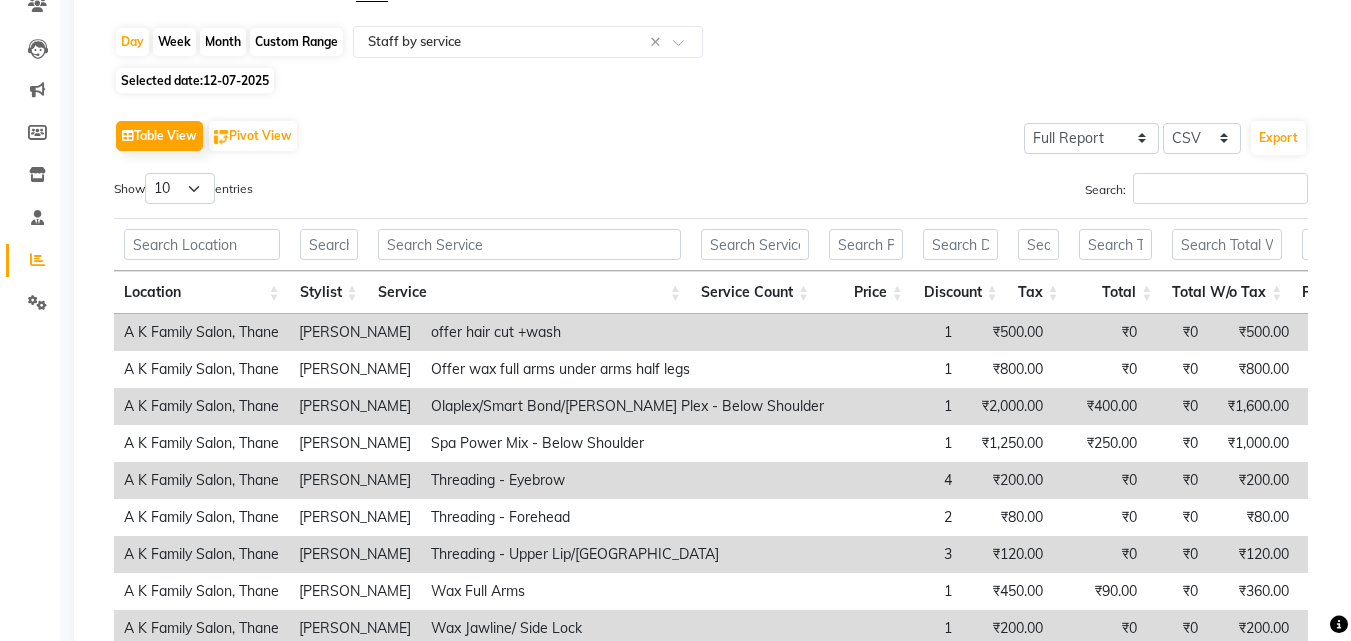 scroll, scrollTop: 200, scrollLeft: 0, axis: vertical 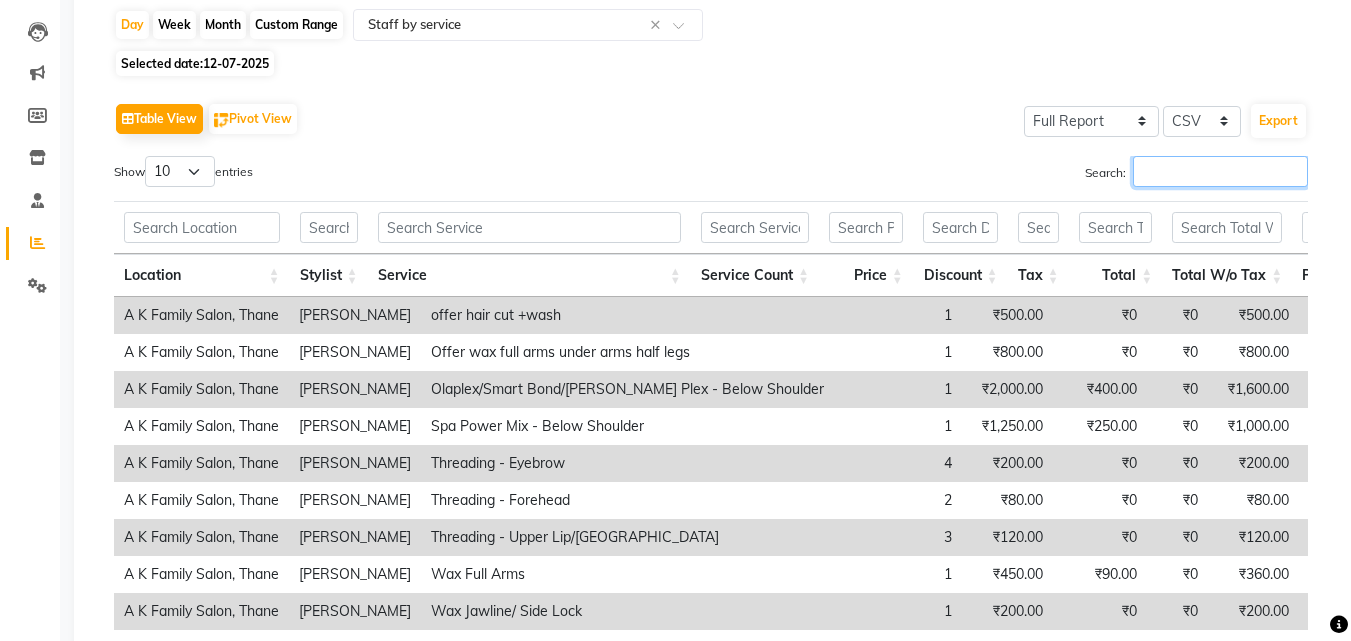 click on "Search:" at bounding box center (1220, 171) 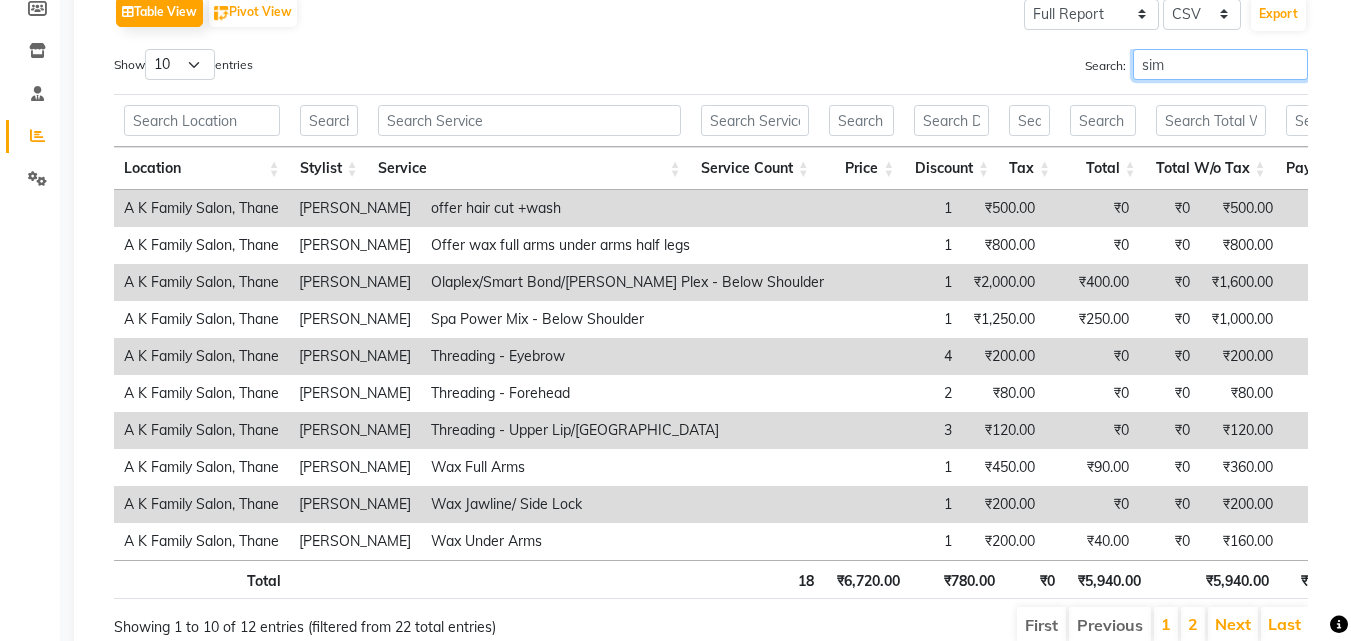 scroll, scrollTop: 407, scrollLeft: 0, axis: vertical 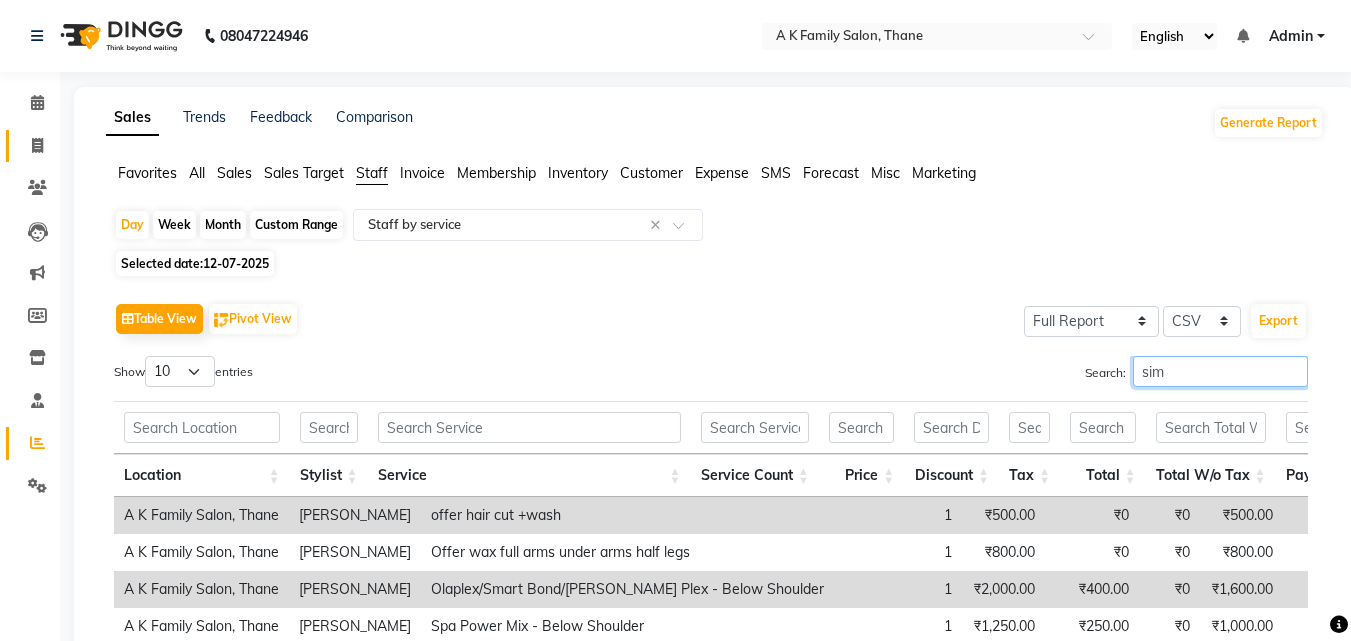 type on "sim" 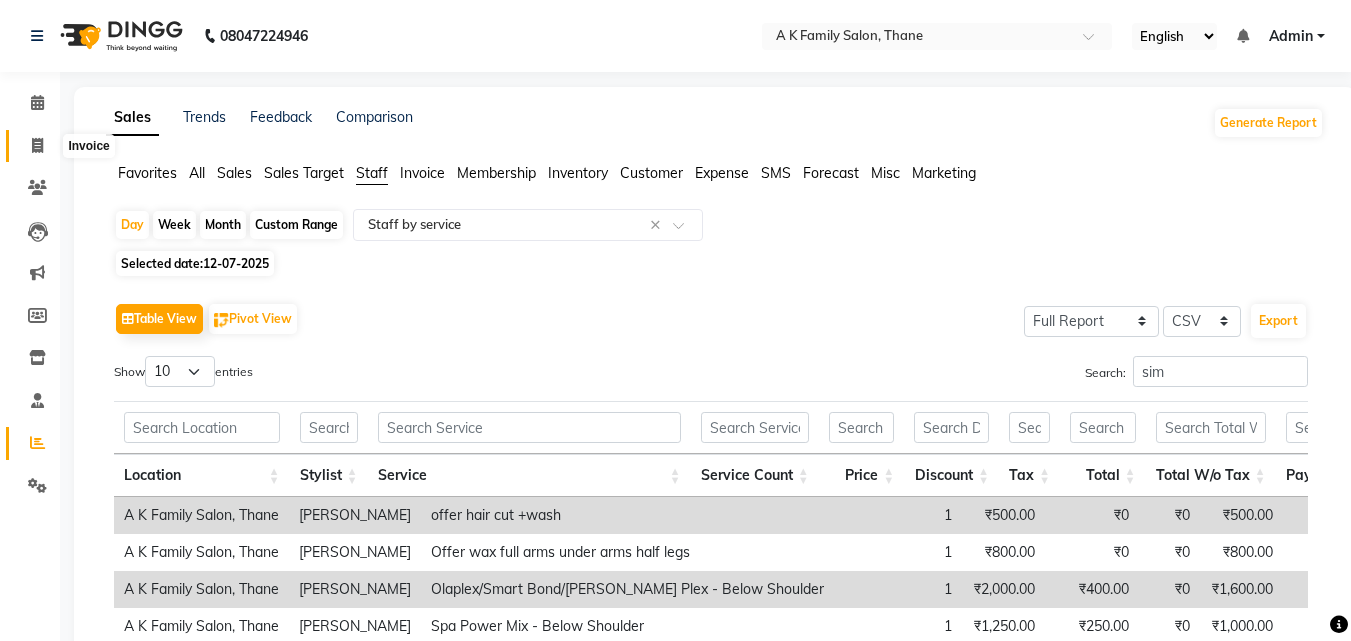 click 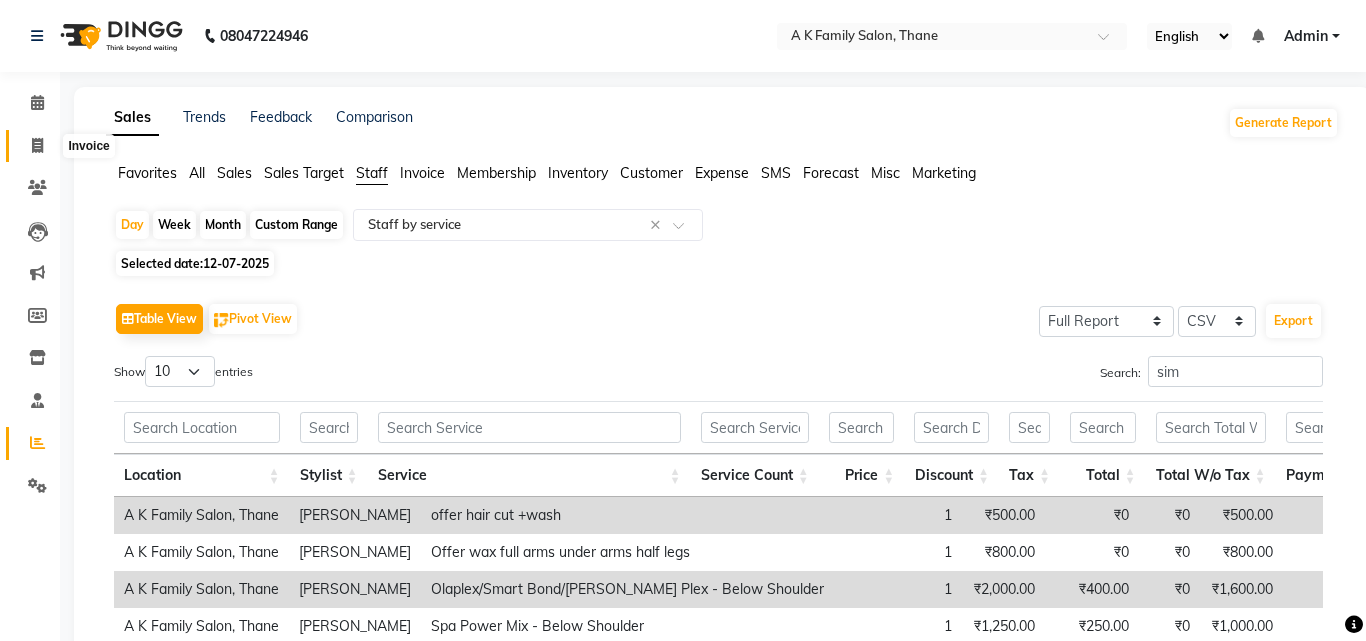 select on "service" 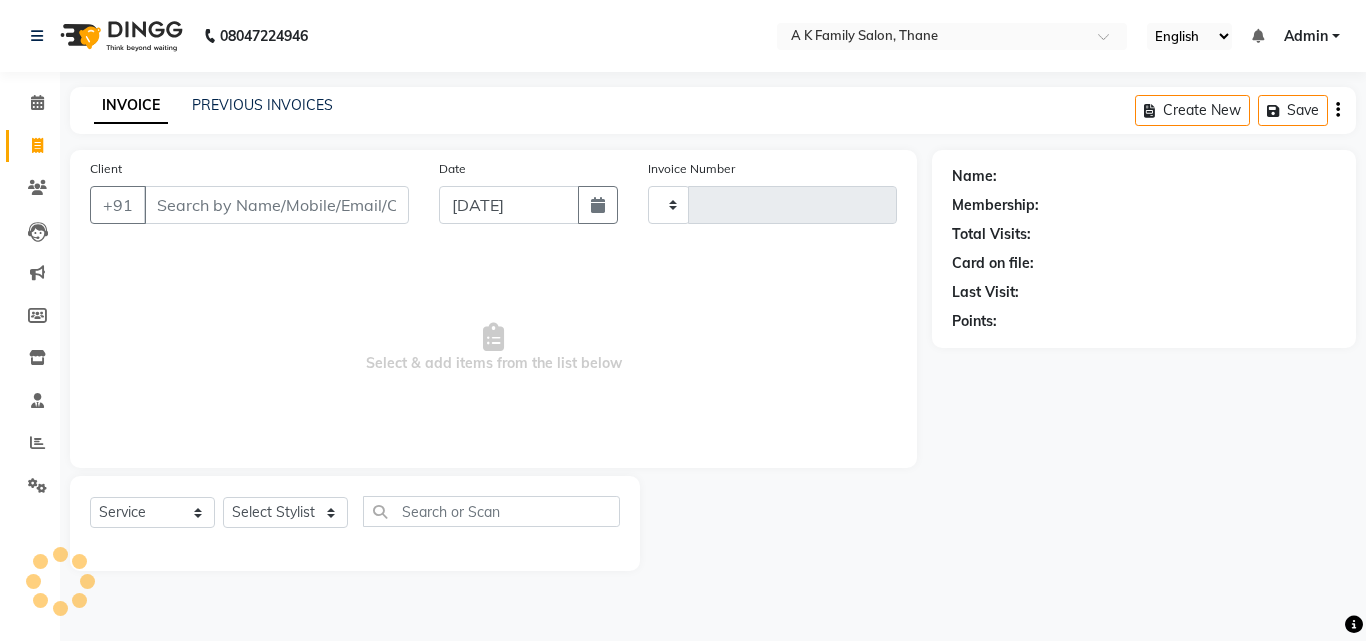 type on "1130" 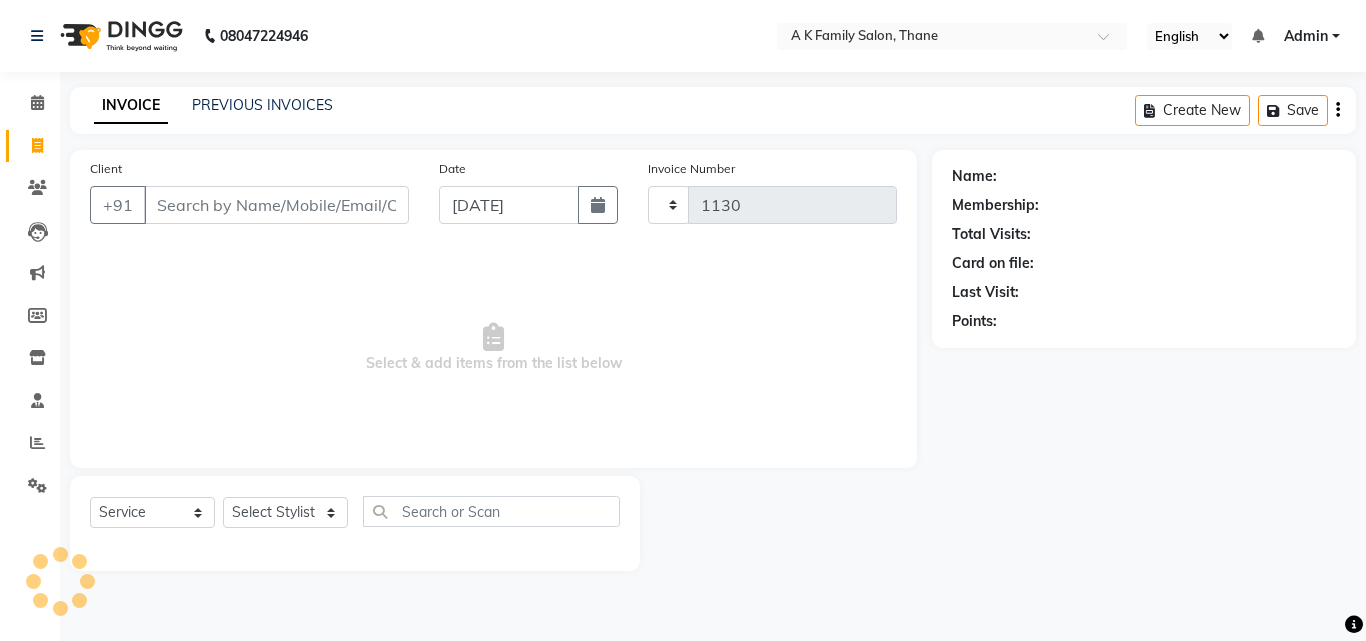 select on "5033" 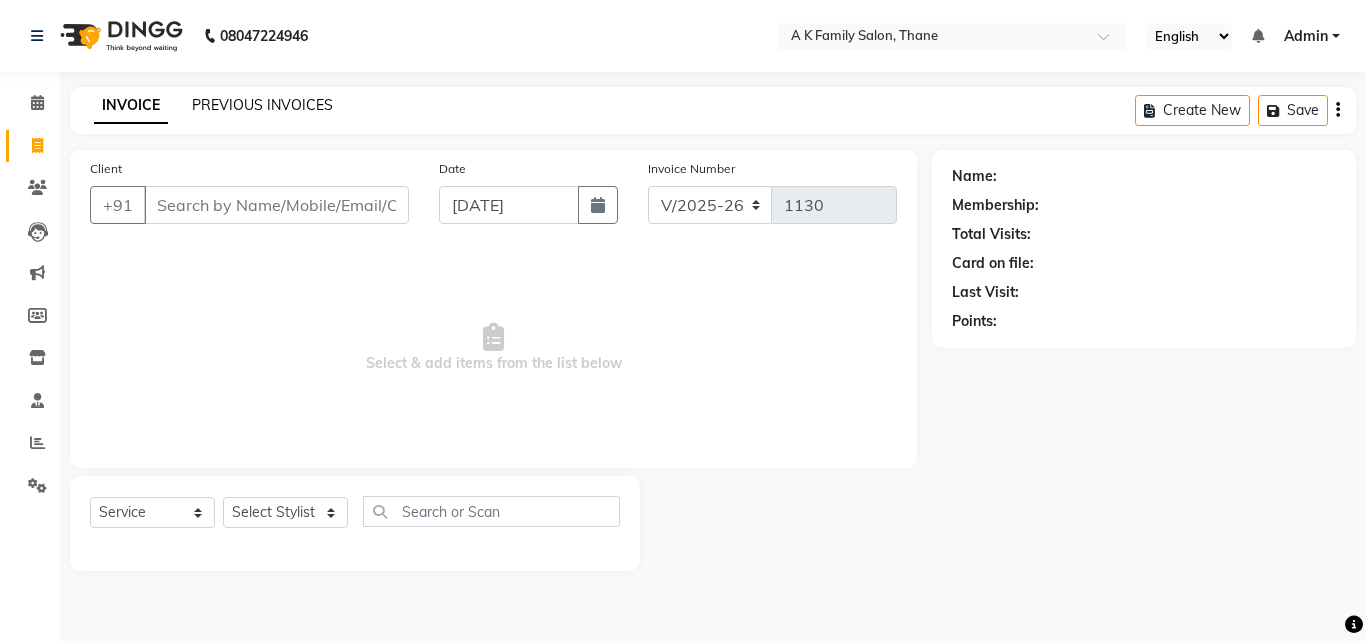click on "PREVIOUS INVOICES" 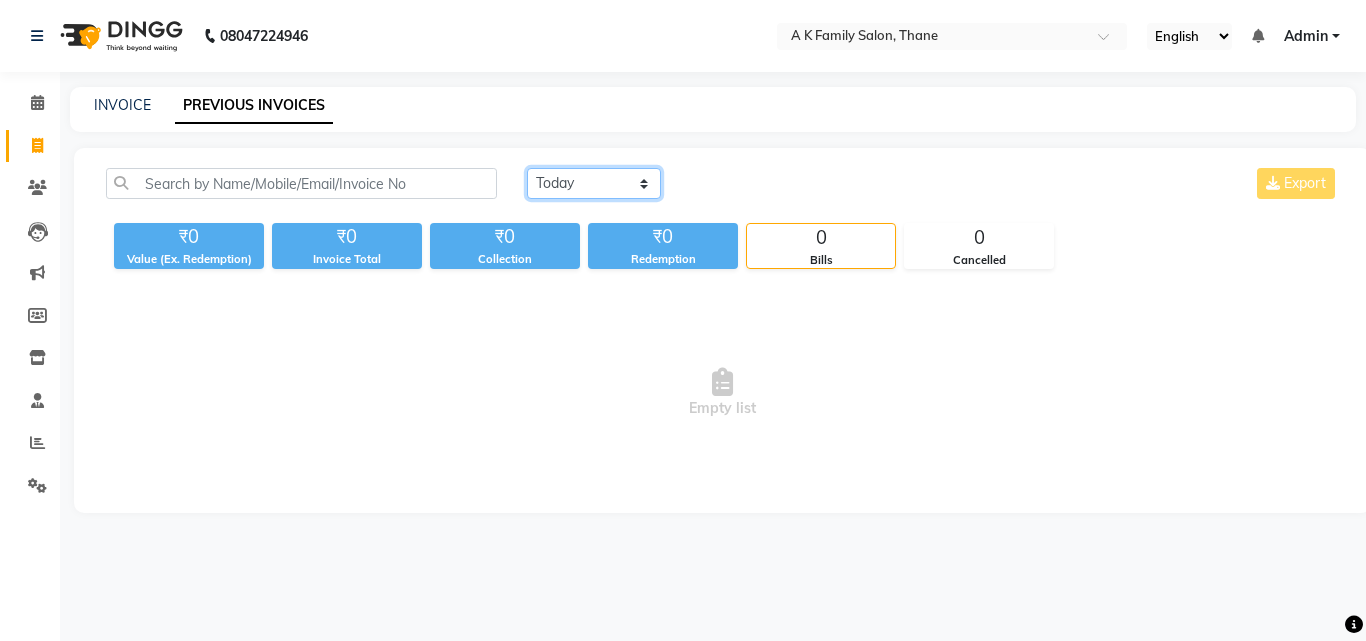 click on "[DATE] [DATE] Custom Range" 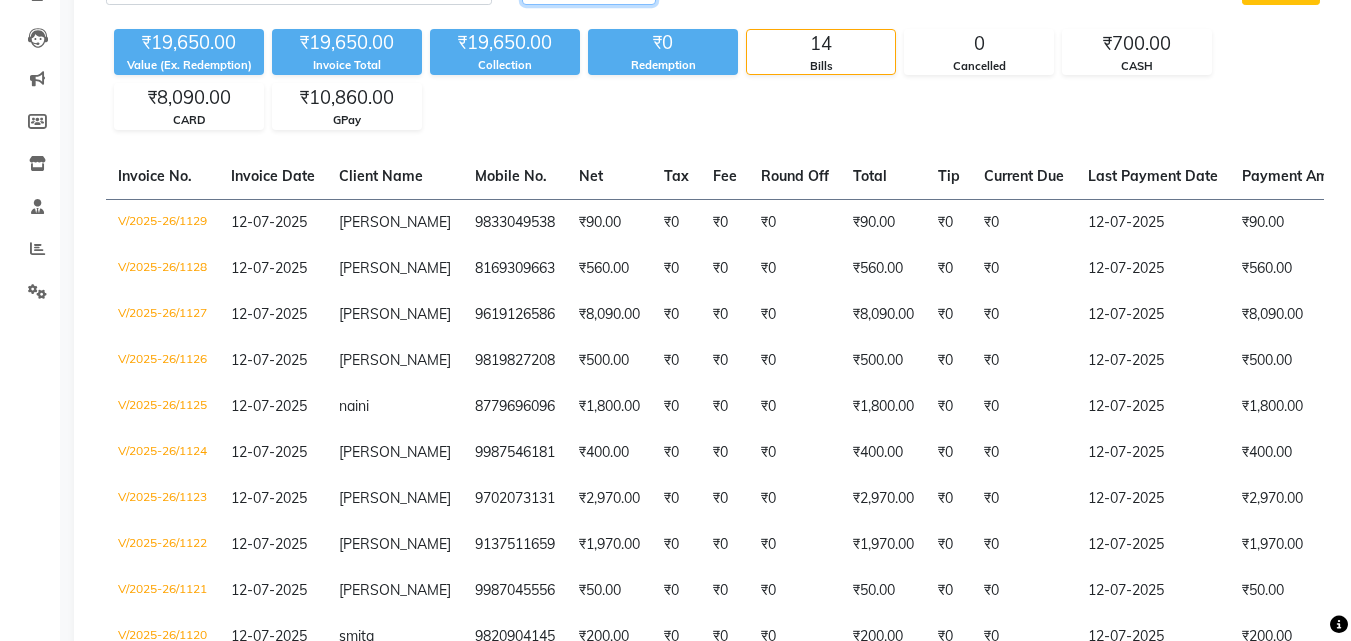 scroll, scrollTop: 641, scrollLeft: 0, axis: vertical 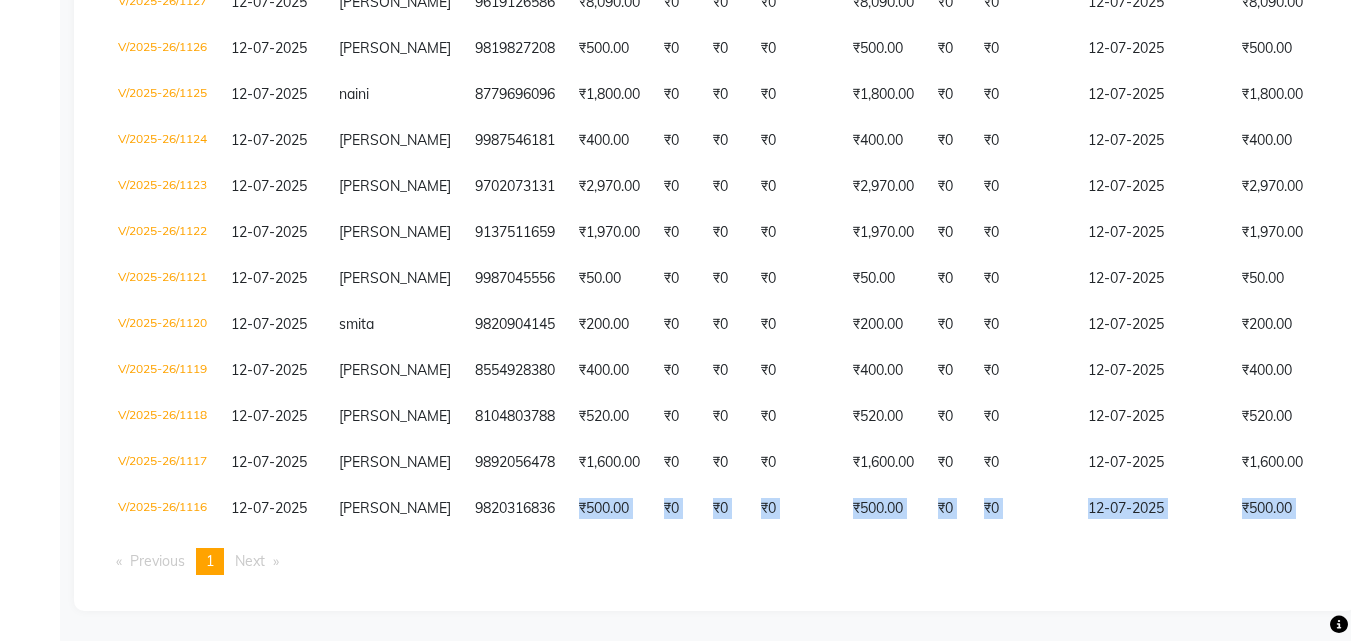 drag, startPoint x: 556, startPoint y: 515, endPoint x: 688, endPoint y: 545, distance: 135.36617 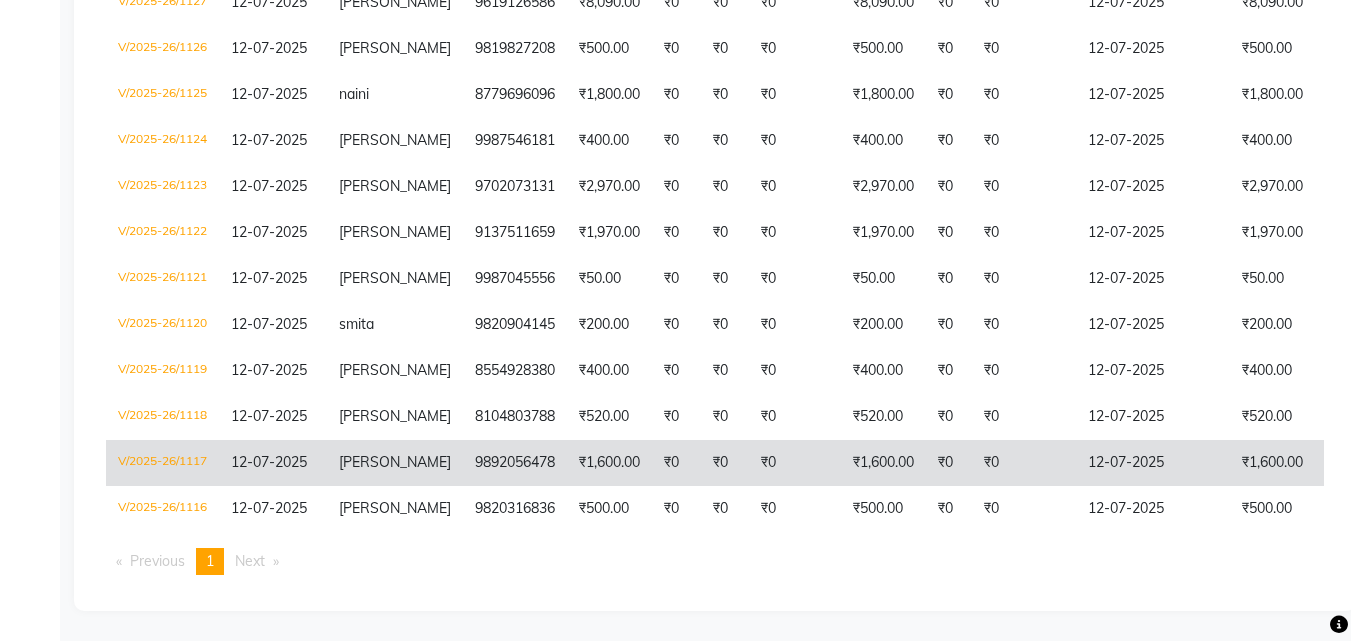 click on "₹0" 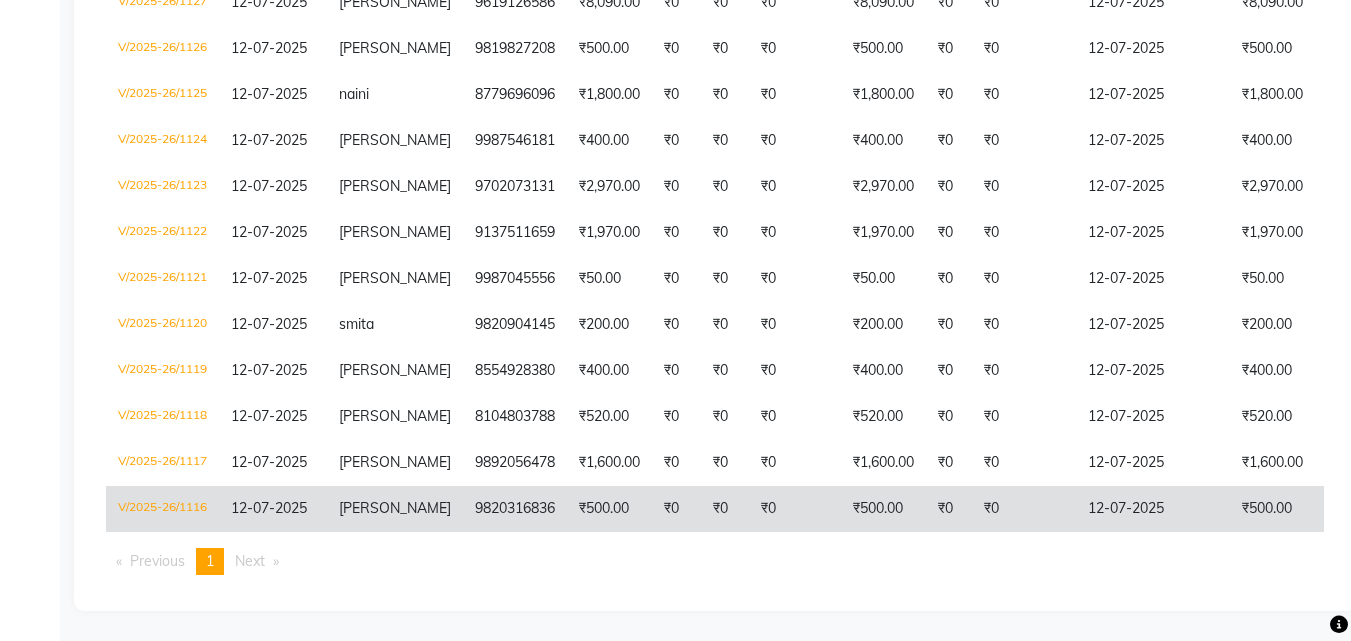 scroll, scrollTop: 601, scrollLeft: 0, axis: vertical 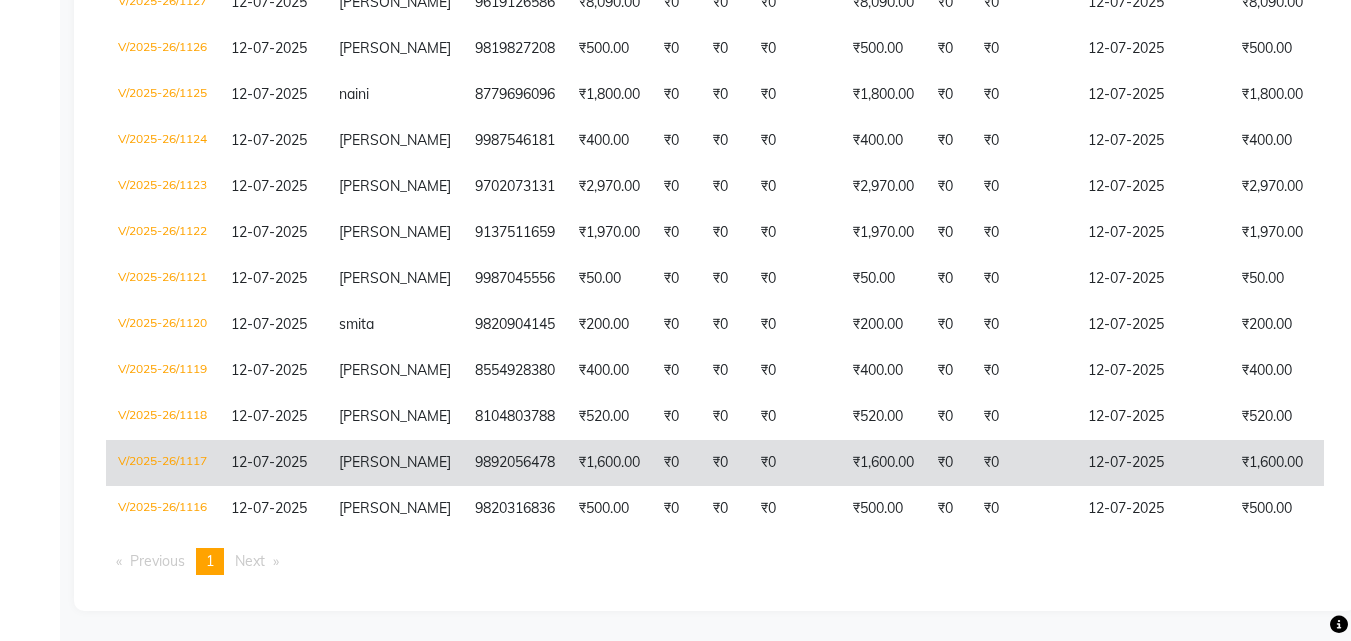 click on "9892056478" 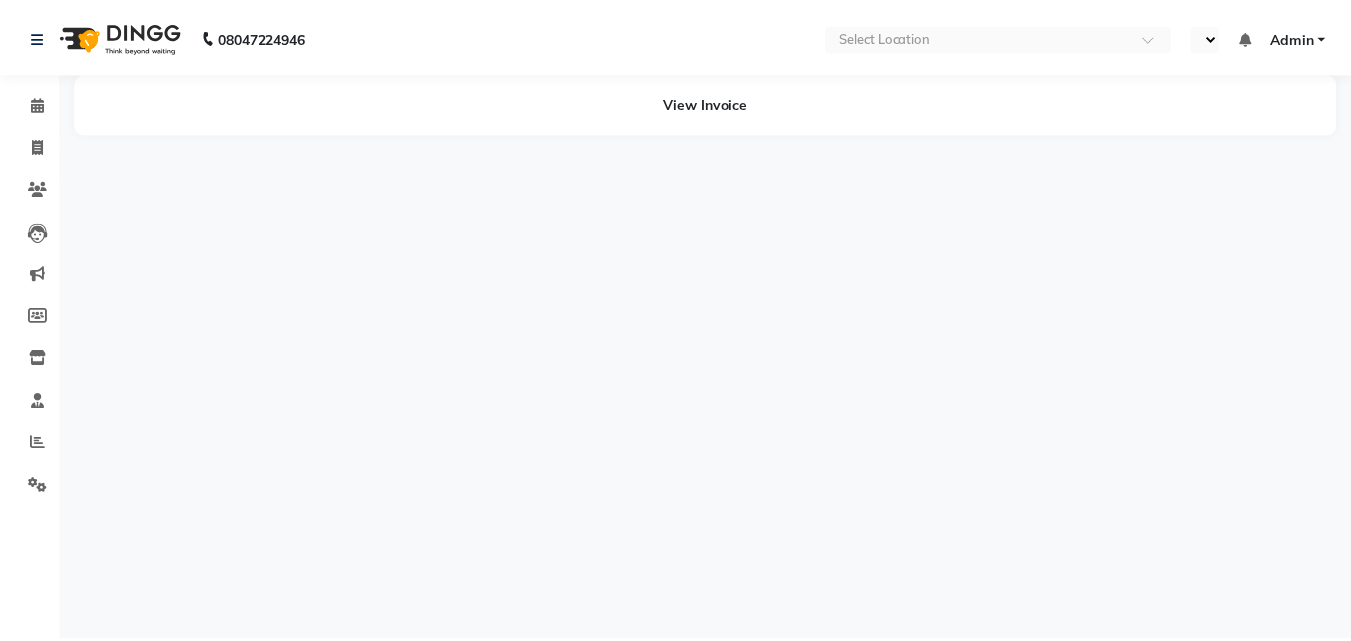 scroll, scrollTop: 0, scrollLeft: 0, axis: both 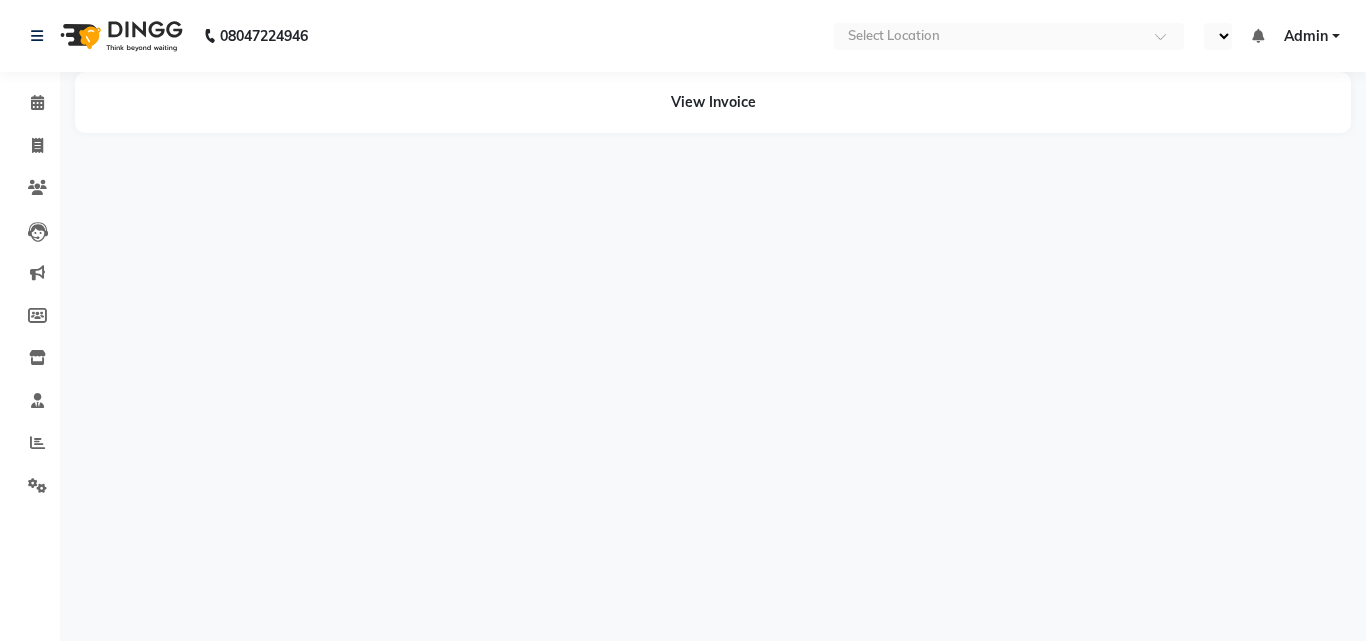 select on "en" 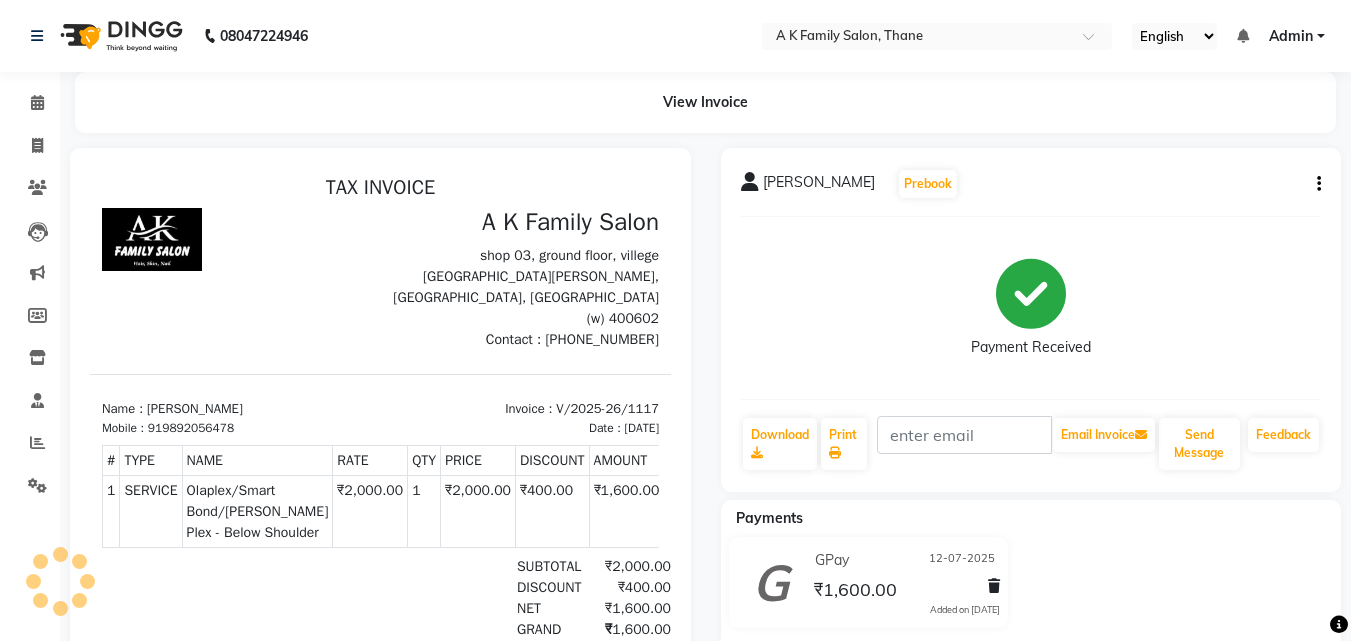 scroll, scrollTop: 0, scrollLeft: 0, axis: both 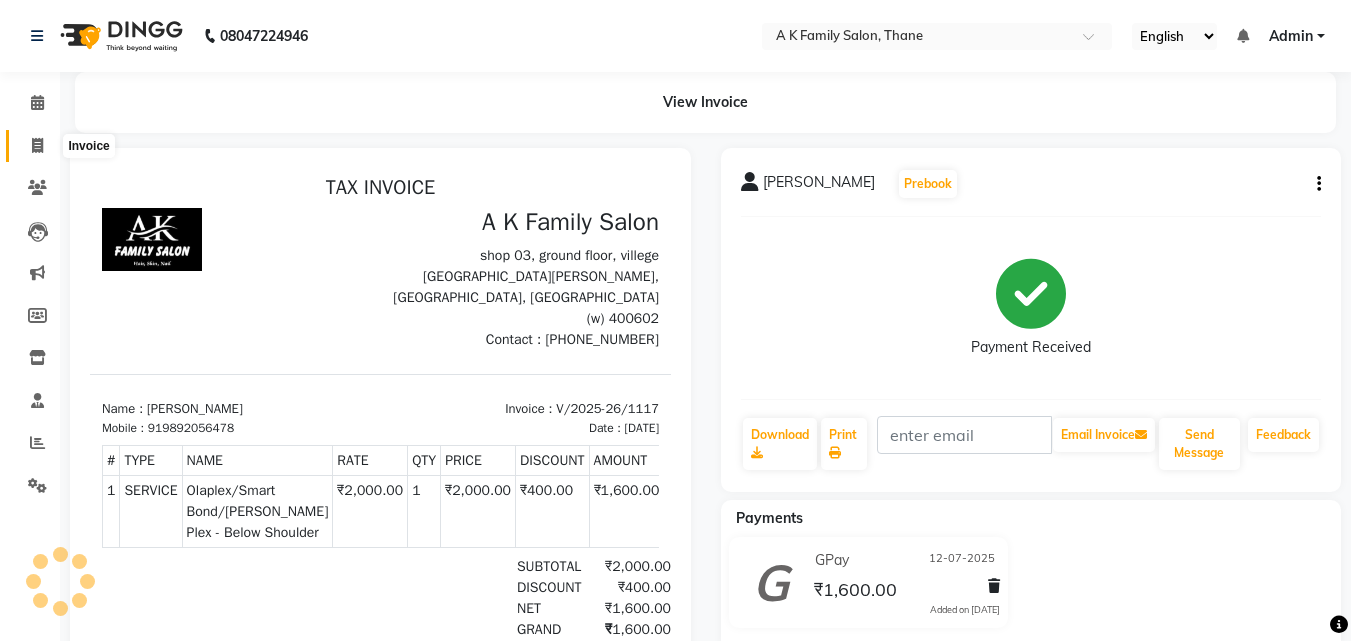 click 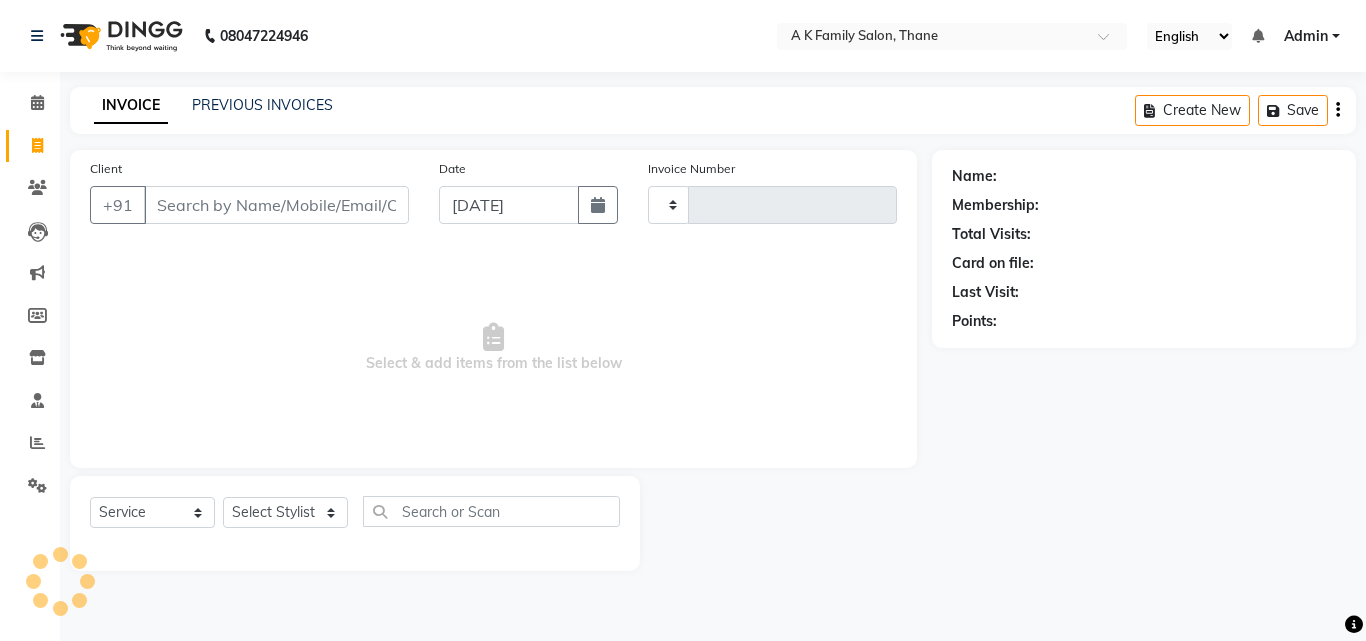 click on "Client" at bounding box center [276, 205] 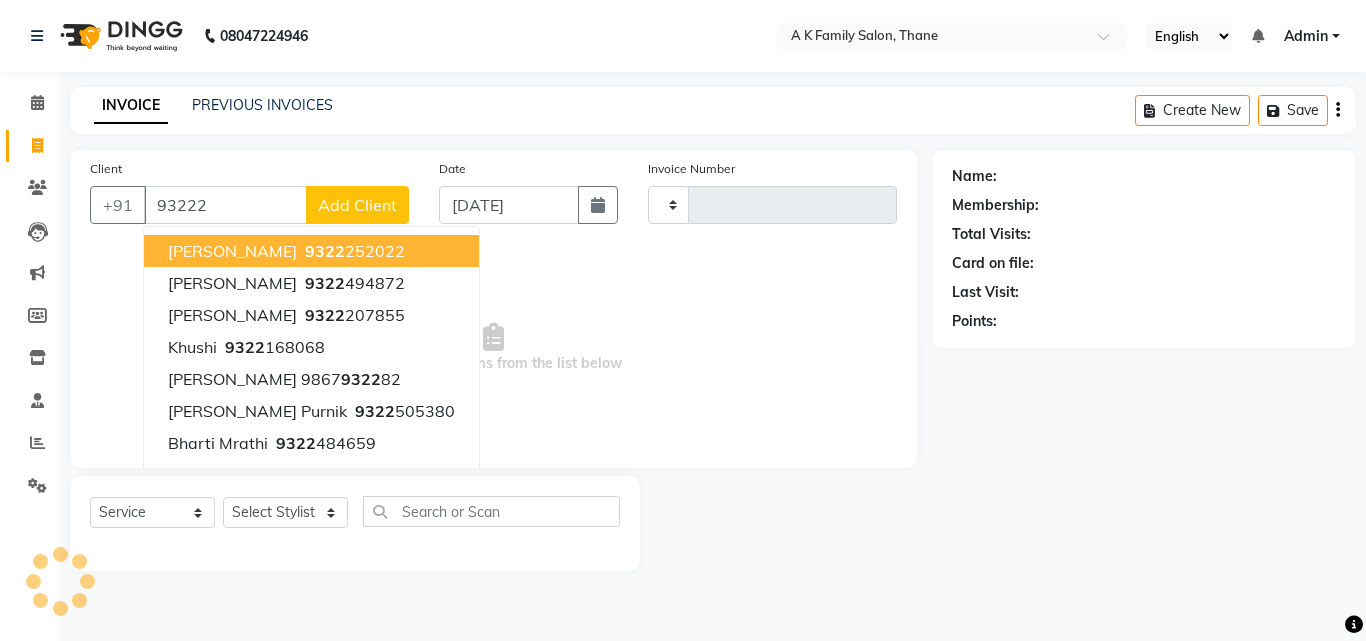 type on "932222" 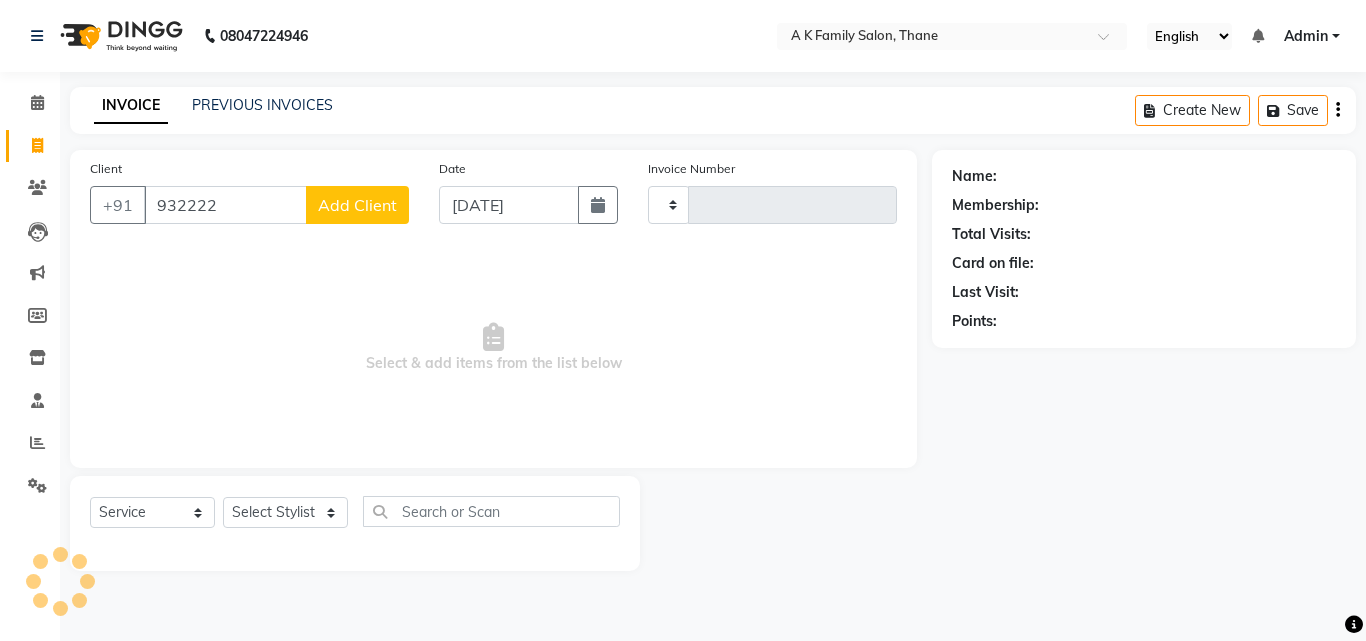 type on "1130" 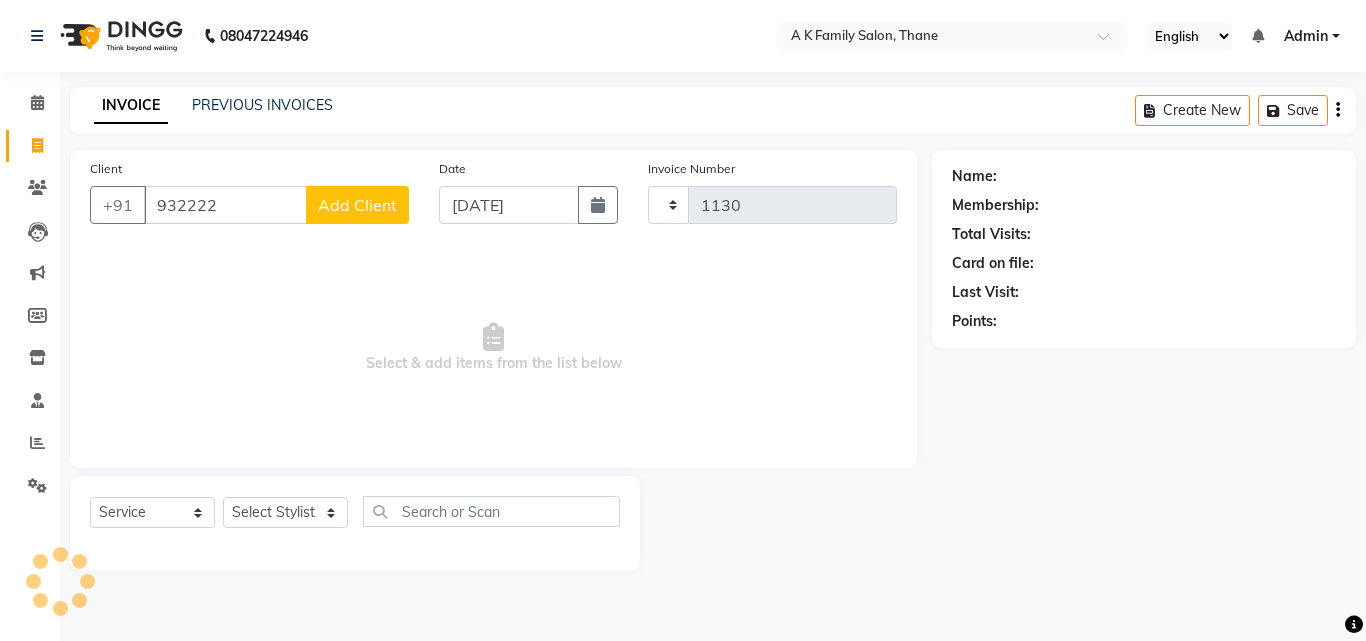 select on "5033" 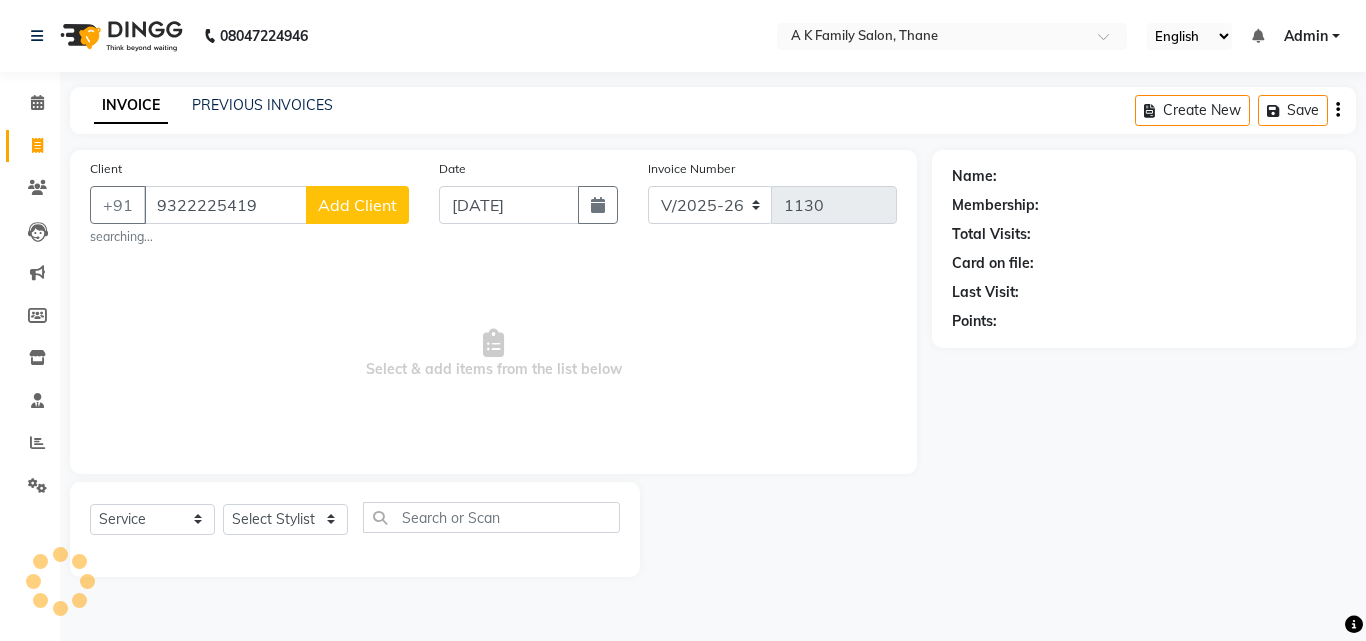 type on "9322225419" 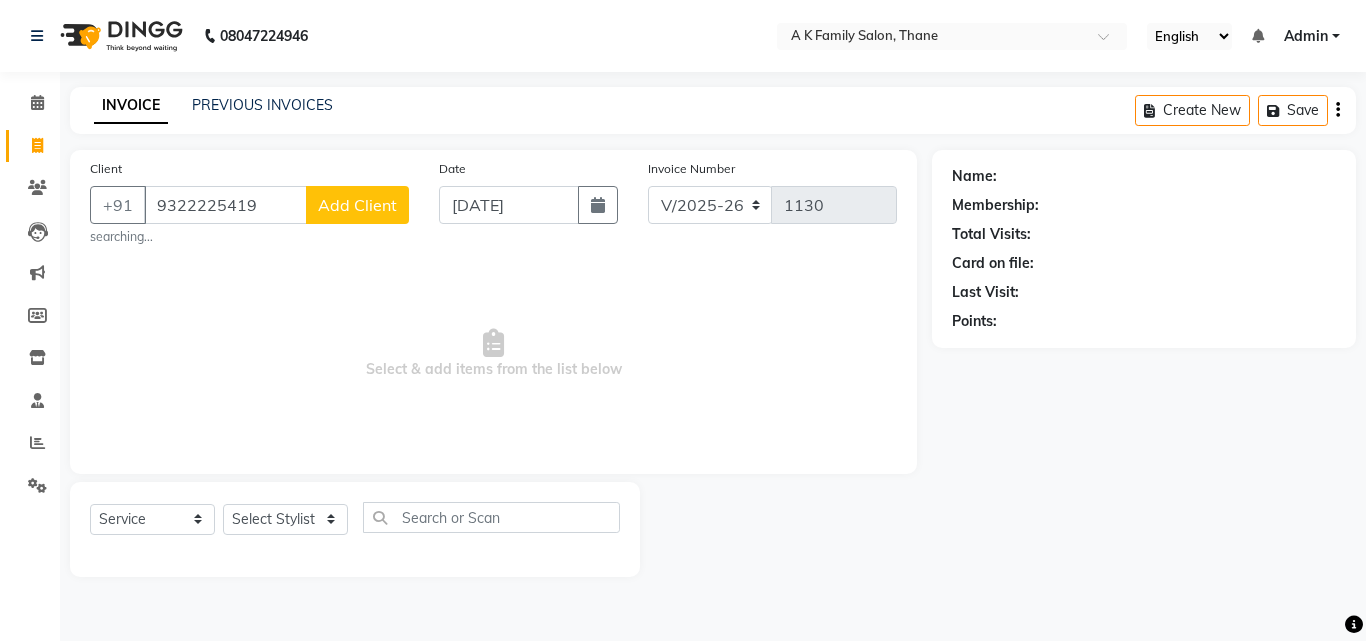 click on "Add Client" 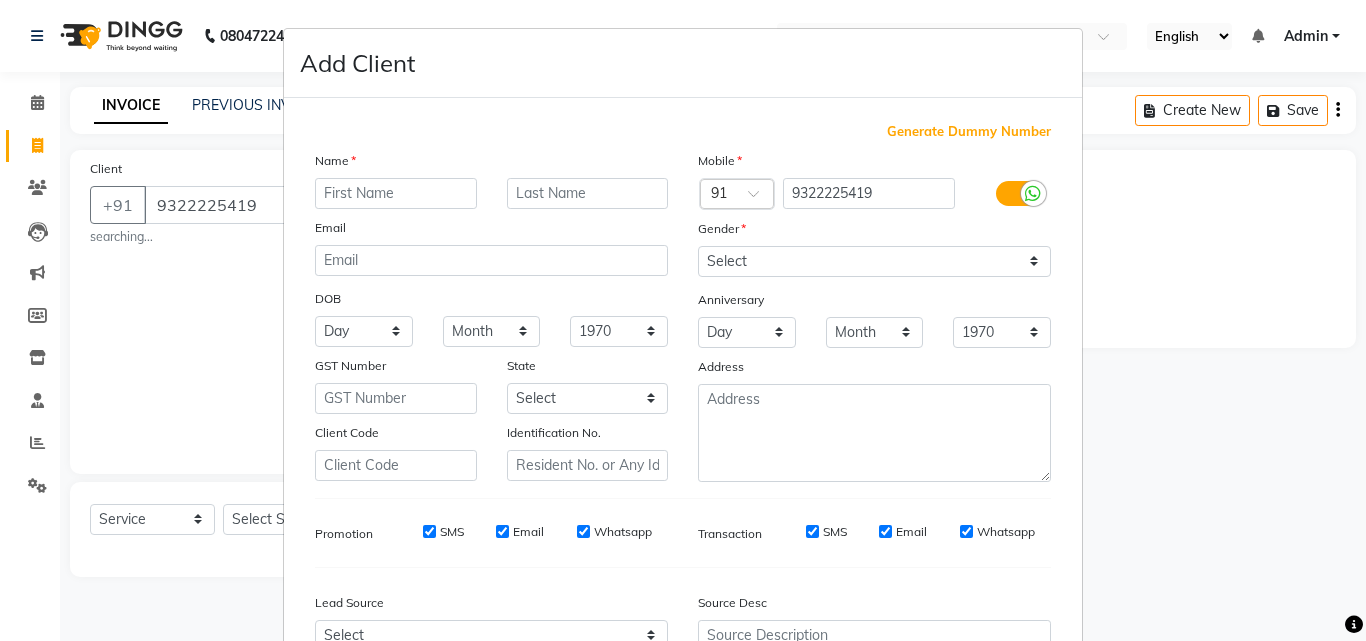 click at bounding box center (396, 193) 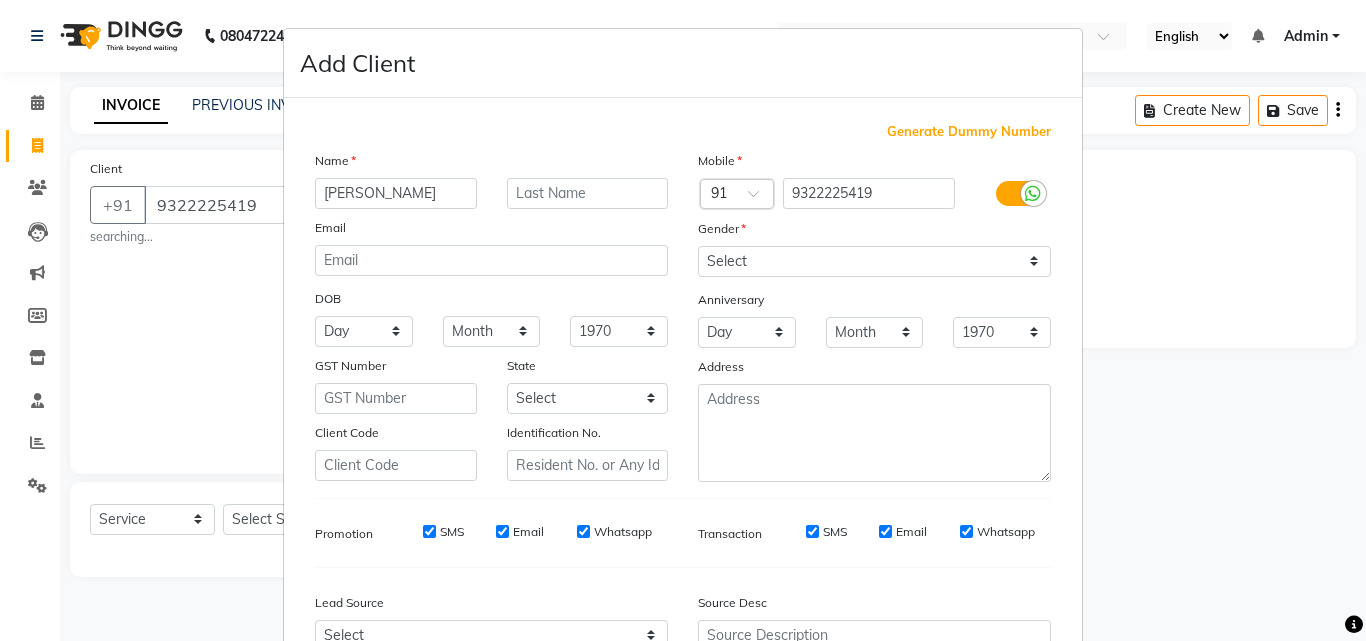 type on "ashok khandewal" 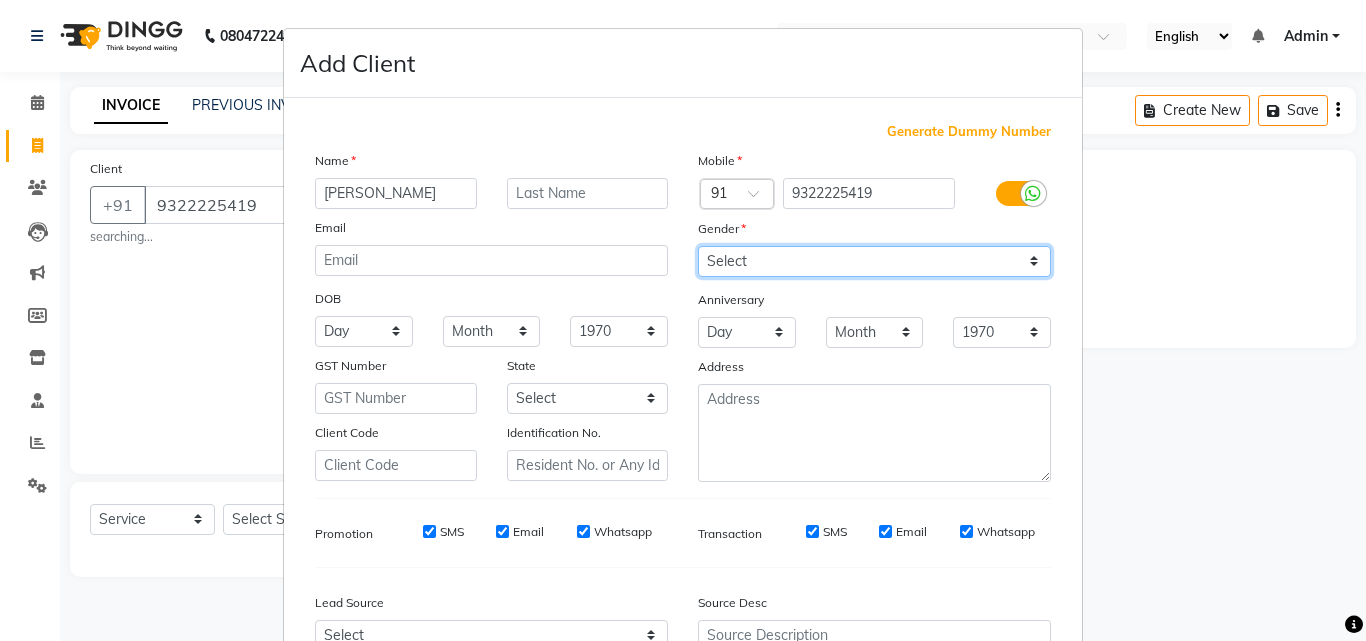 click on "Select Male Female Other Prefer Not To Say" at bounding box center [874, 261] 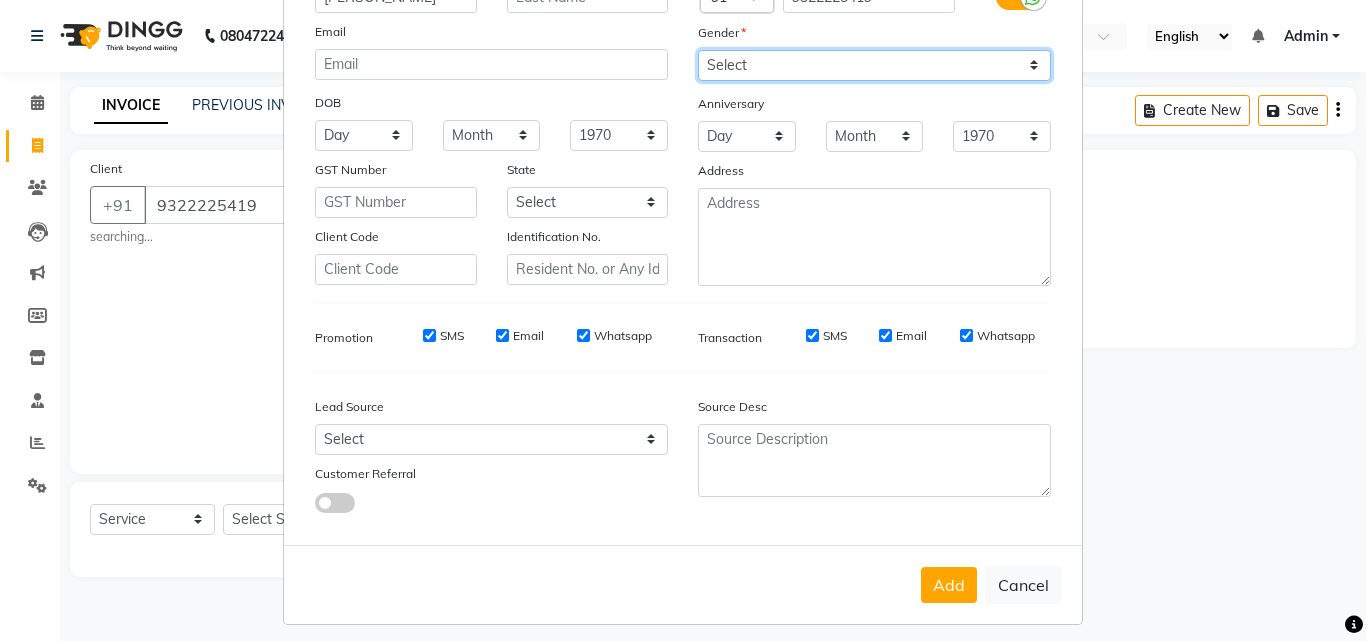 scroll, scrollTop: 208, scrollLeft: 0, axis: vertical 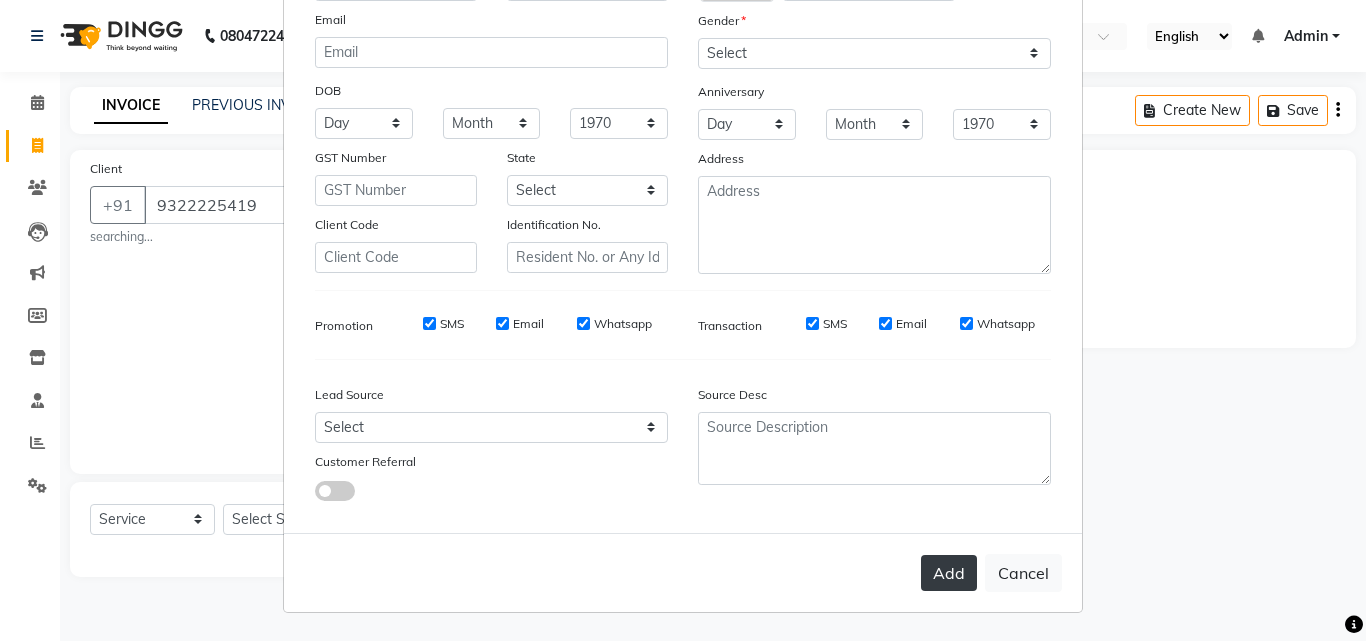 click on "Add" at bounding box center (949, 573) 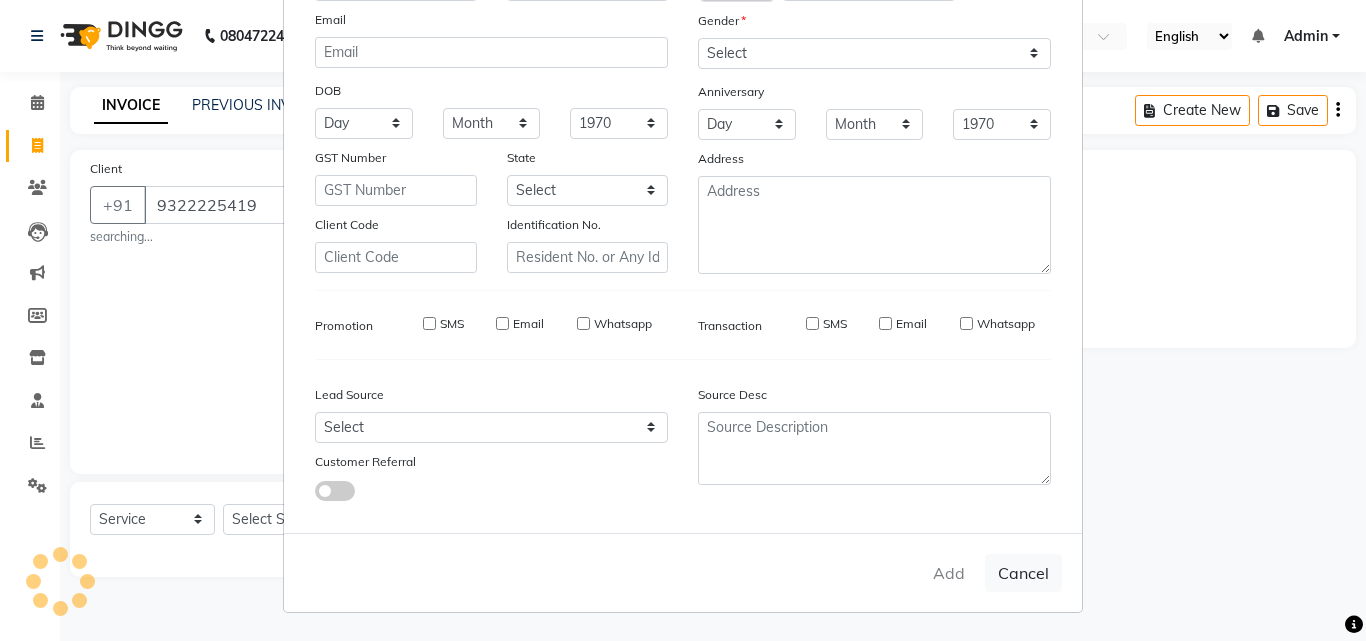 type 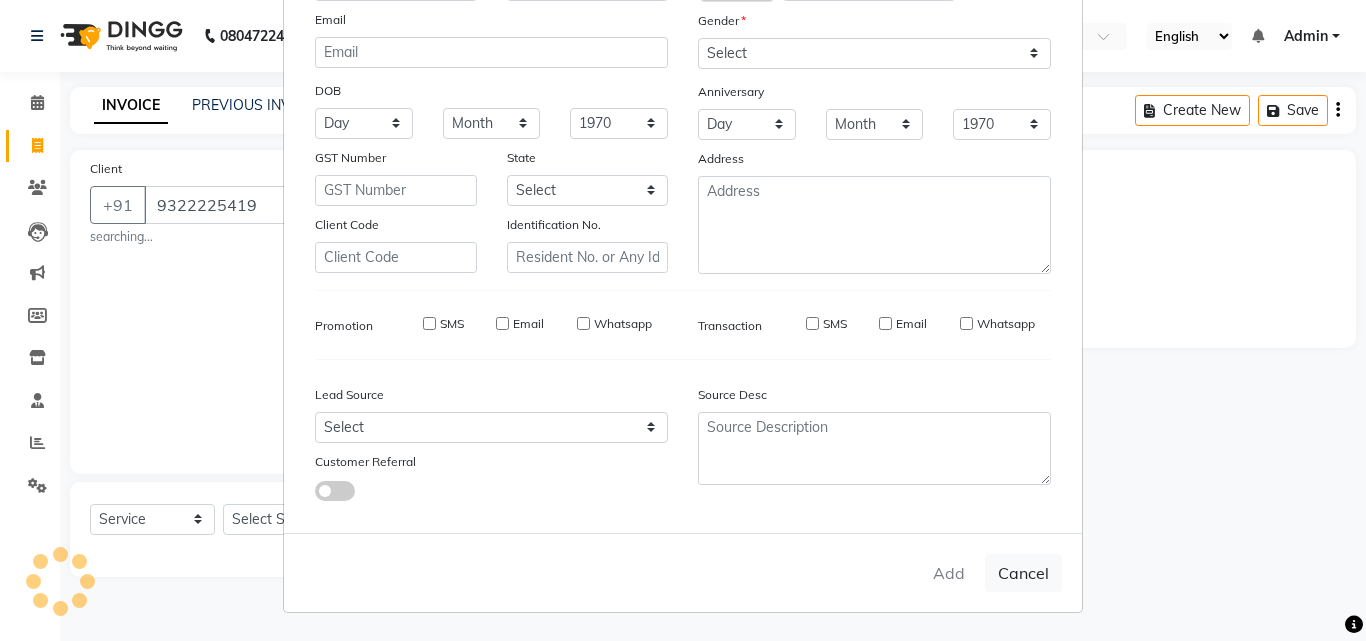 select 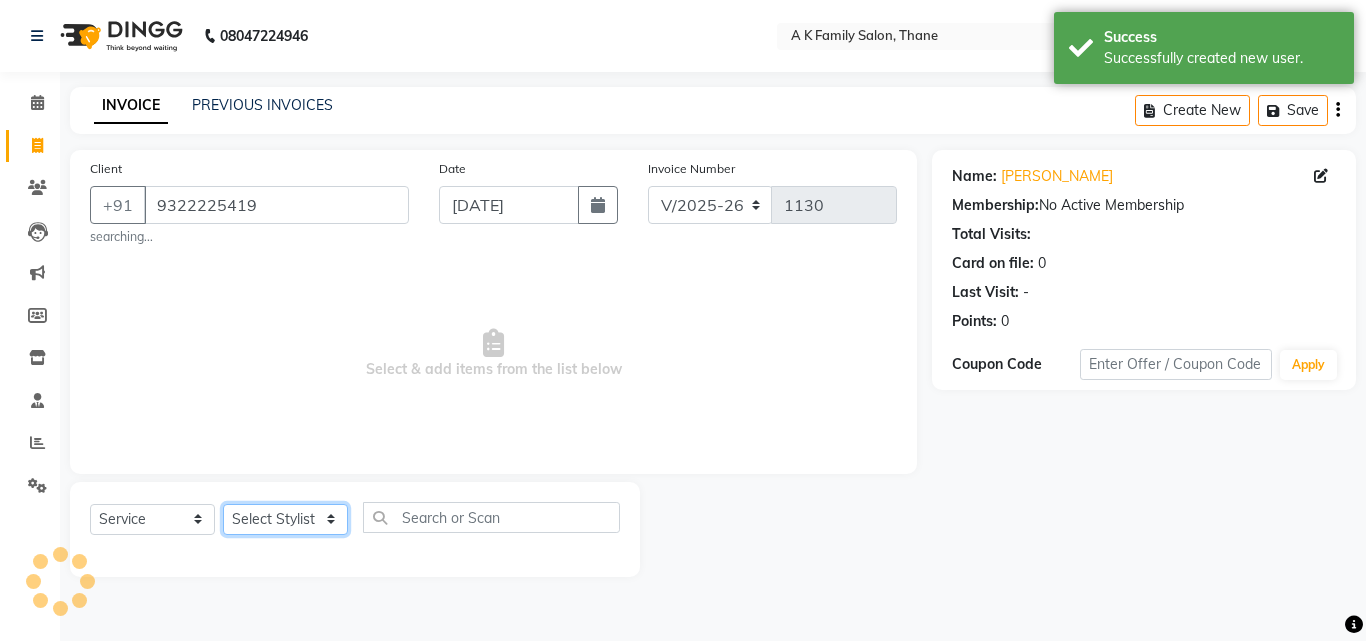 click on "Select Stylist Aziz Khan dummy harshada jadhav krishna  simmi smita jhadhav" 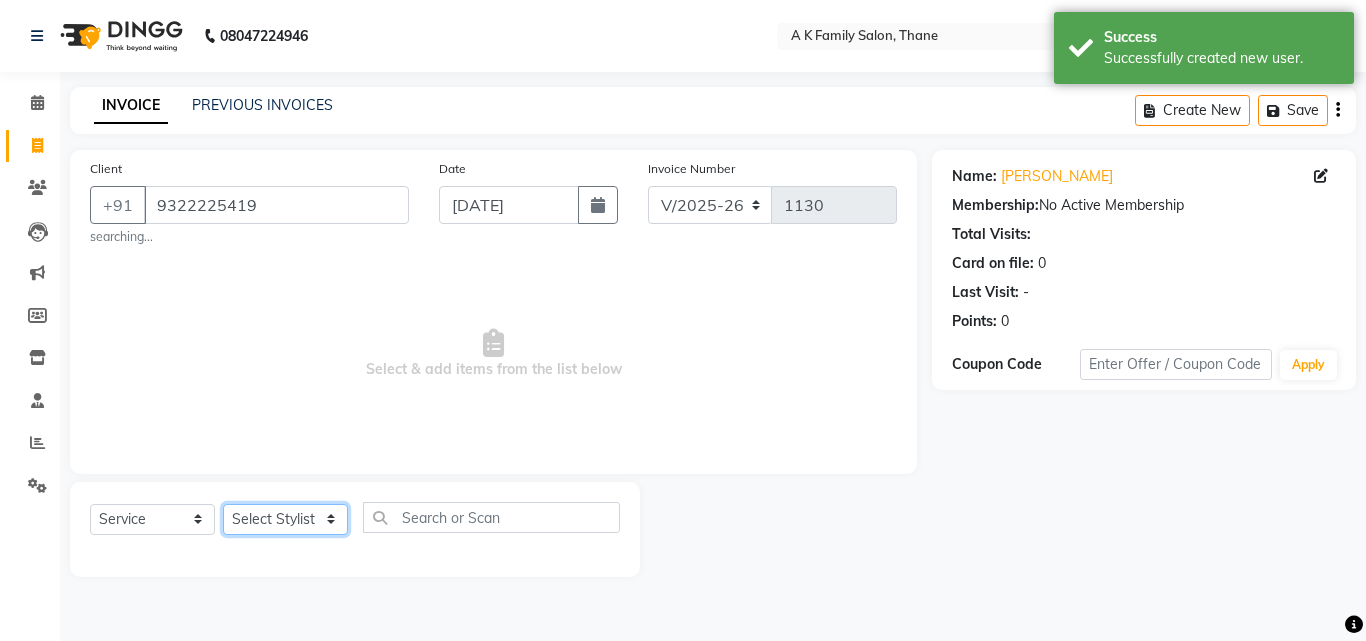 select on "32477" 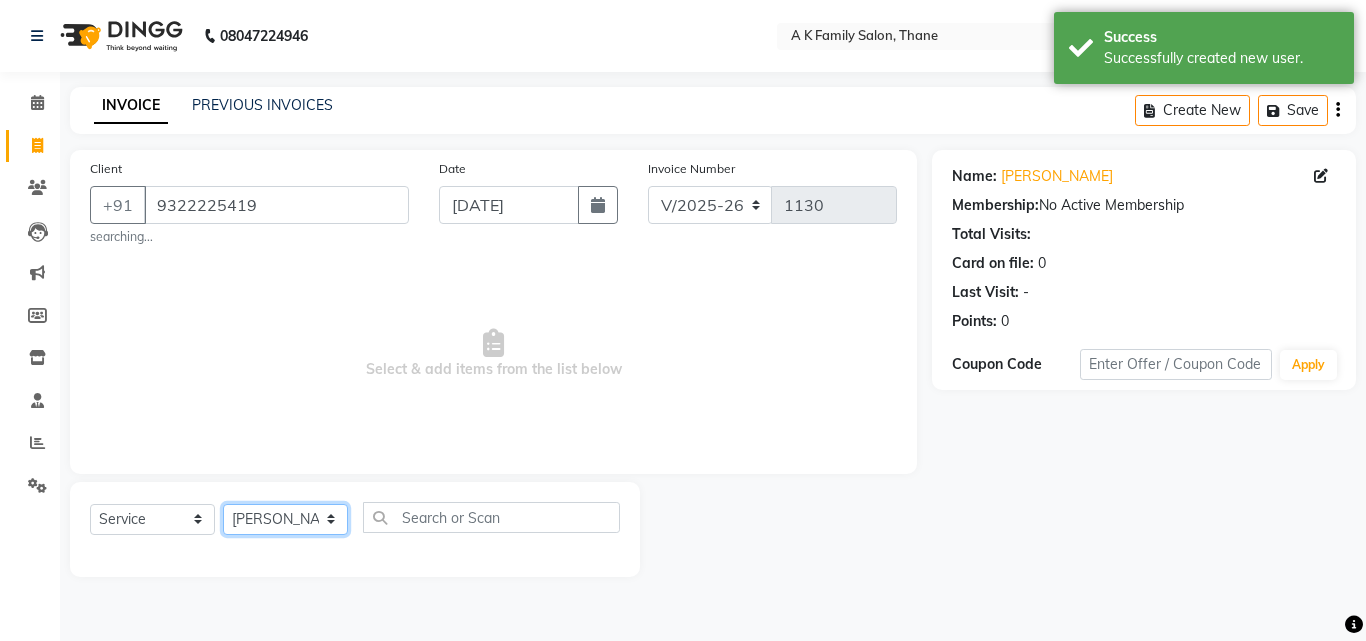 click on "Select Stylist Aziz Khan dummy harshada jadhav krishna  simmi smita jhadhav" 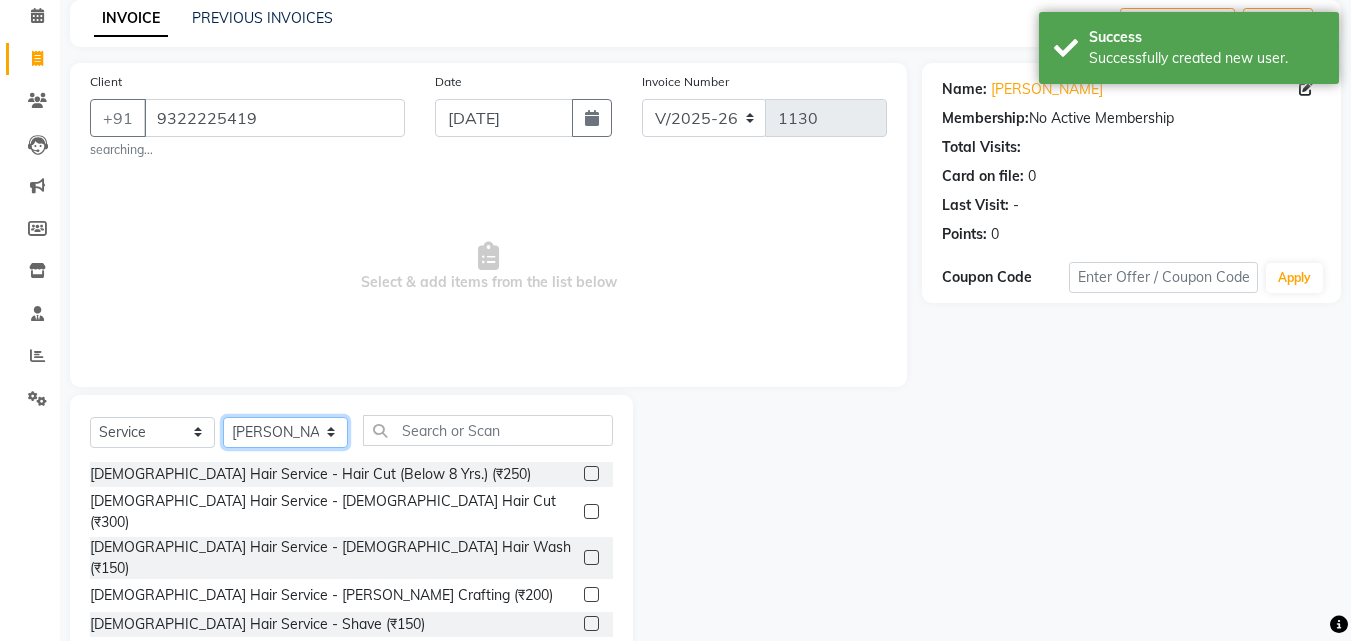 scroll, scrollTop: 166, scrollLeft: 0, axis: vertical 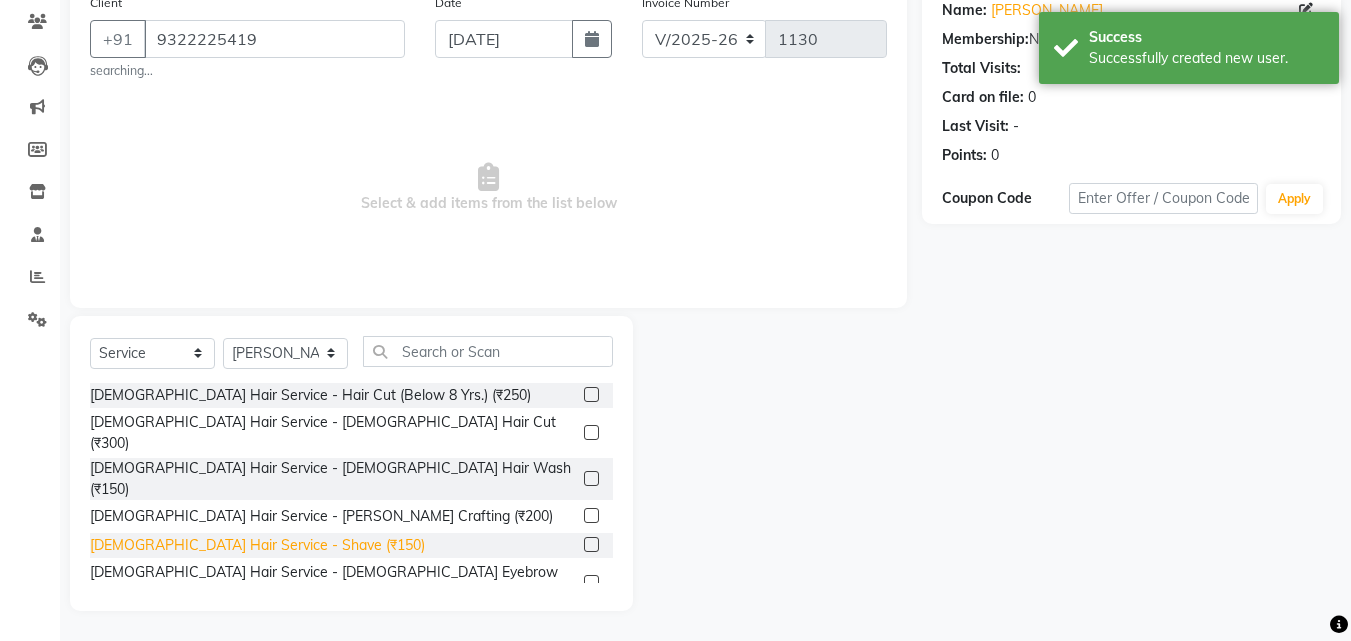 click on "Male Hair Service - Shave (₹150)" 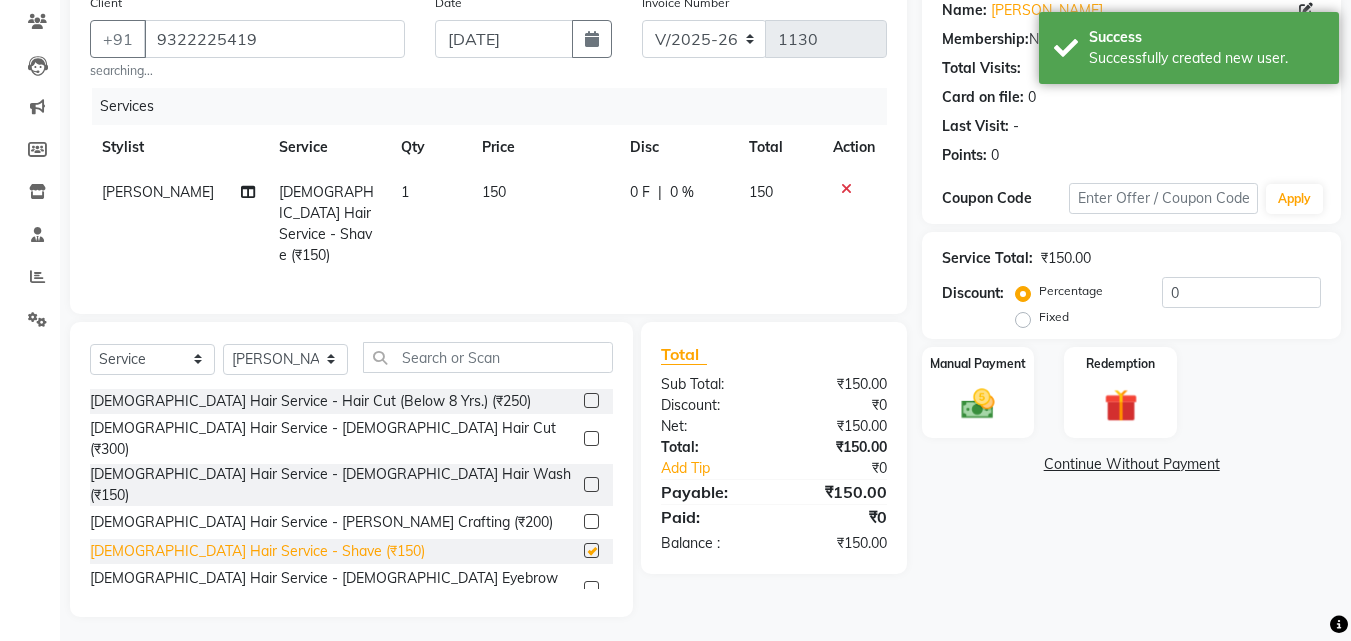 checkbox on "false" 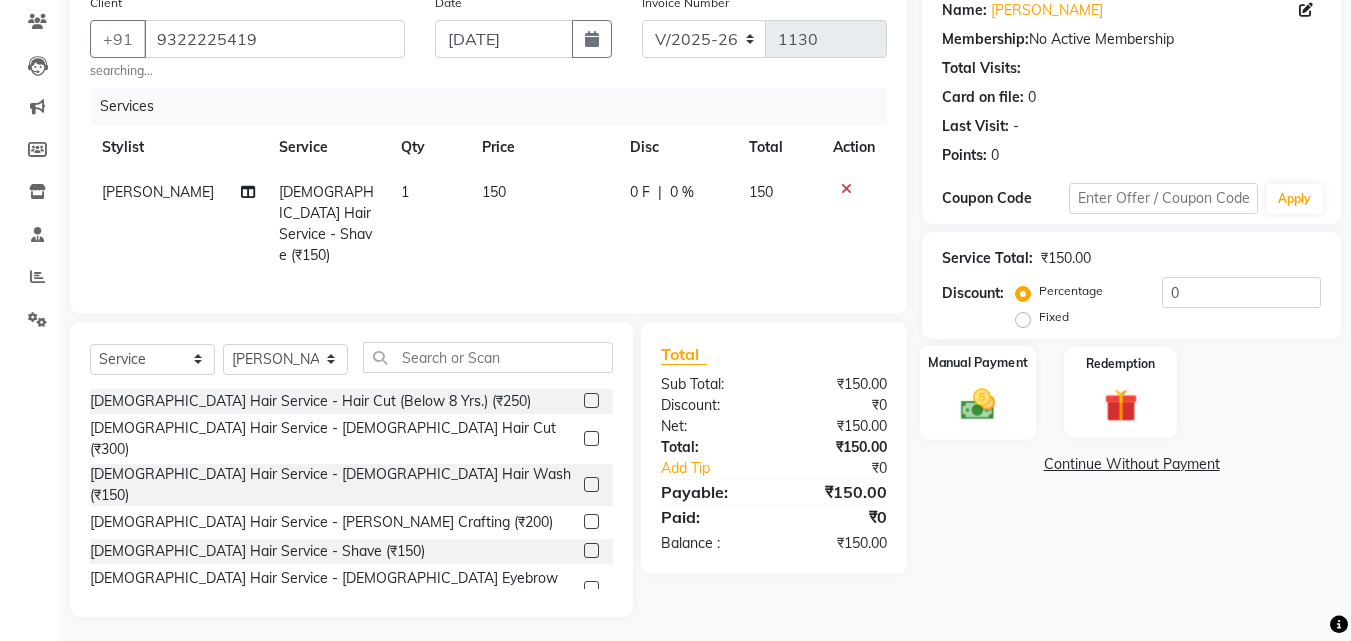 click 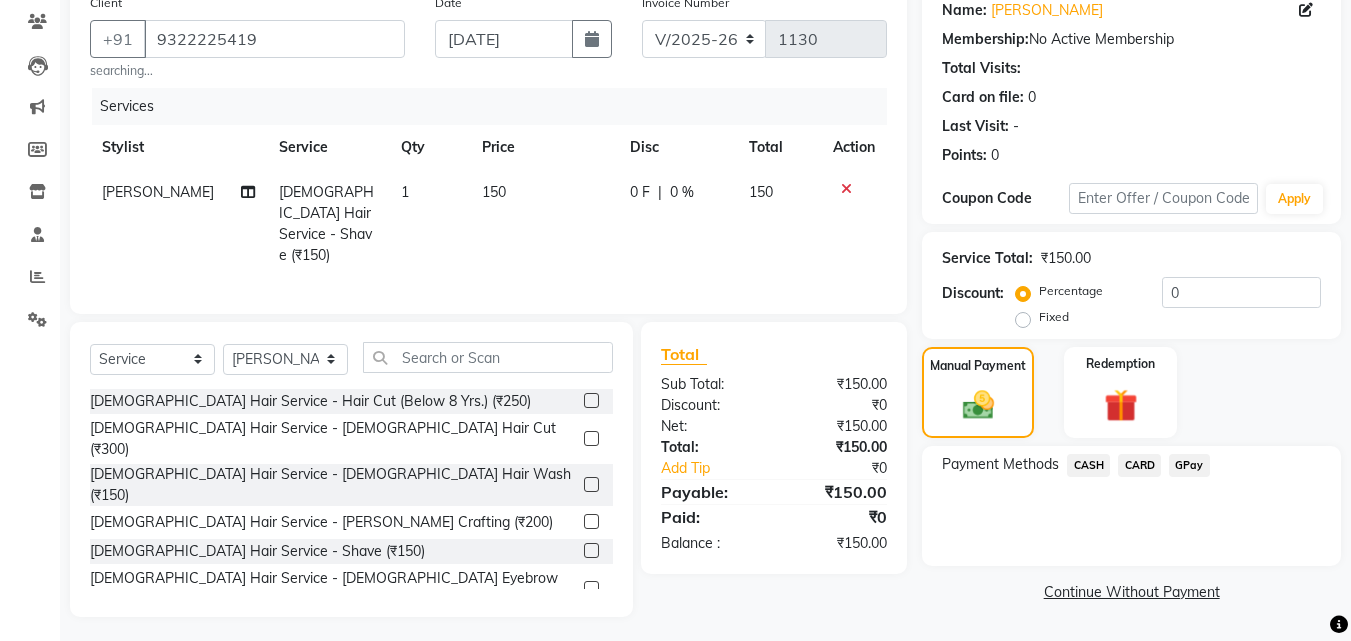 click on "CASH" 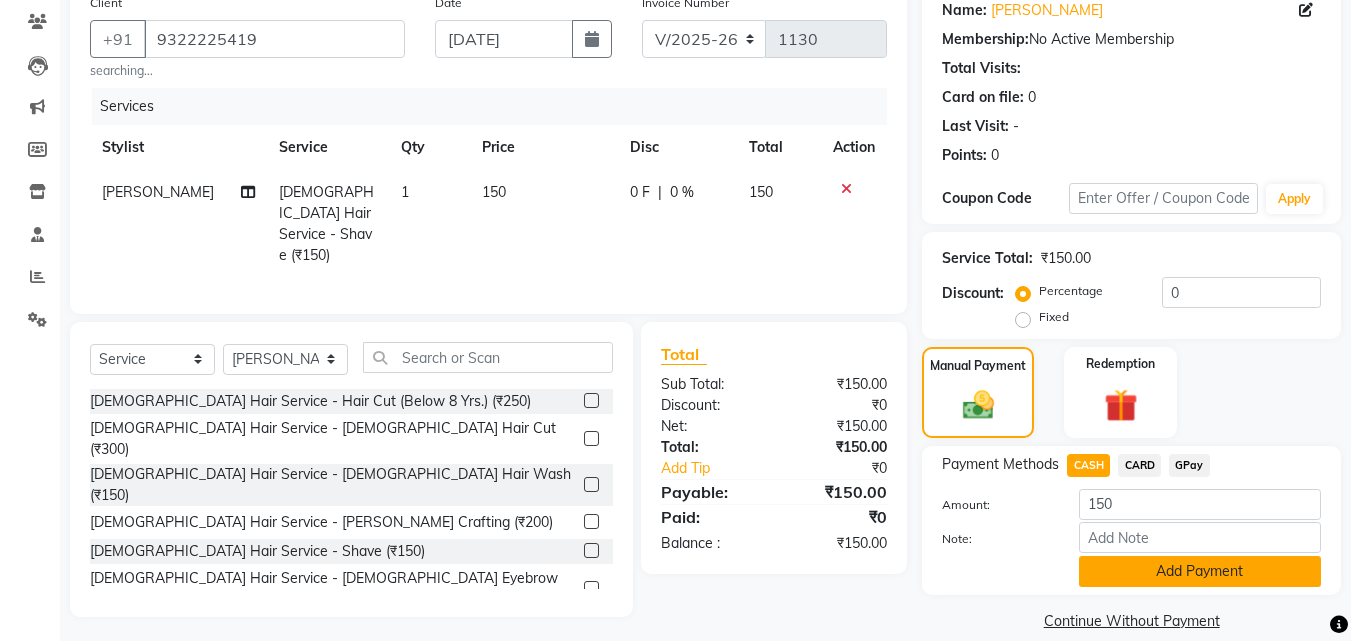 click on "Add Payment" 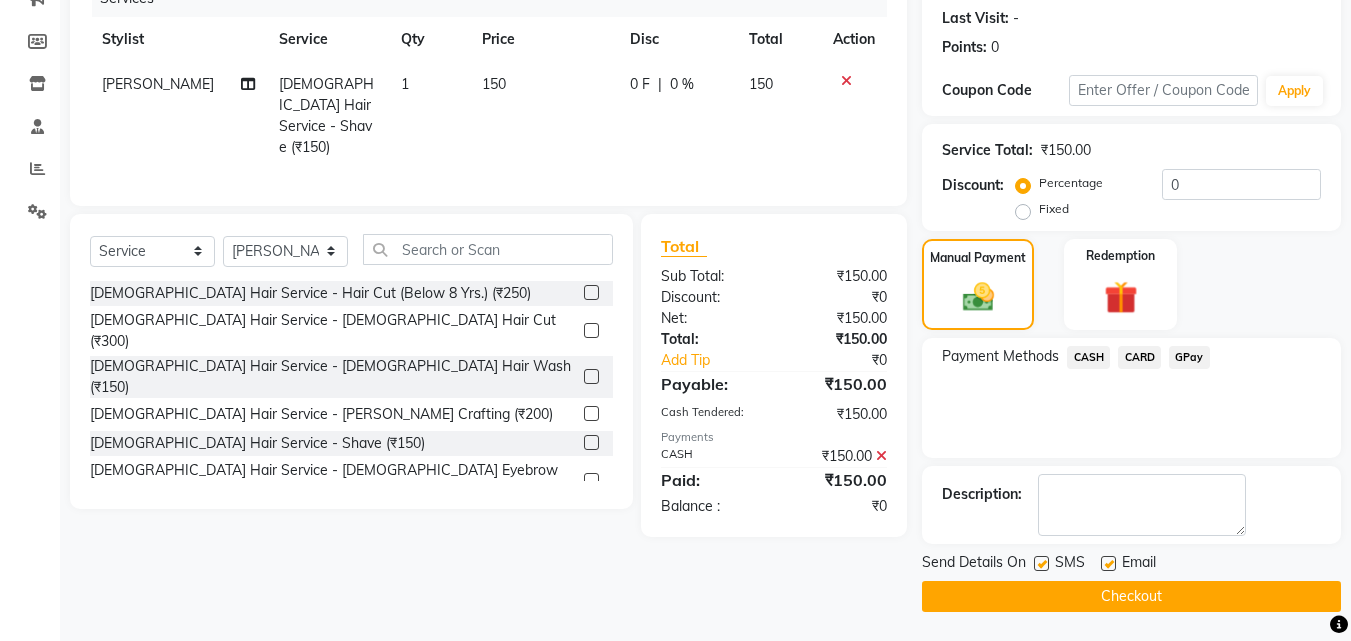 scroll, scrollTop: 275, scrollLeft: 0, axis: vertical 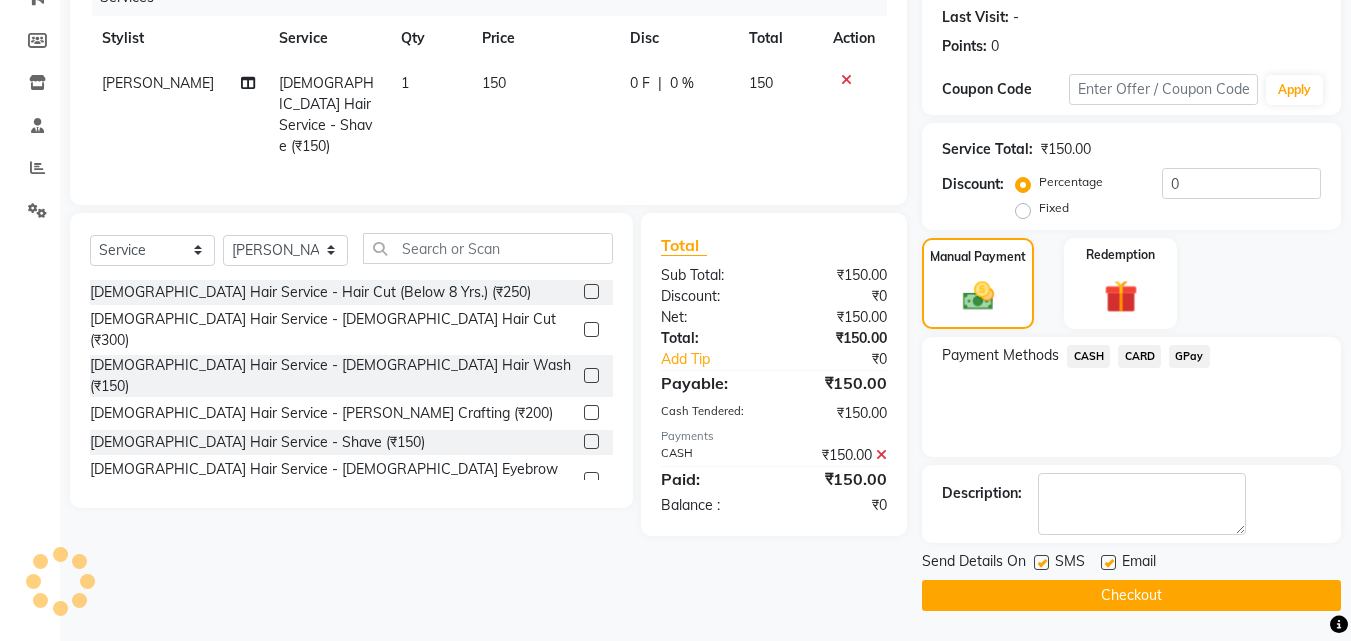 click on "Checkout" 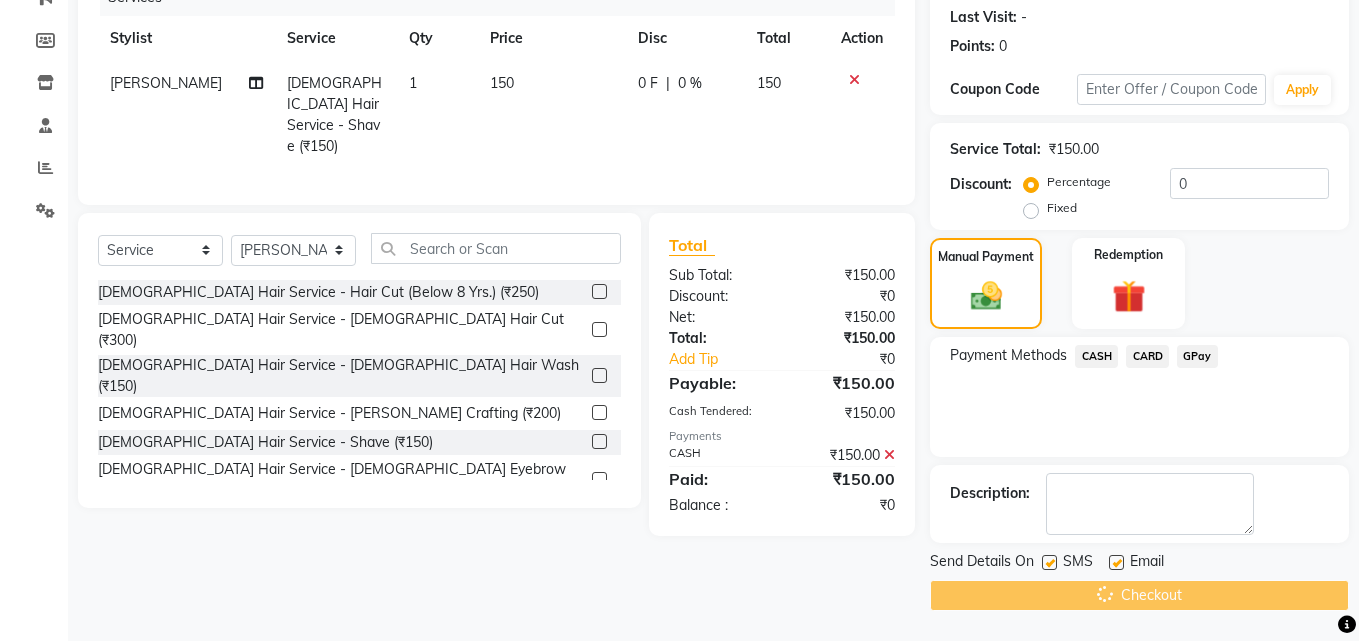 scroll, scrollTop: 0, scrollLeft: 0, axis: both 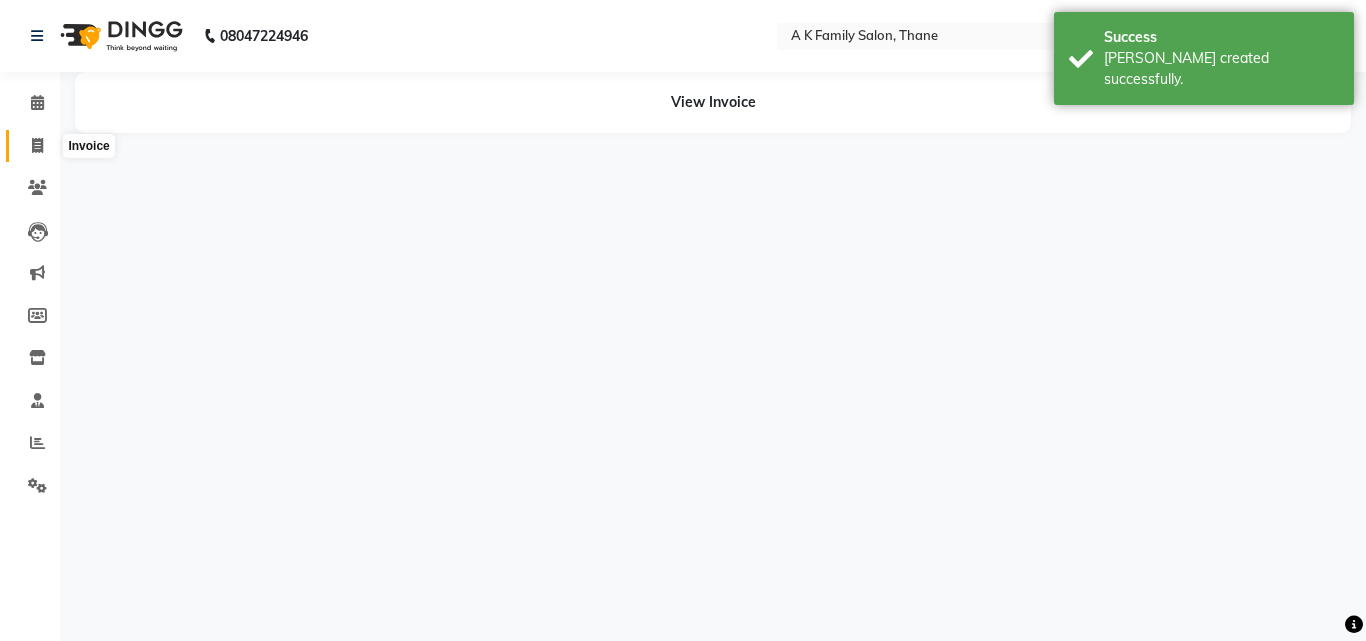 click 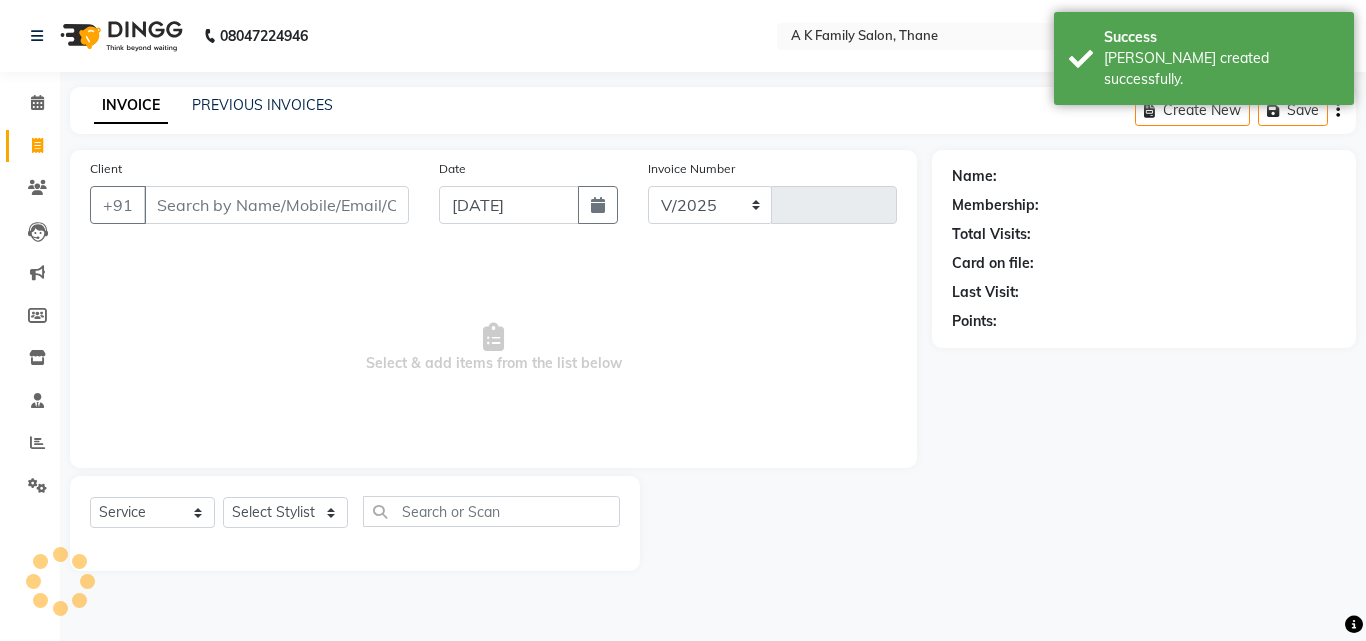 select on "5033" 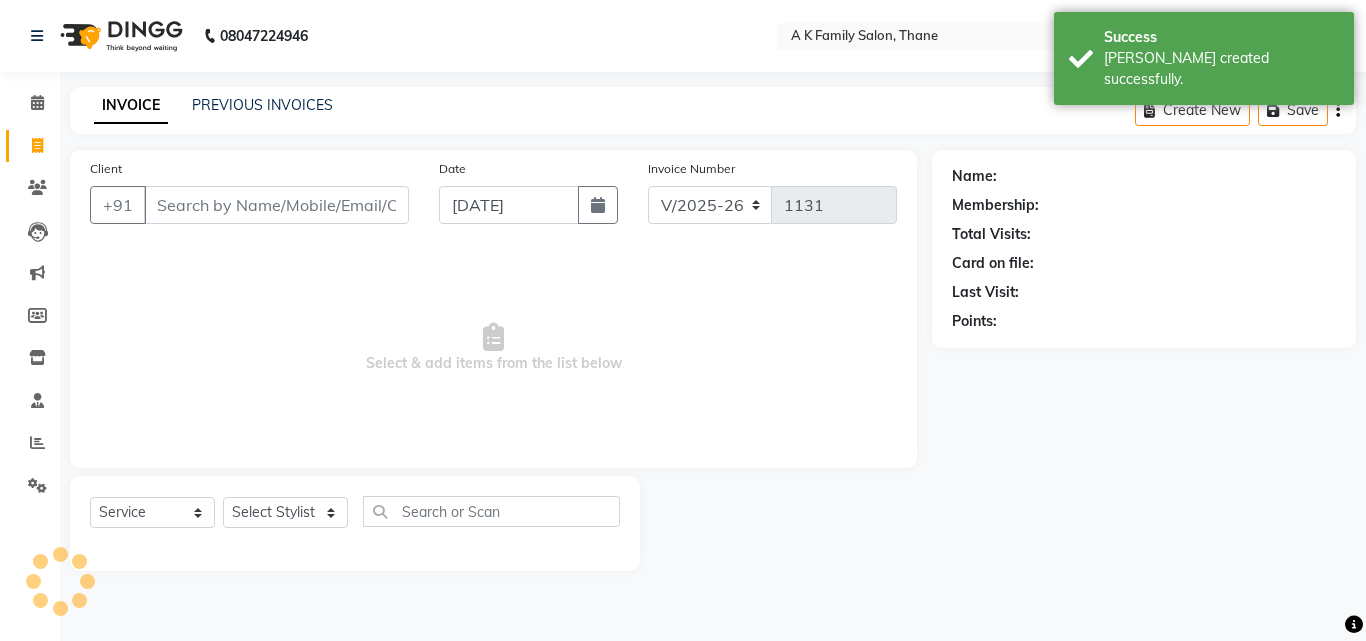 click on "Client" at bounding box center [276, 205] 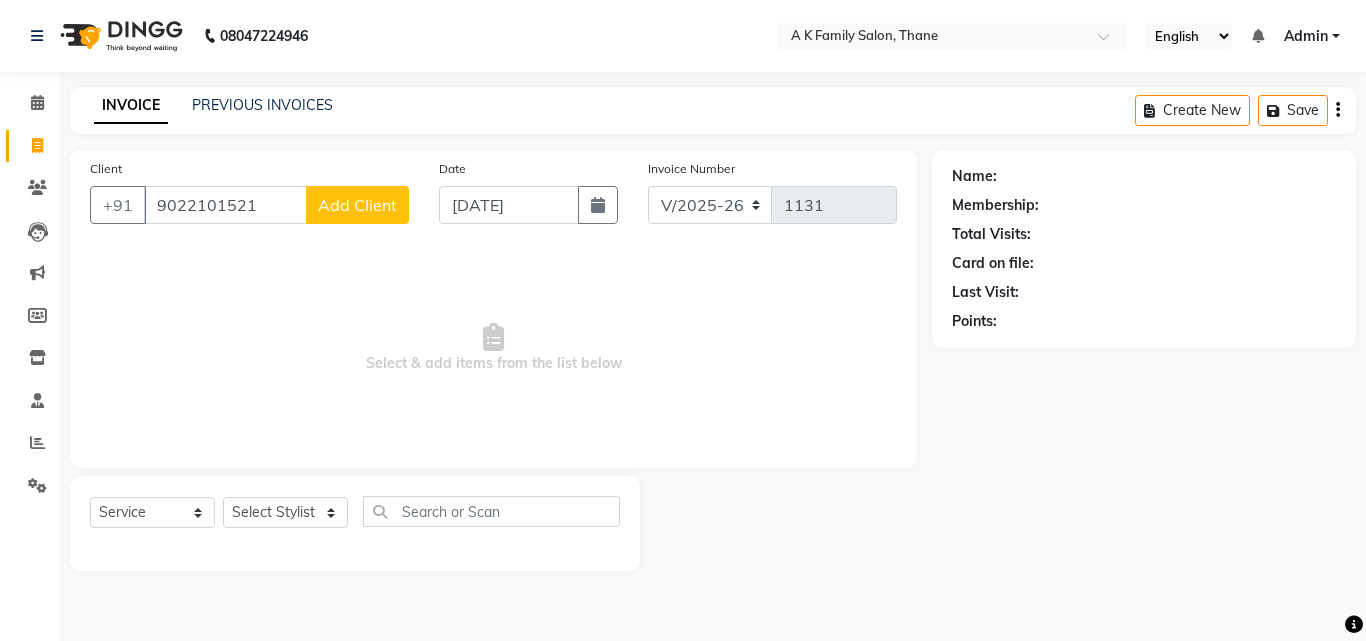 type on "9022101521" 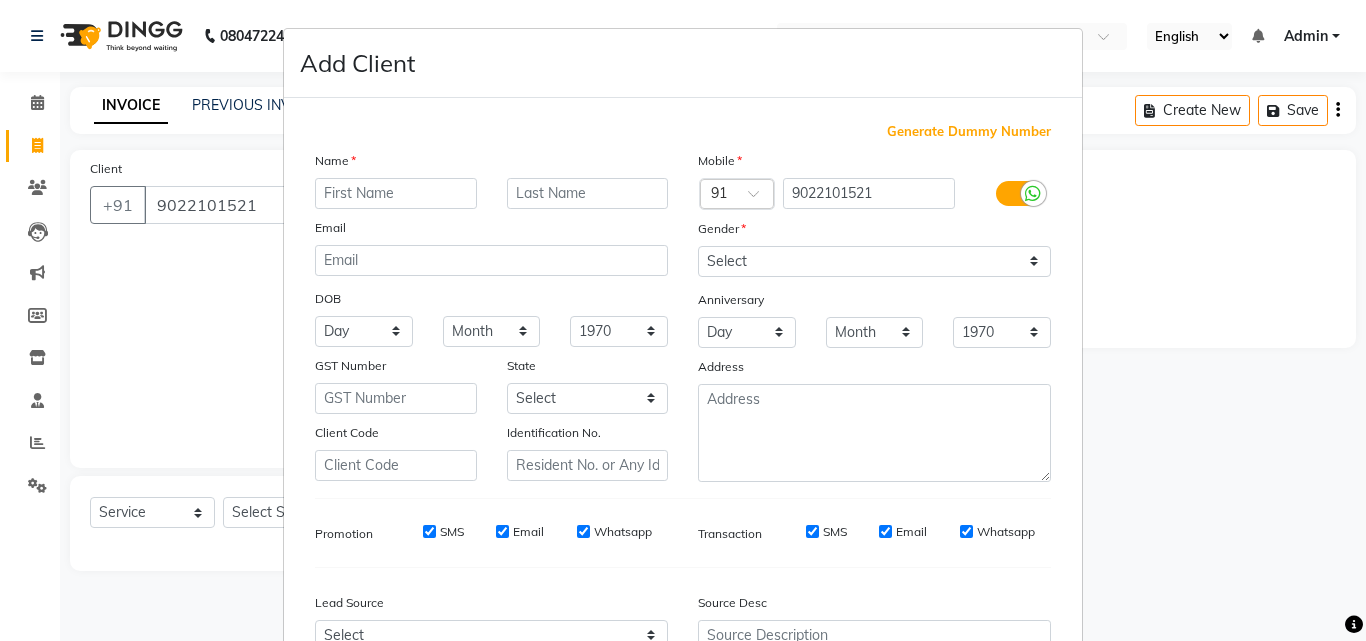 click at bounding box center (396, 193) 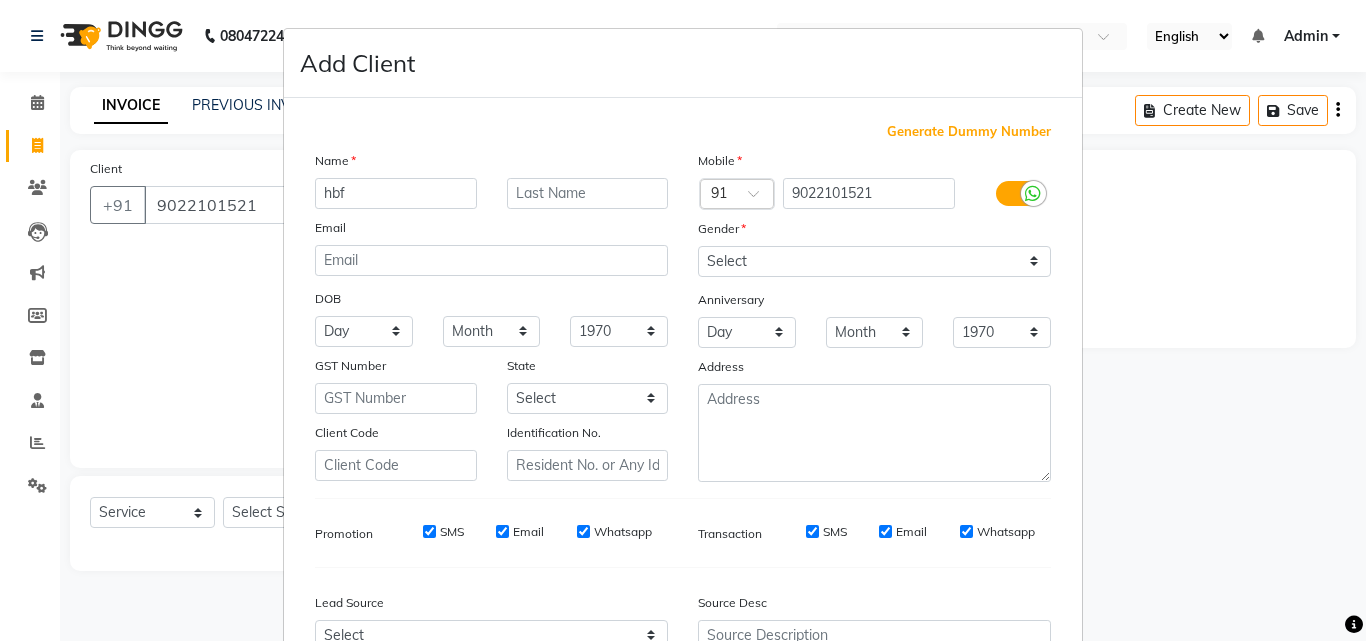 type on "hbf" 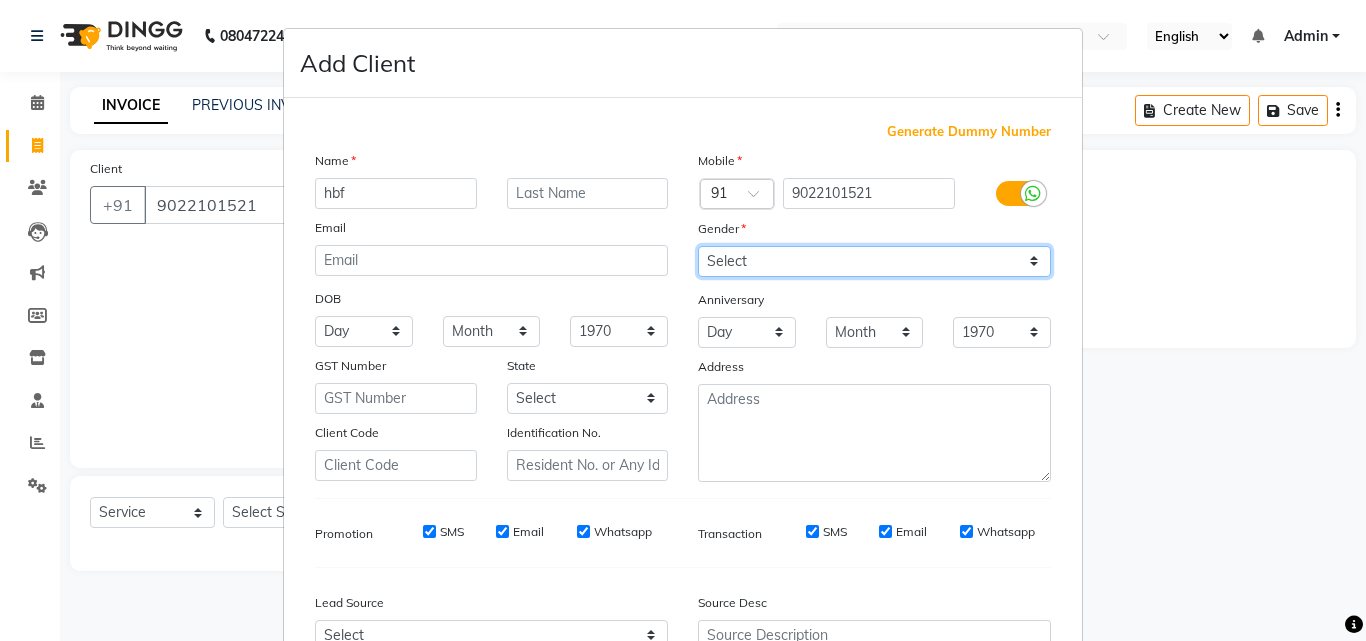 click on "Select Male Female Other Prefer Not To Say" at bounding box center [874, 261] 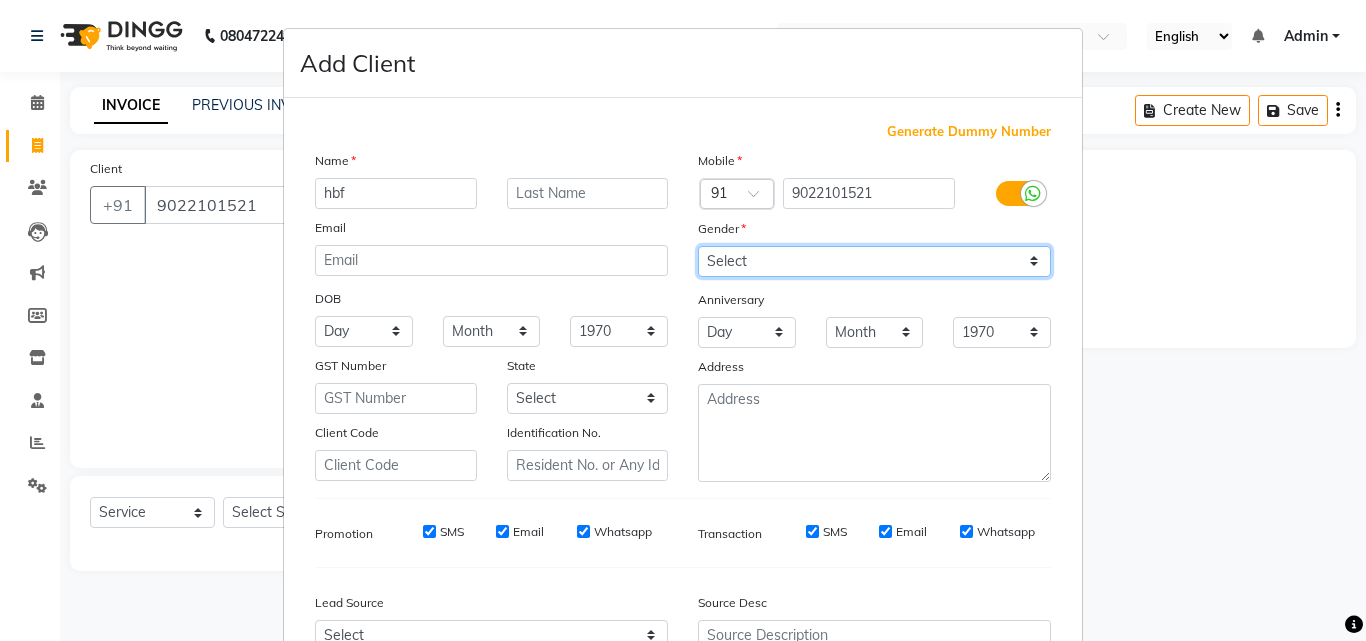 select on "male" 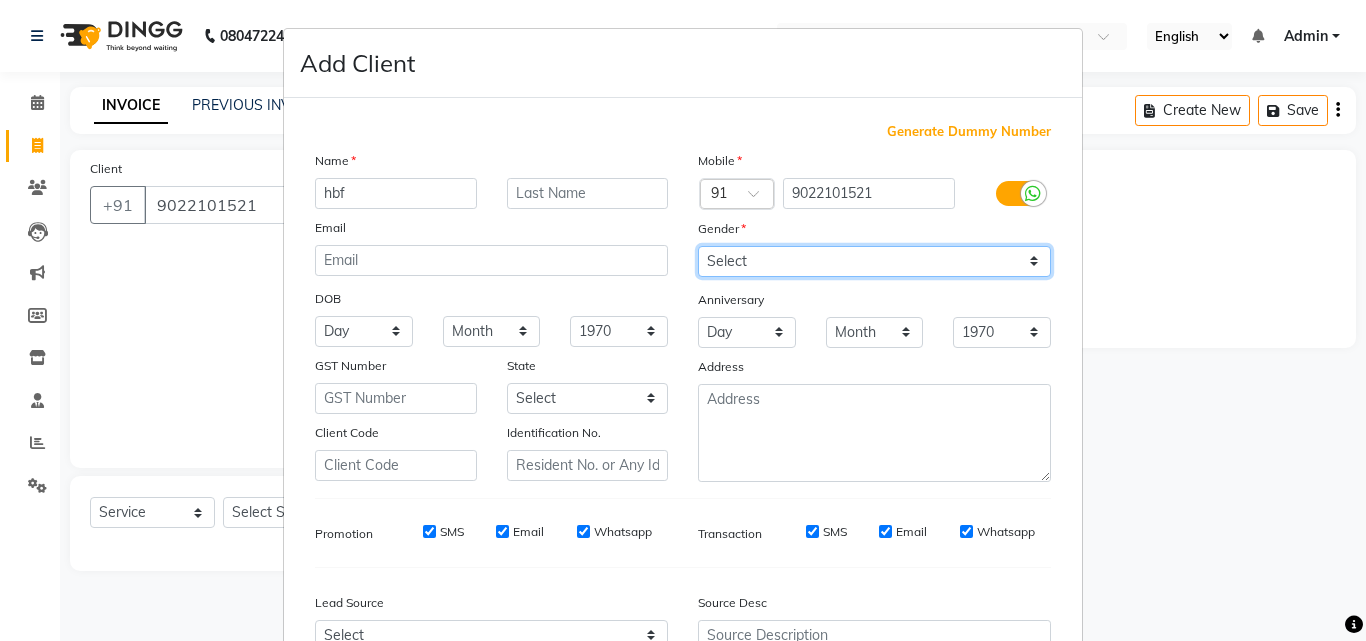click on "Select Male Female Other Prefer Not To Say" at bounding box center (874, 261) 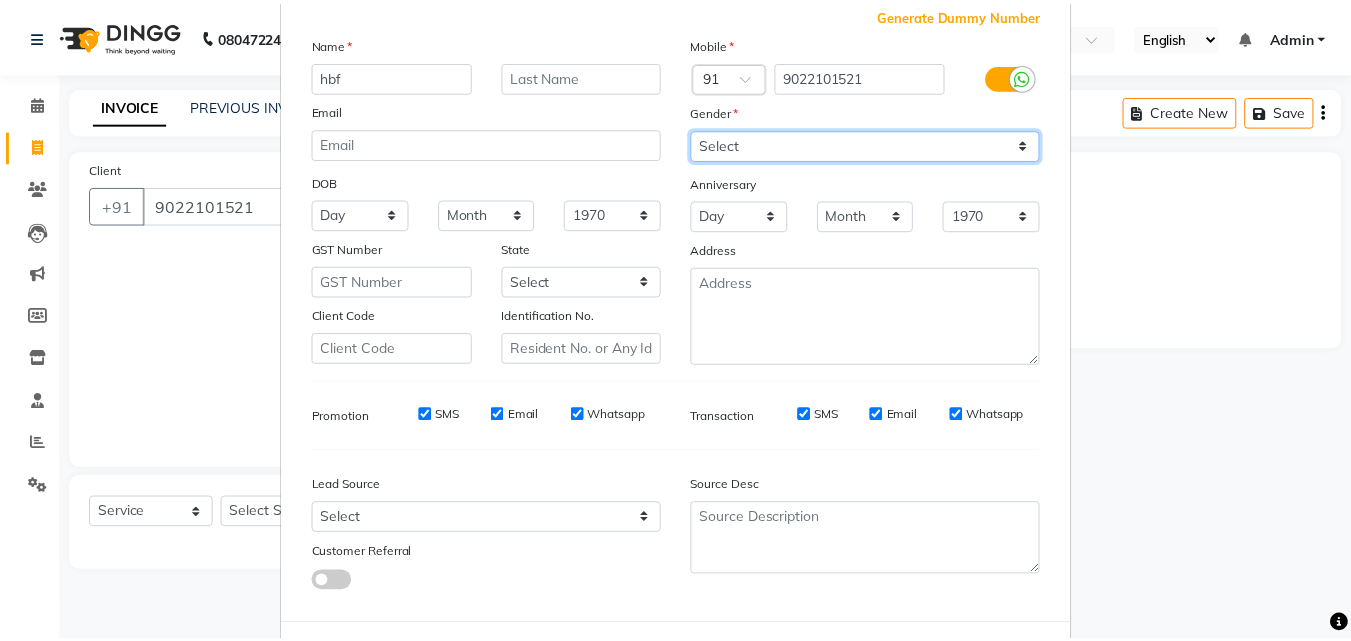 scroll, scrollTop: 208, scrollLeft: 0, axis: vertical 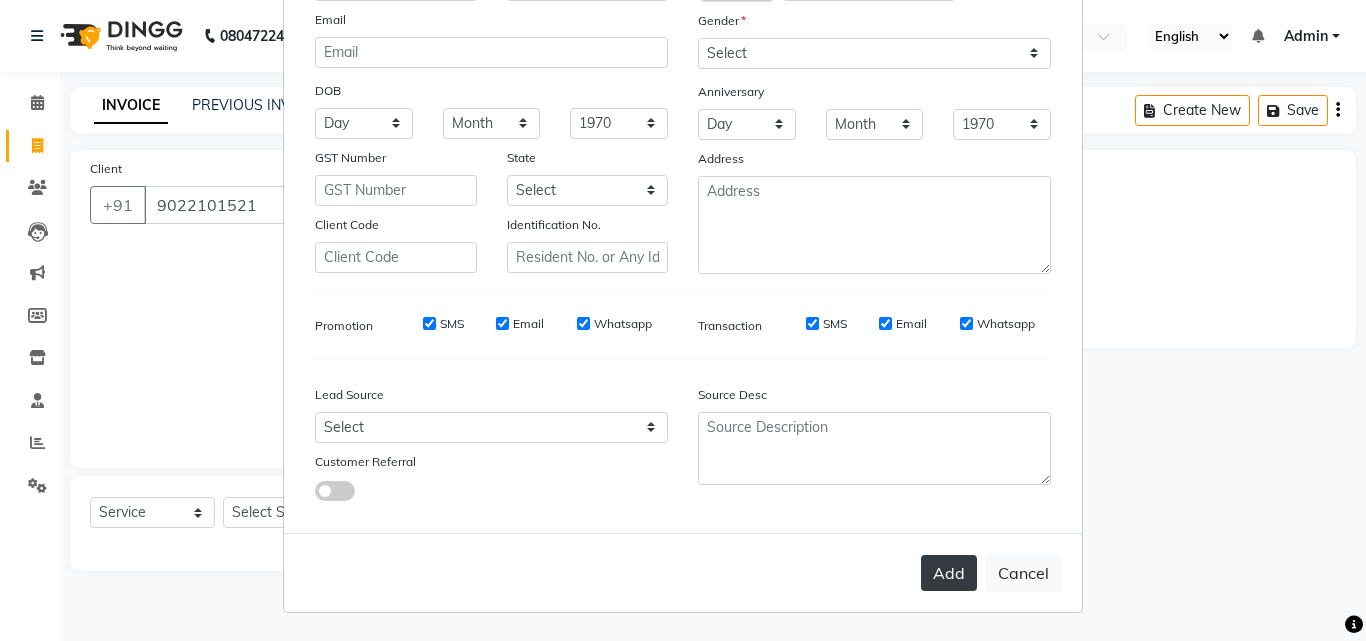 click on "Add" at bounding box center (949, 573) 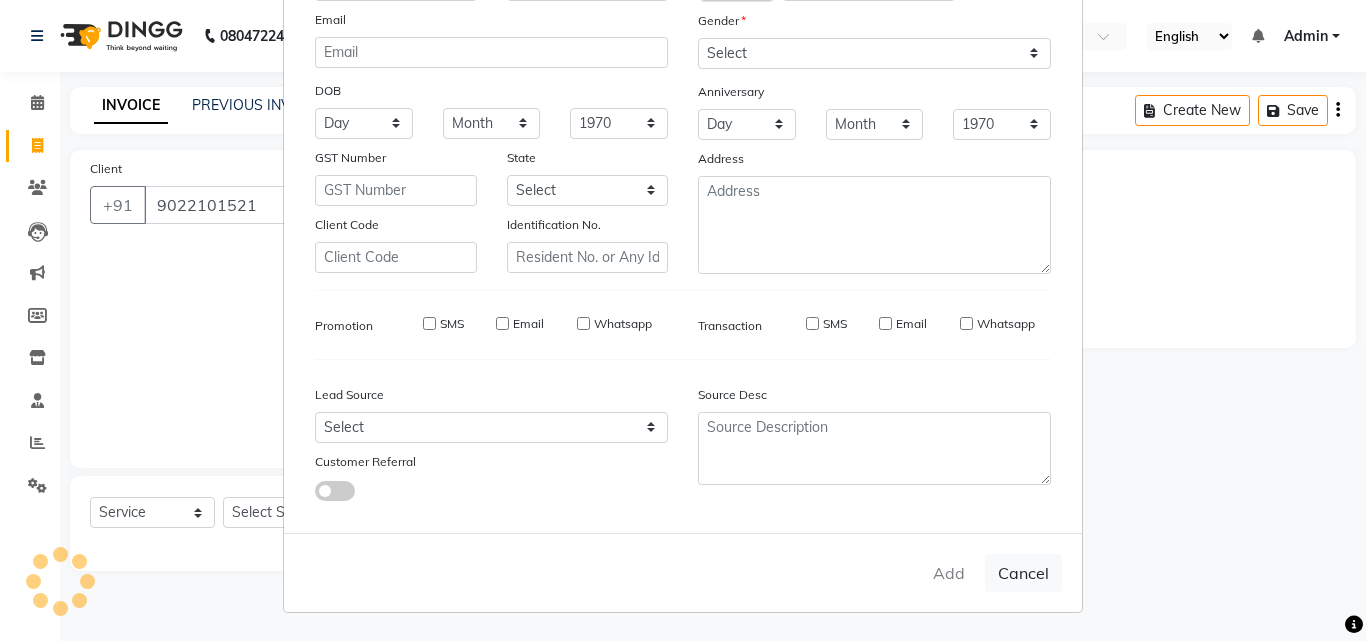 type 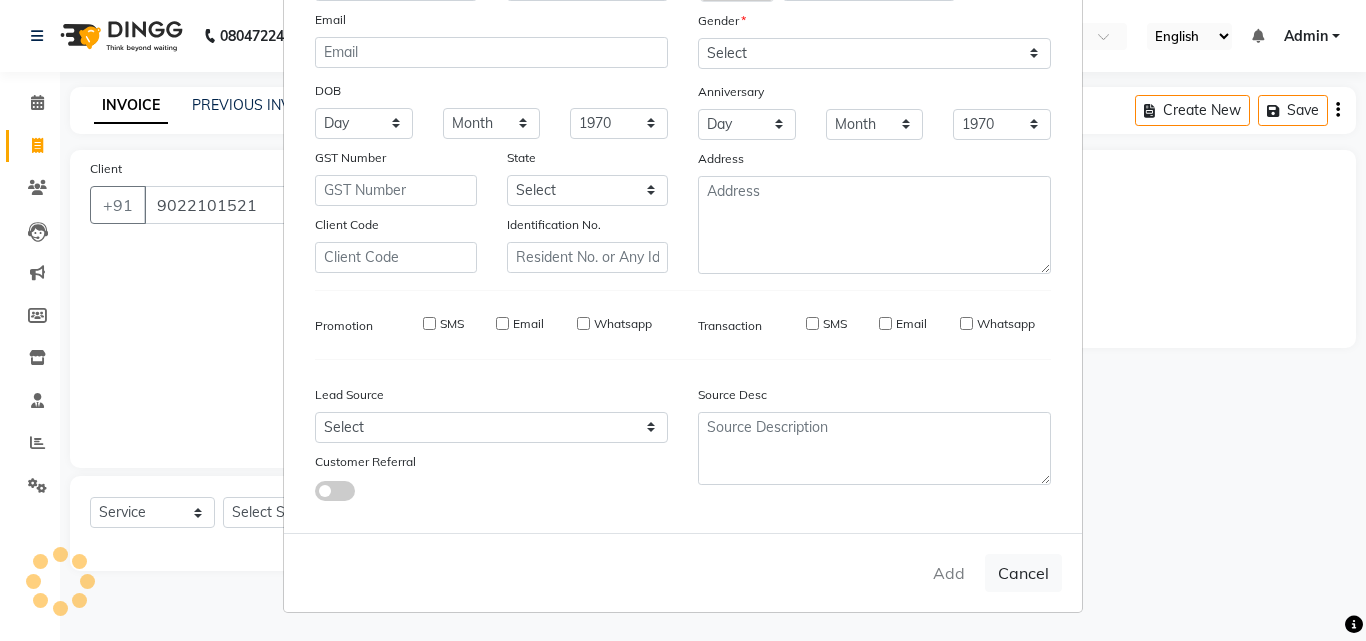 select 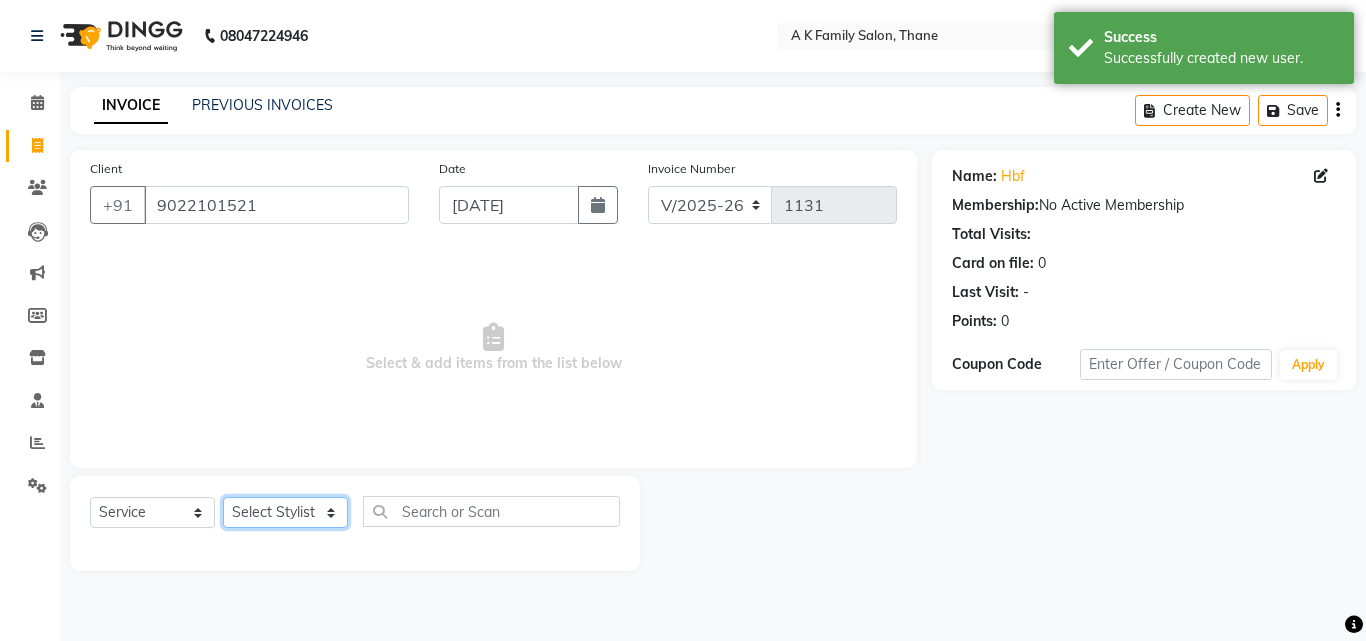 click on "Select Stylist Aziz Khan dummy harshada jadhav krishna  simmi smita jhadhav" 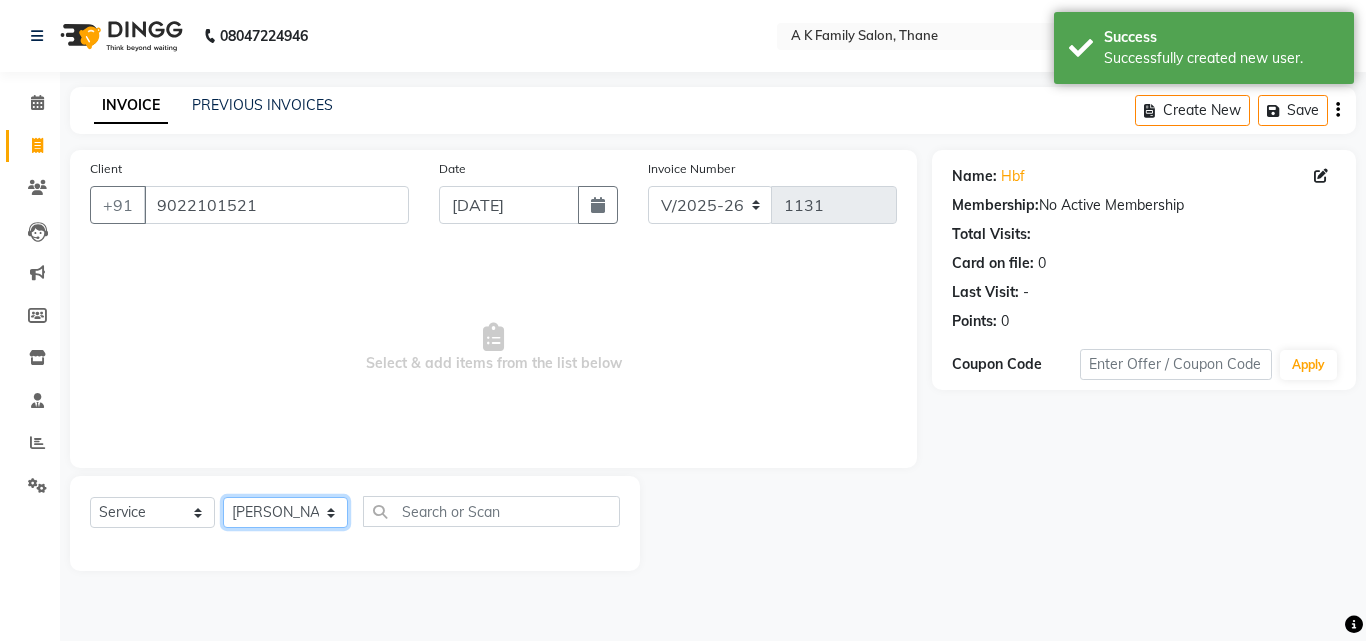 click on "Select Stylist Aziz Khan dummy harshada jadhav krishna  simmi smita jhadhav" 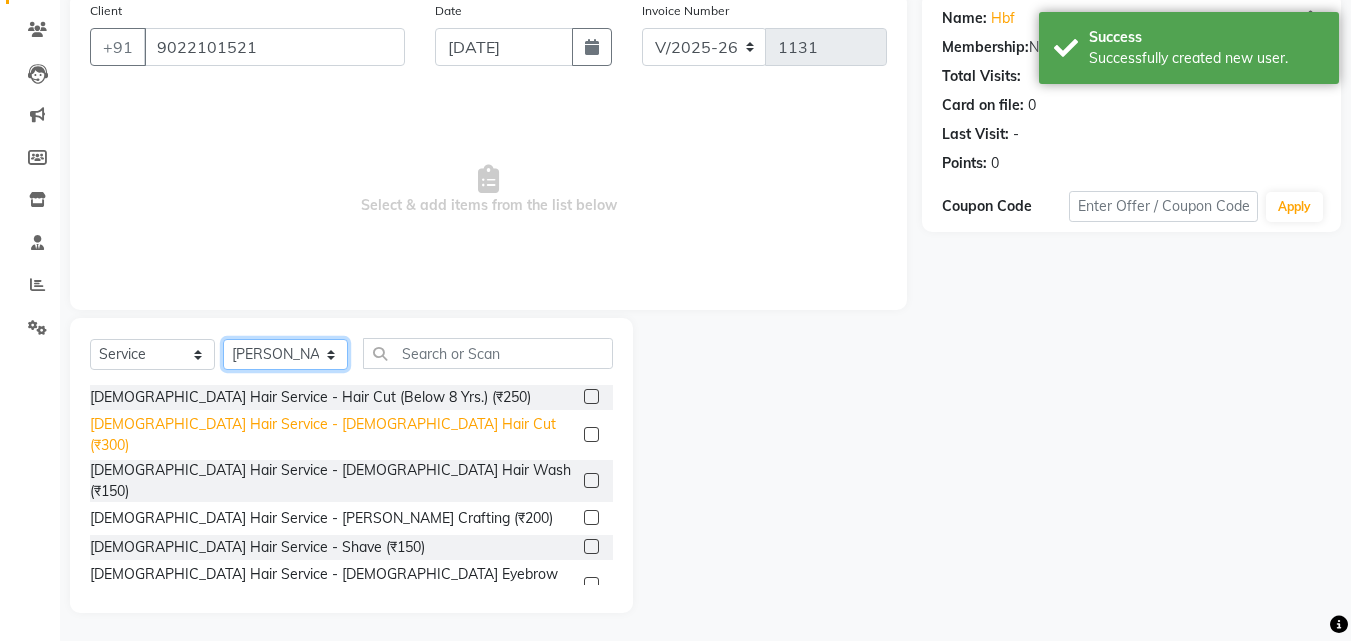 scroll, scrollTop: 160, scrollLeft: 0, axis: vertical 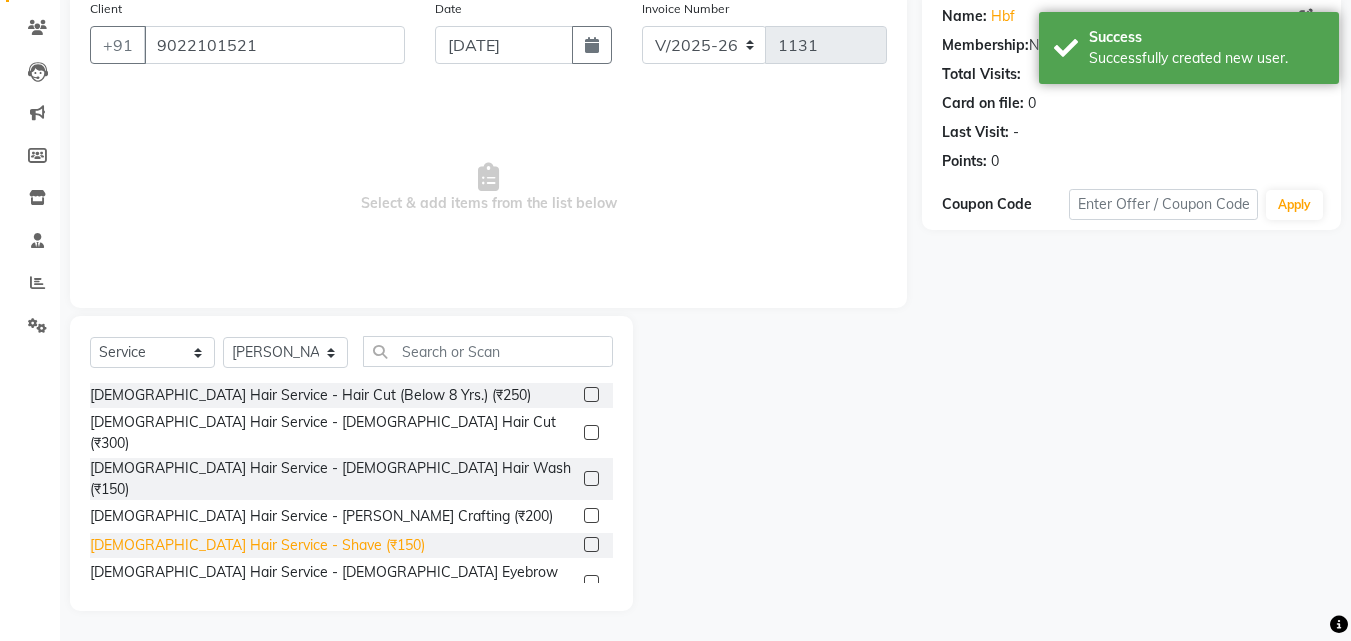 click on "Male Hair Service - Shave (₹150)" 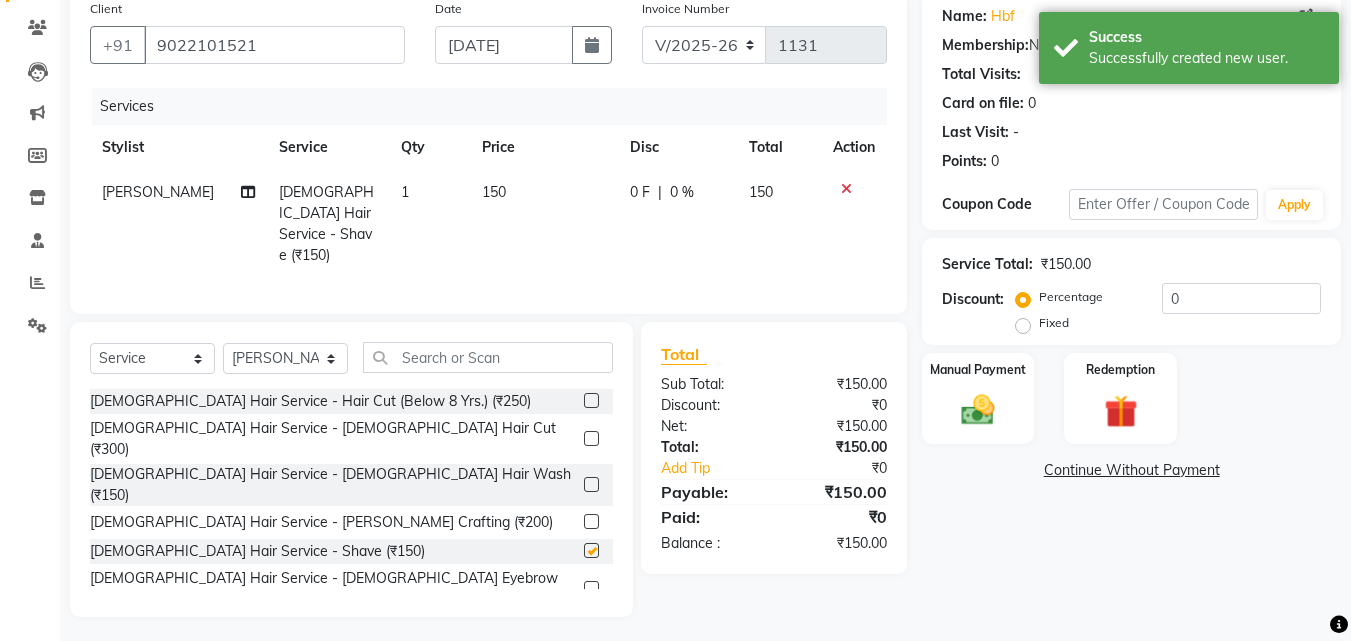 checkbox on "false" 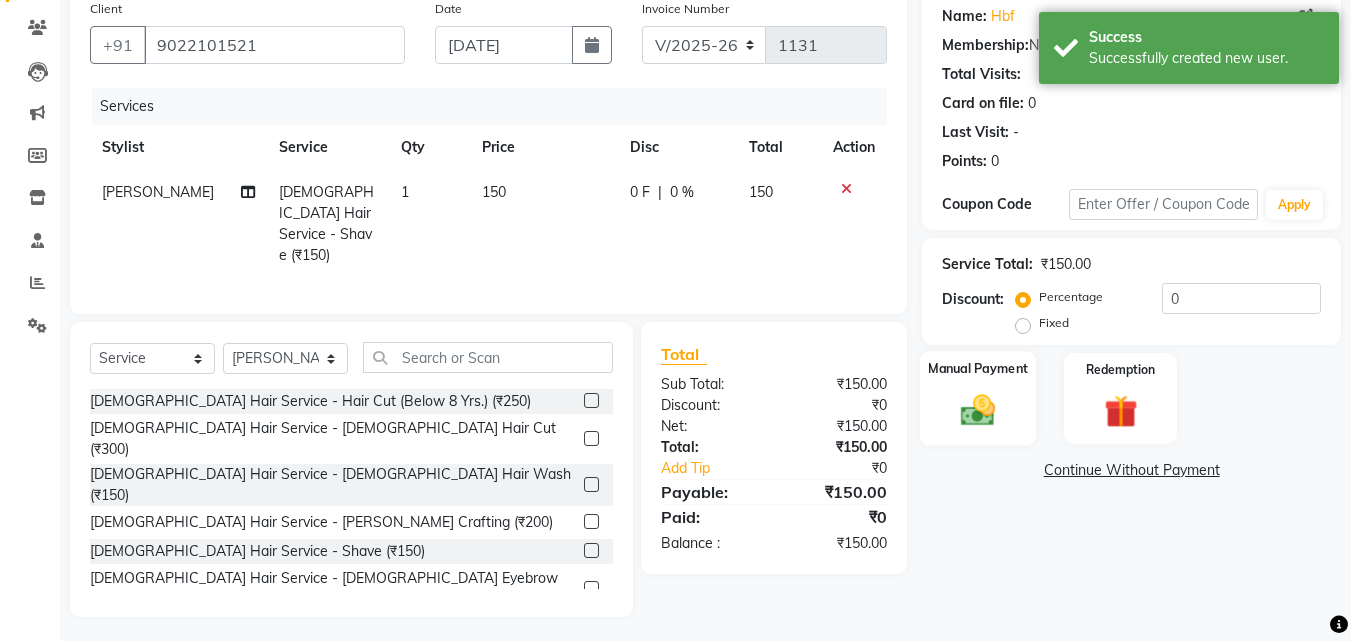 click 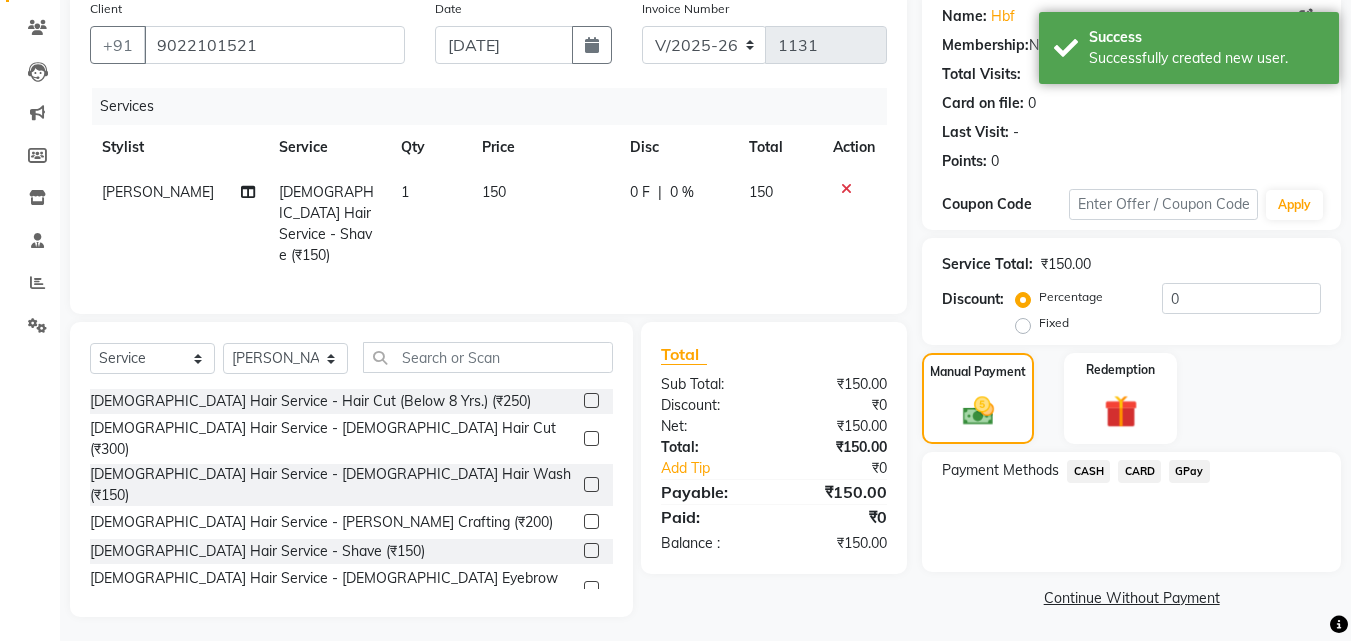 click on "GPay" 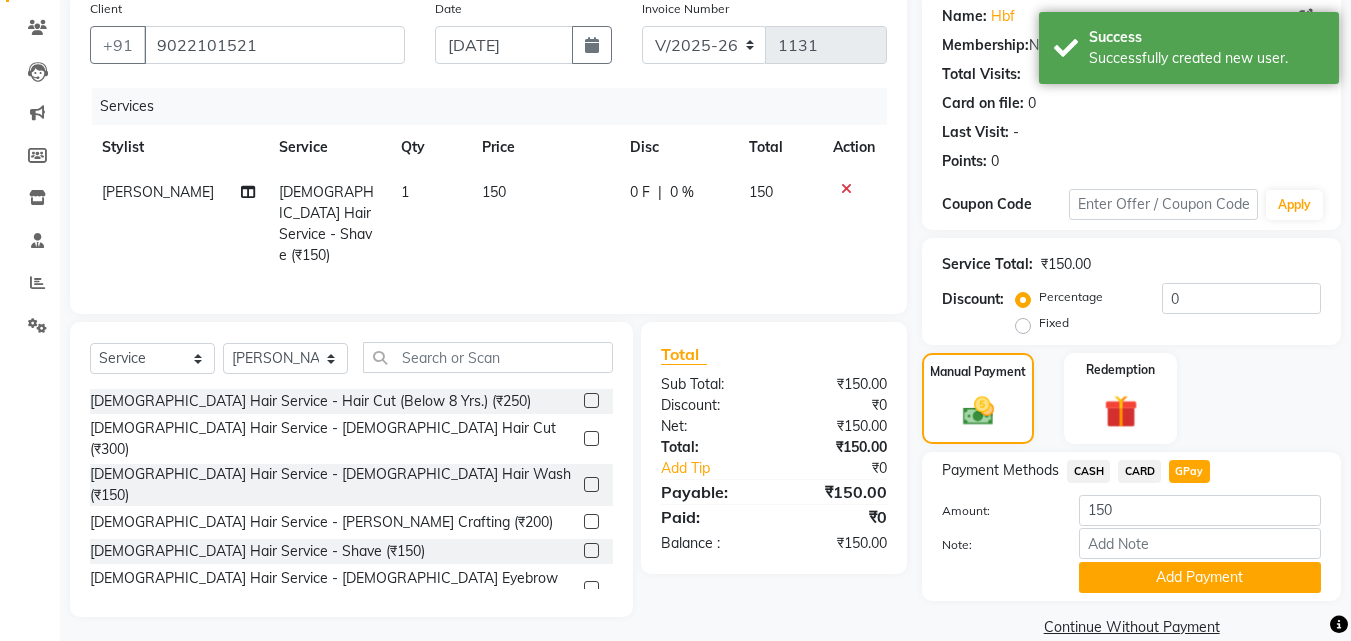 drag, startPoint x: 1190, startPoint y: 582, endPoint x: 683, endPoint y: 297, distance: 581.6133 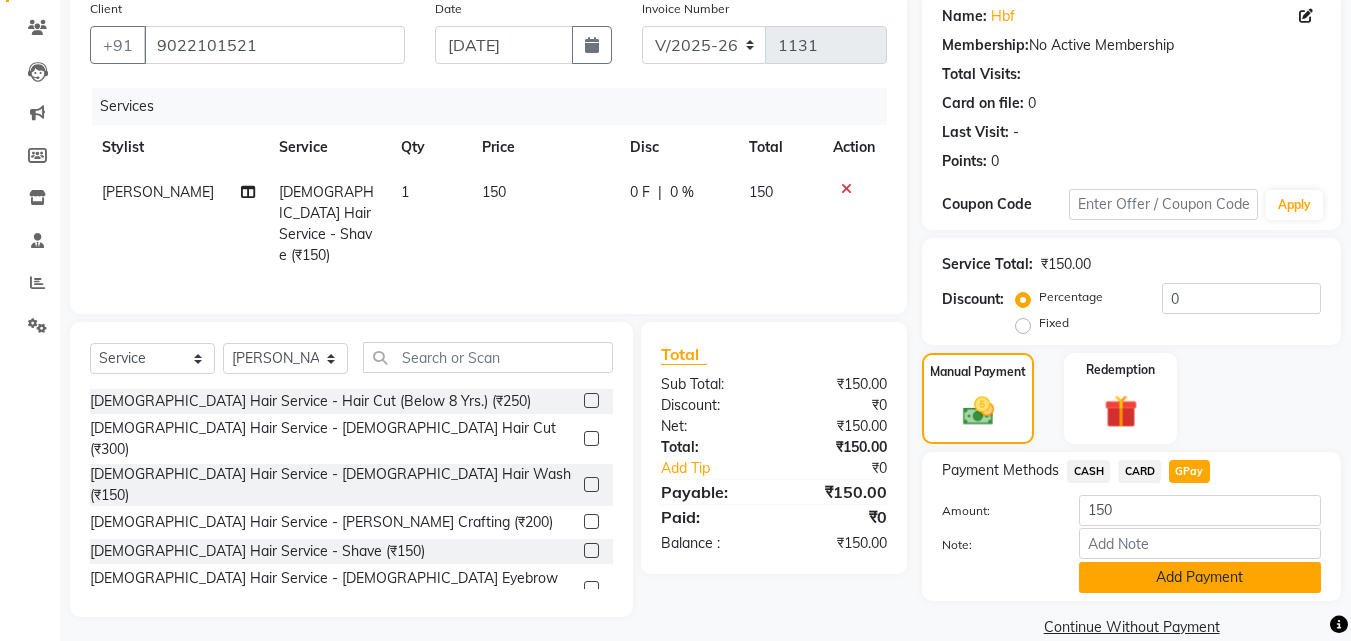 click on "Add Payment" 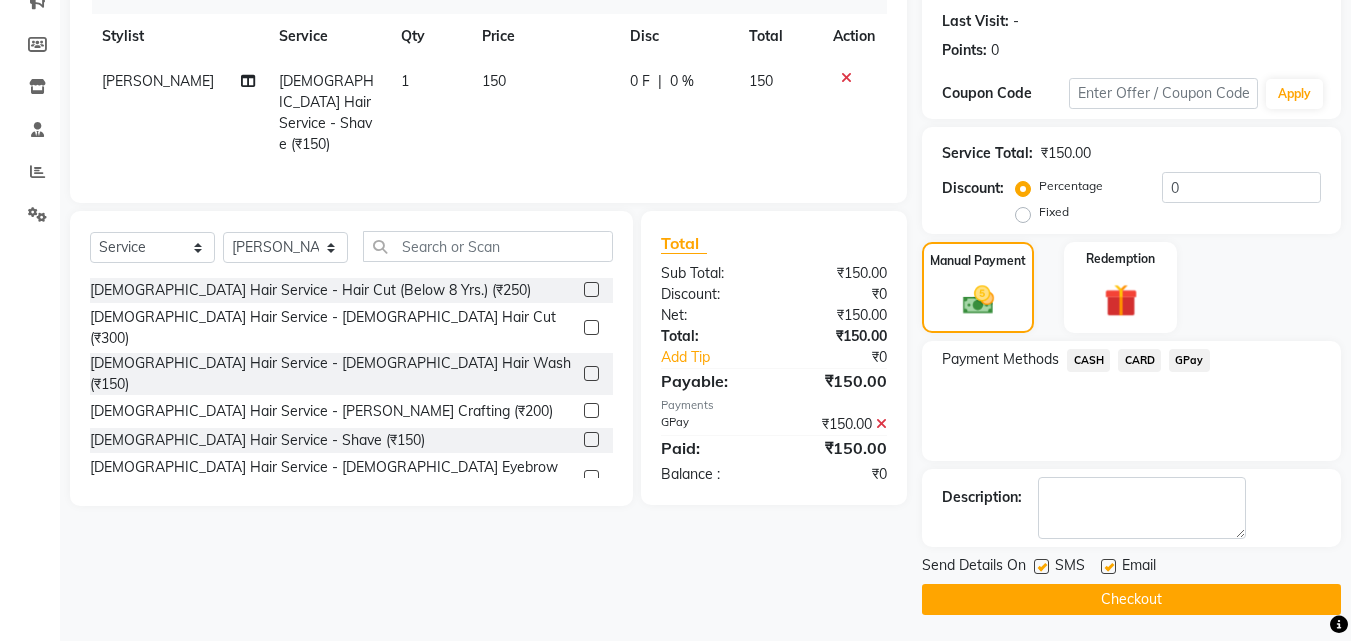 scroll, scrollTop: 275, scrollLeft: 0, axis: vertical 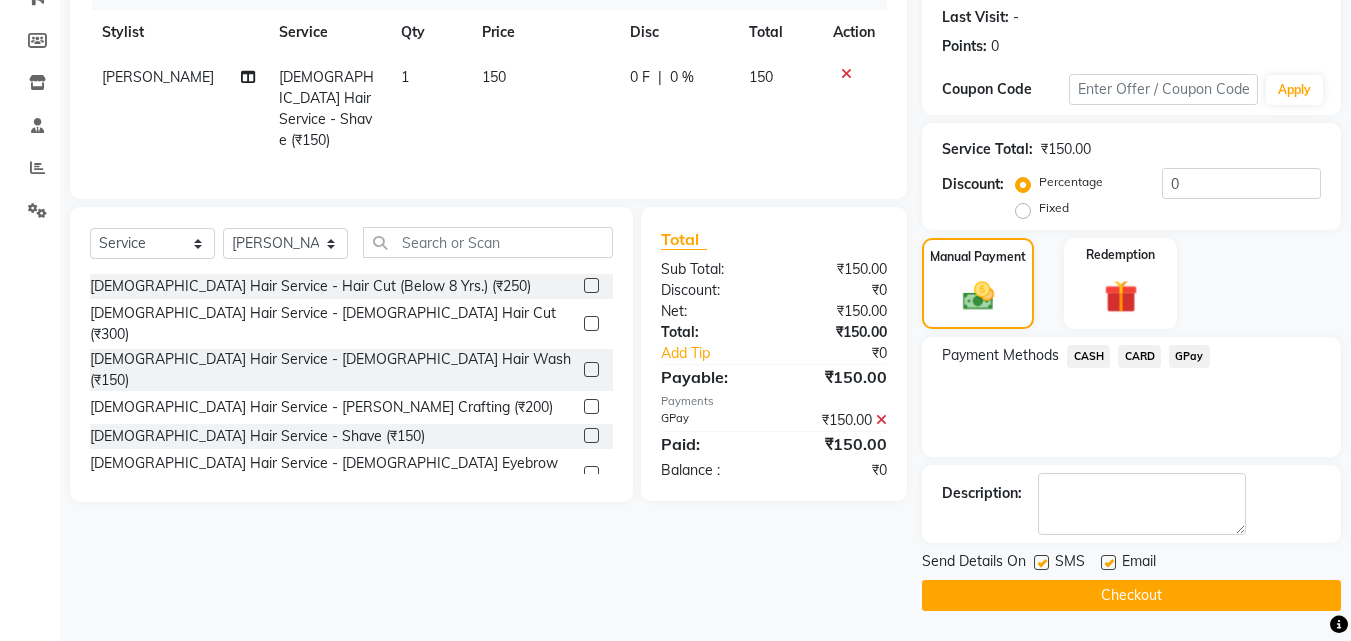 click on "Checkout" 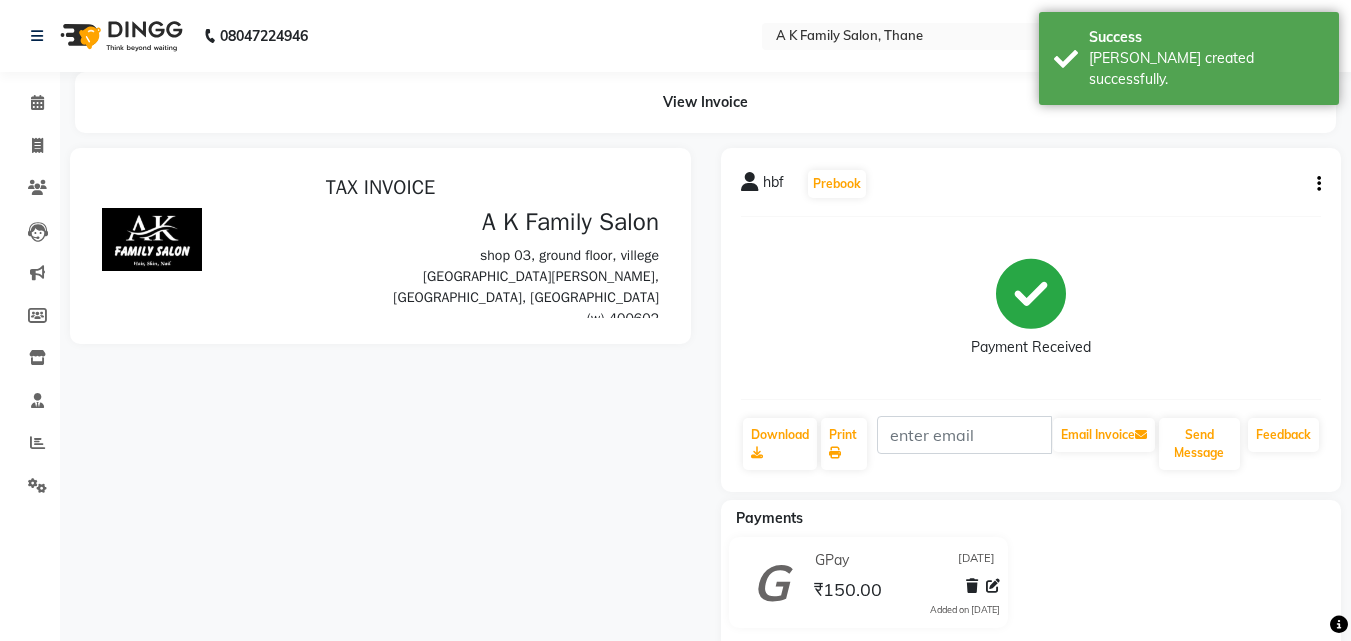 scroll, scrollTop: 0, scrollLeft: 0, axis: both 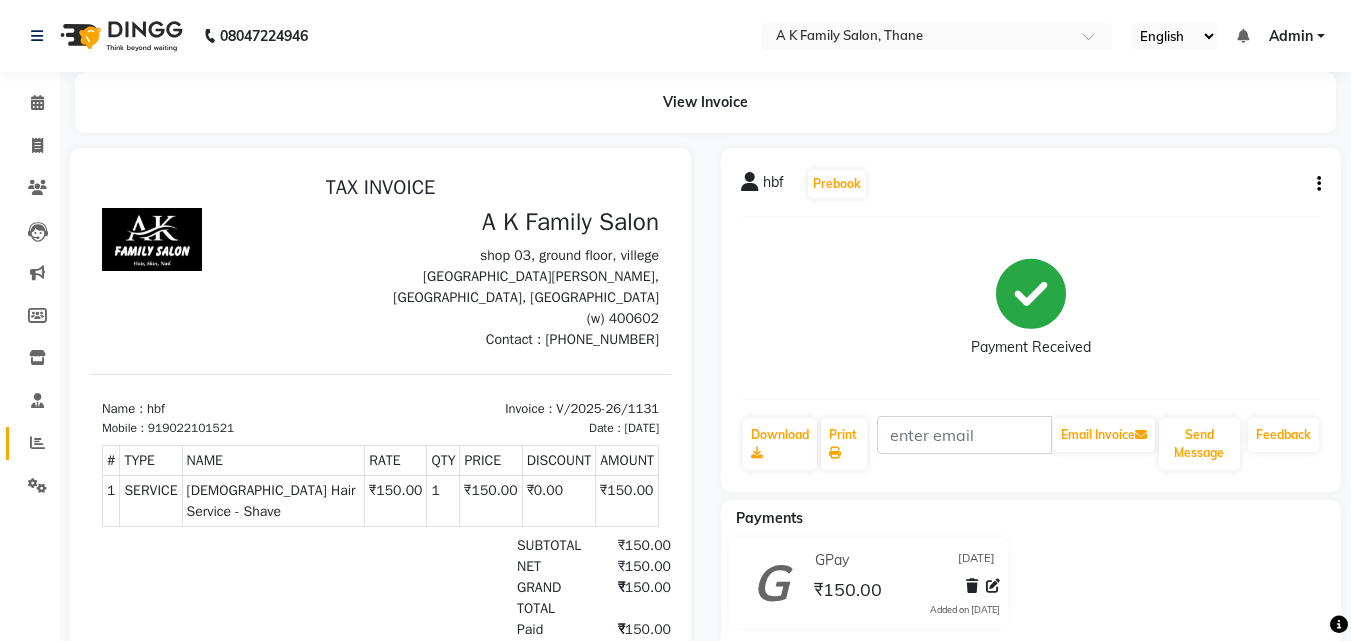 click on "Reports" 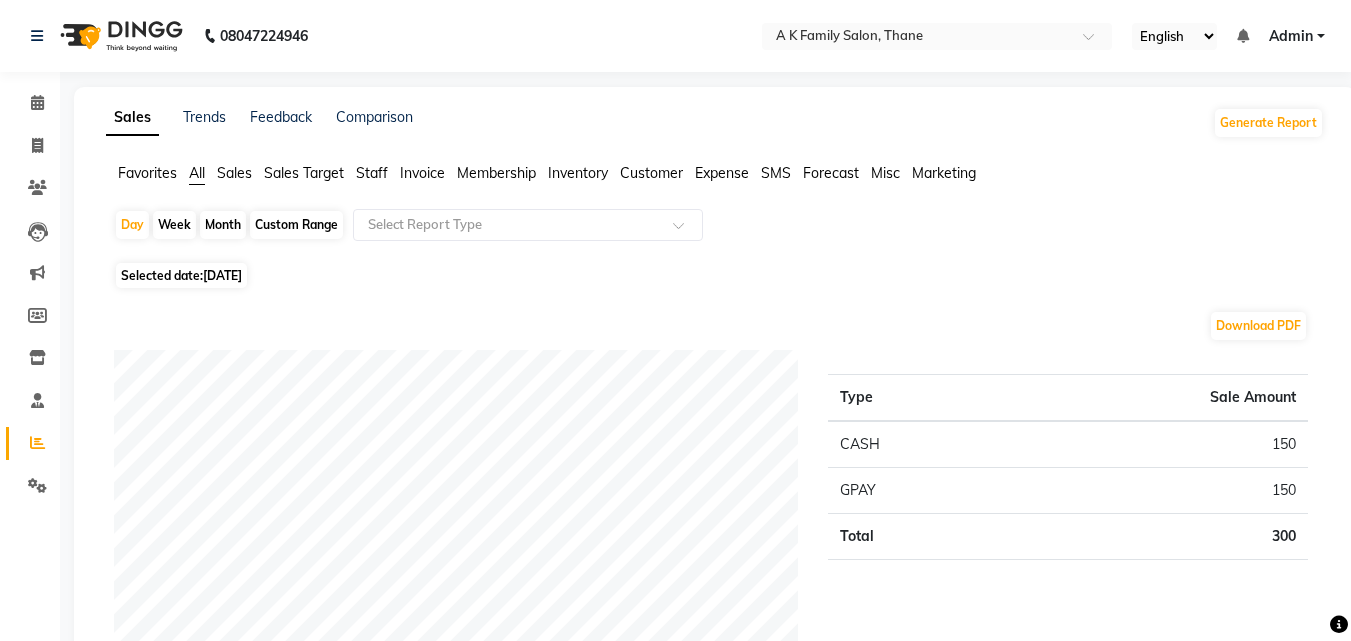 click on "Staff" 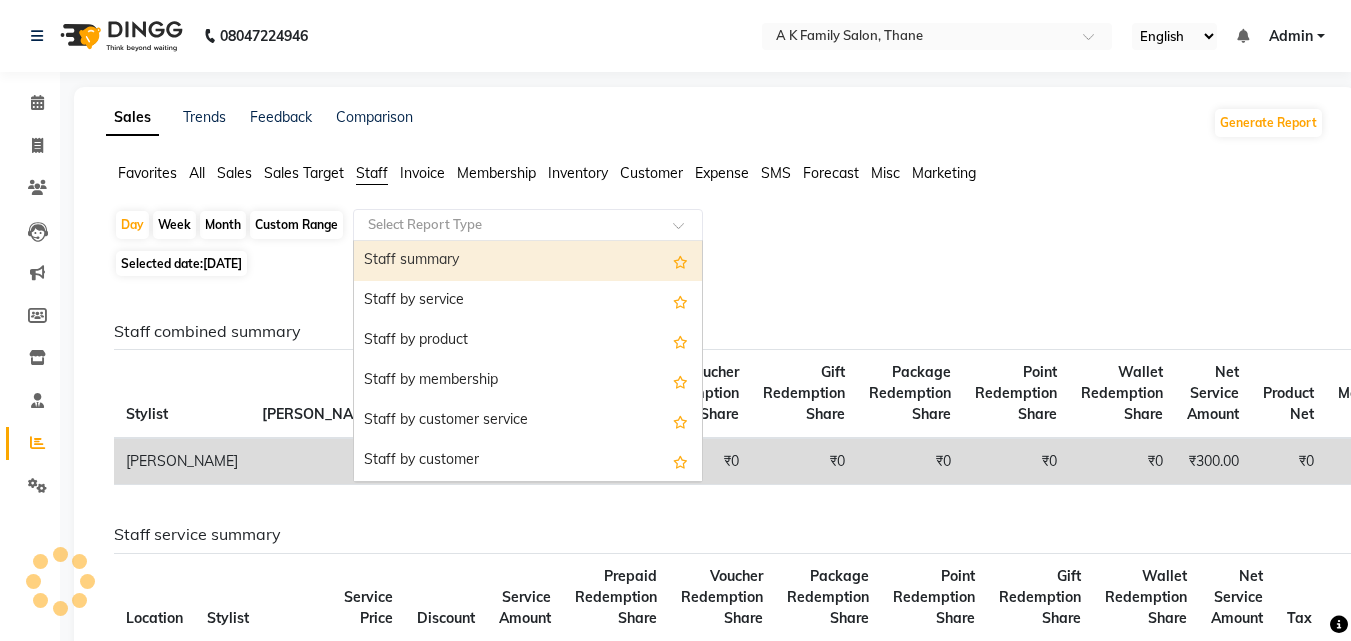 click 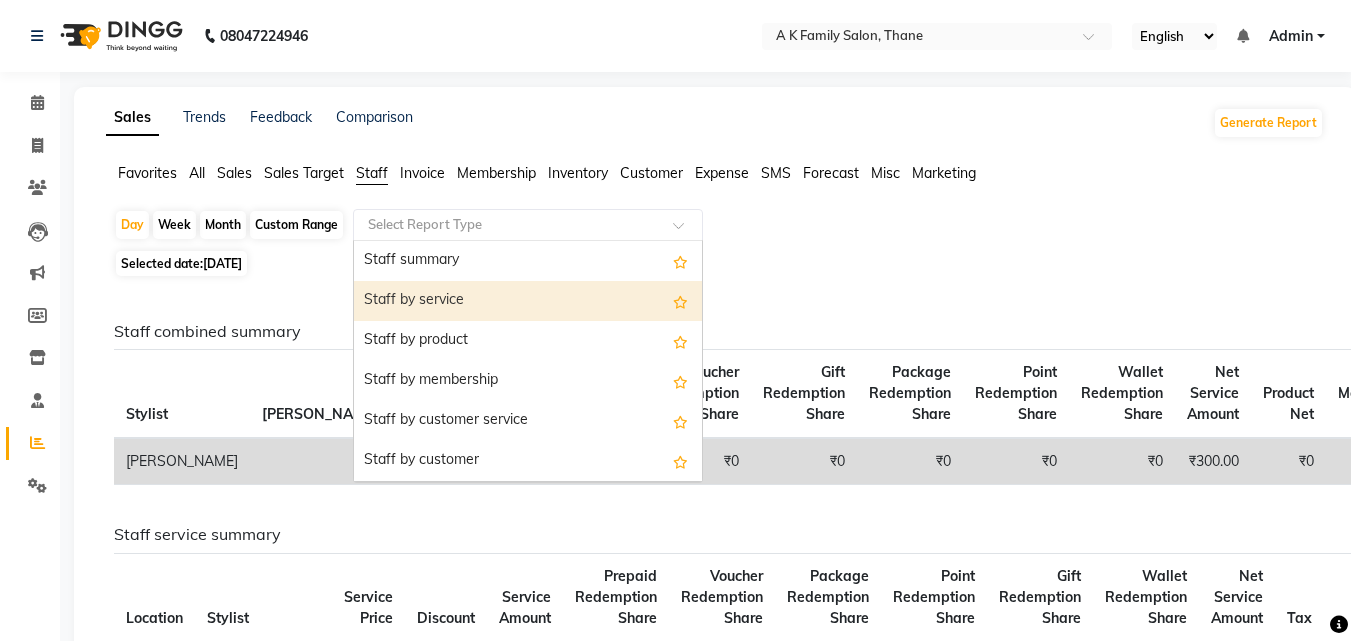 click on "Staff by service" at bounding box center (528, 301) 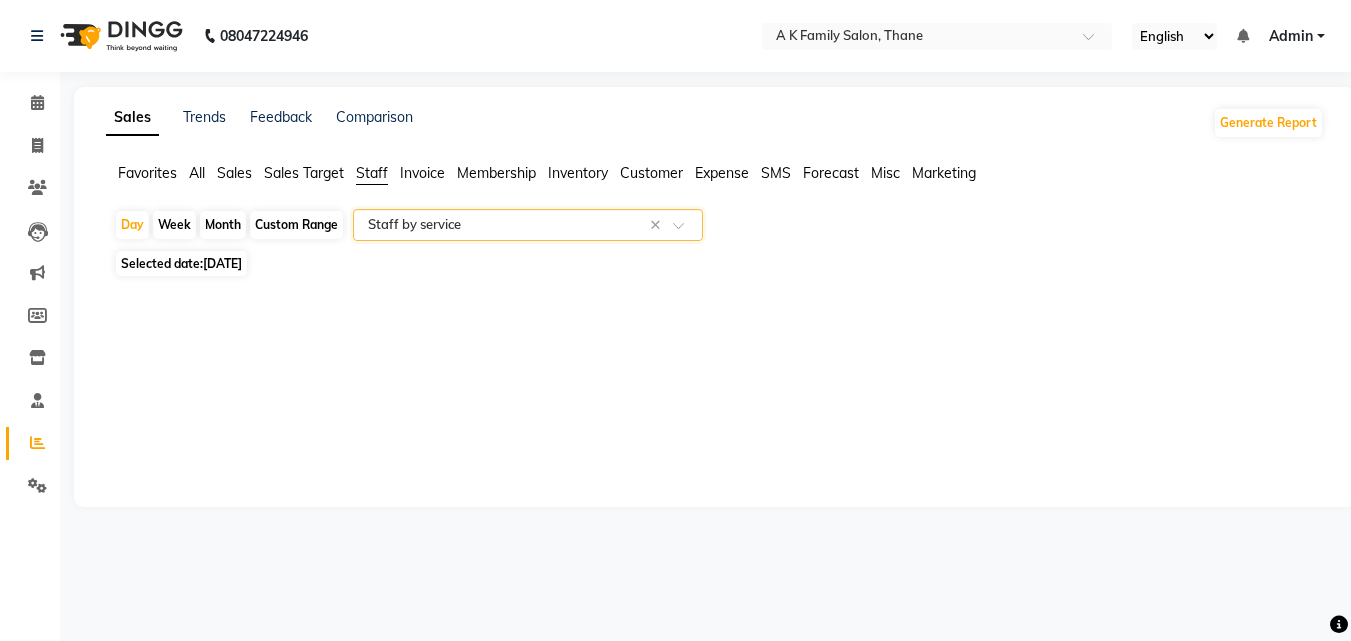 select on "full_report" 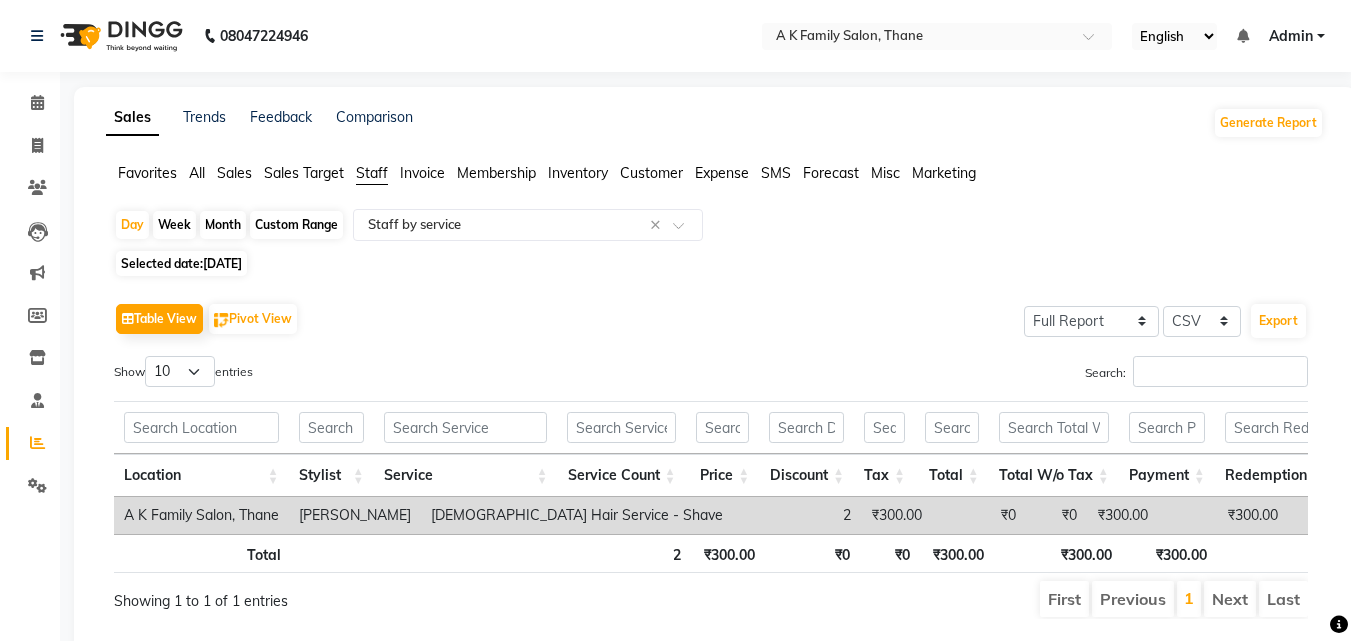 click on "[DATE]" 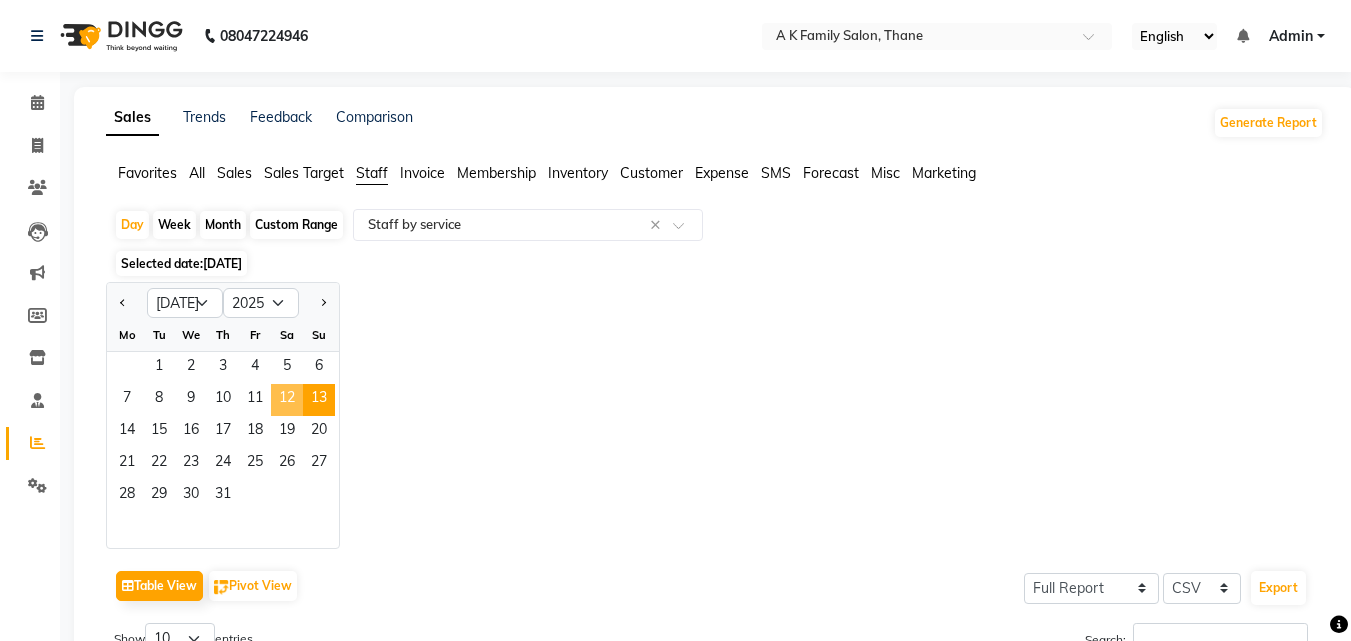 click on "12" 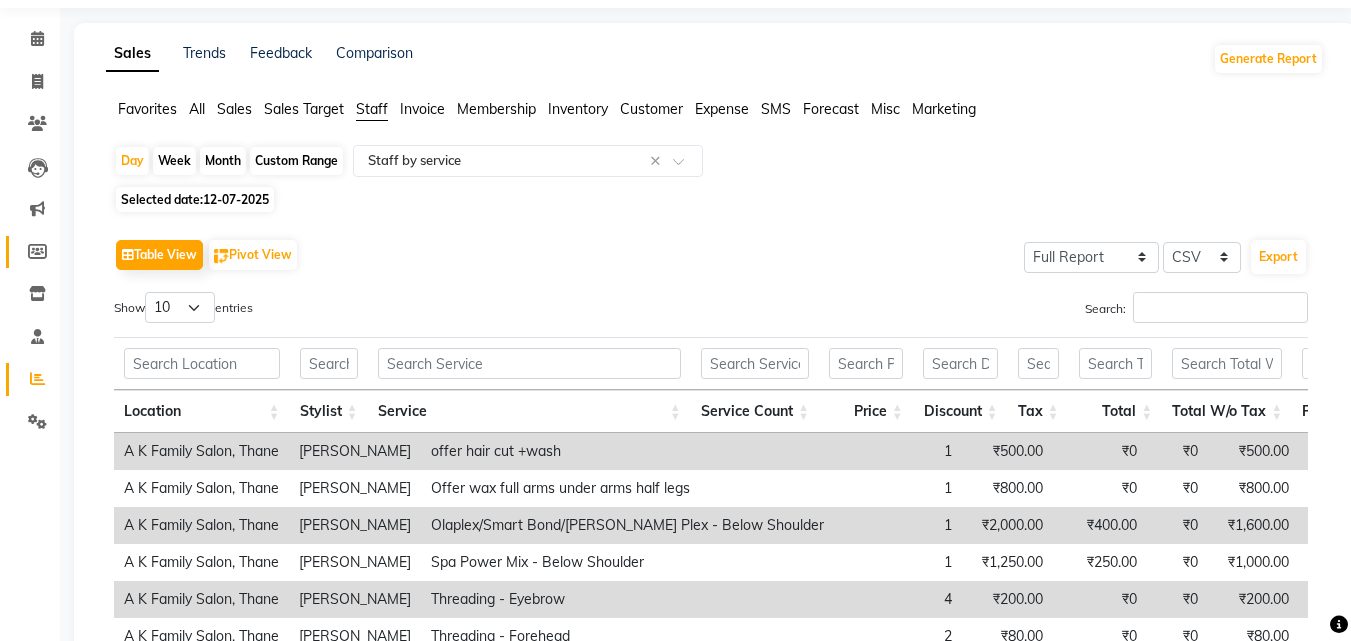 scroll, scrollTop: 0, scrollLeft: 0, axis: both 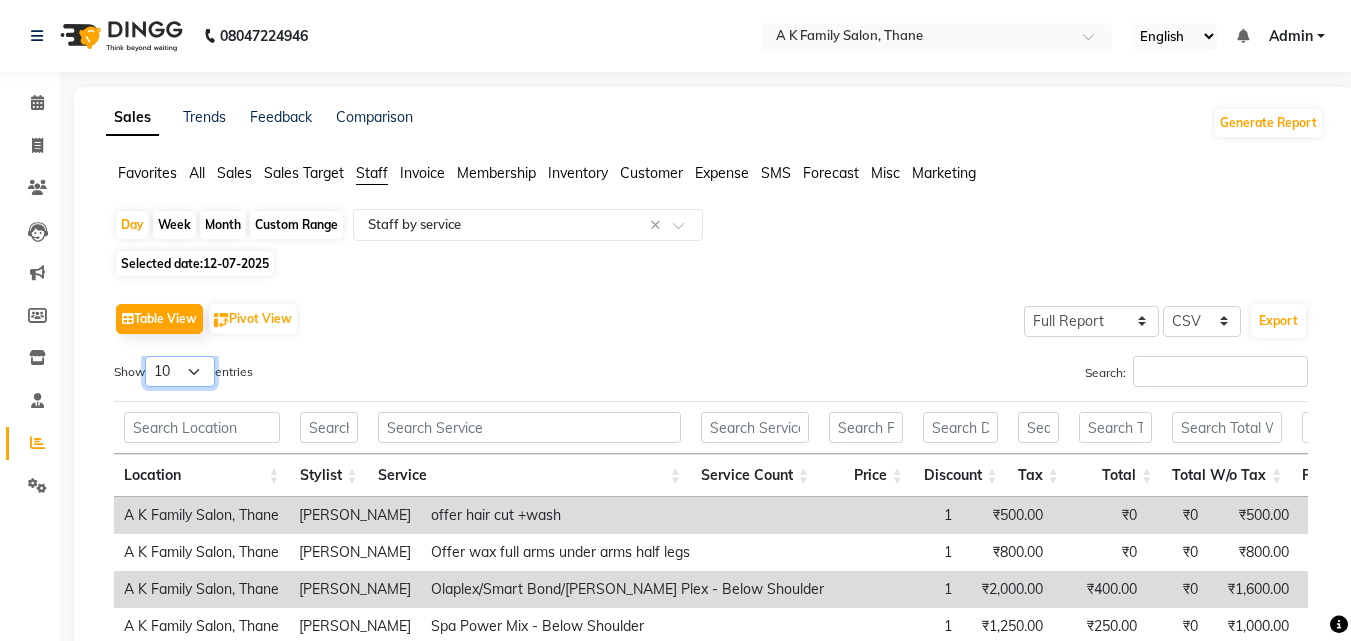 click on "10 25 50 100" at bounding box center [180, 371] 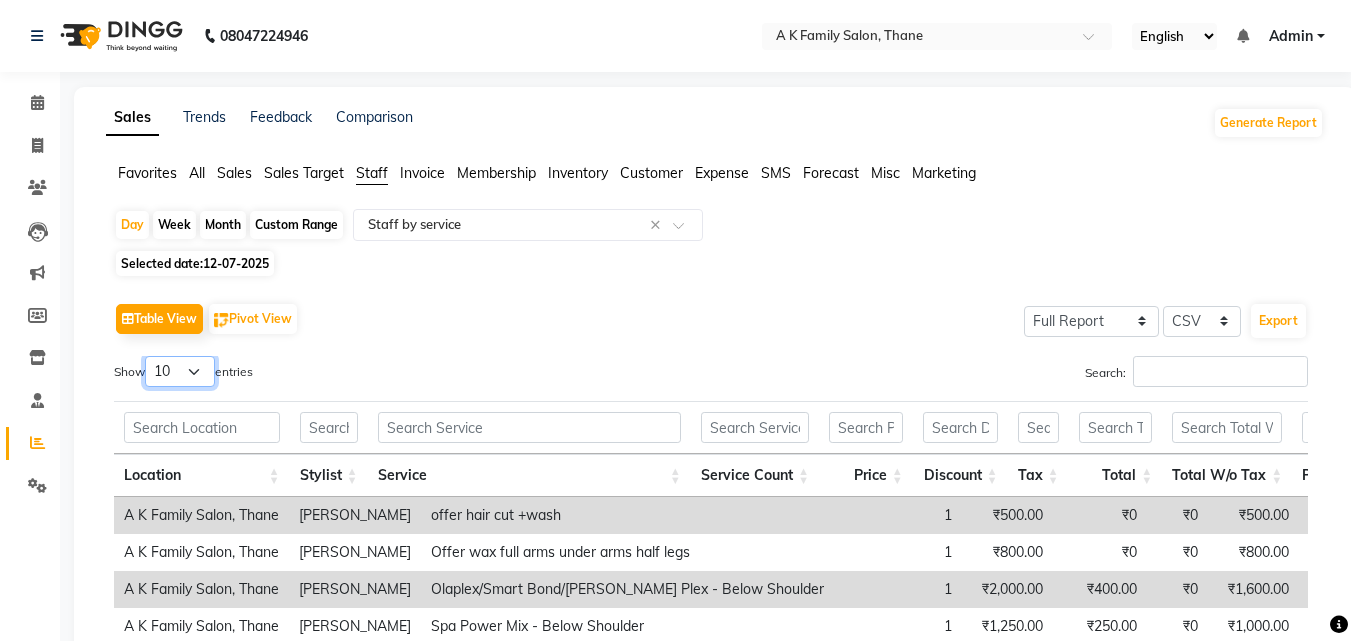 select on "100" 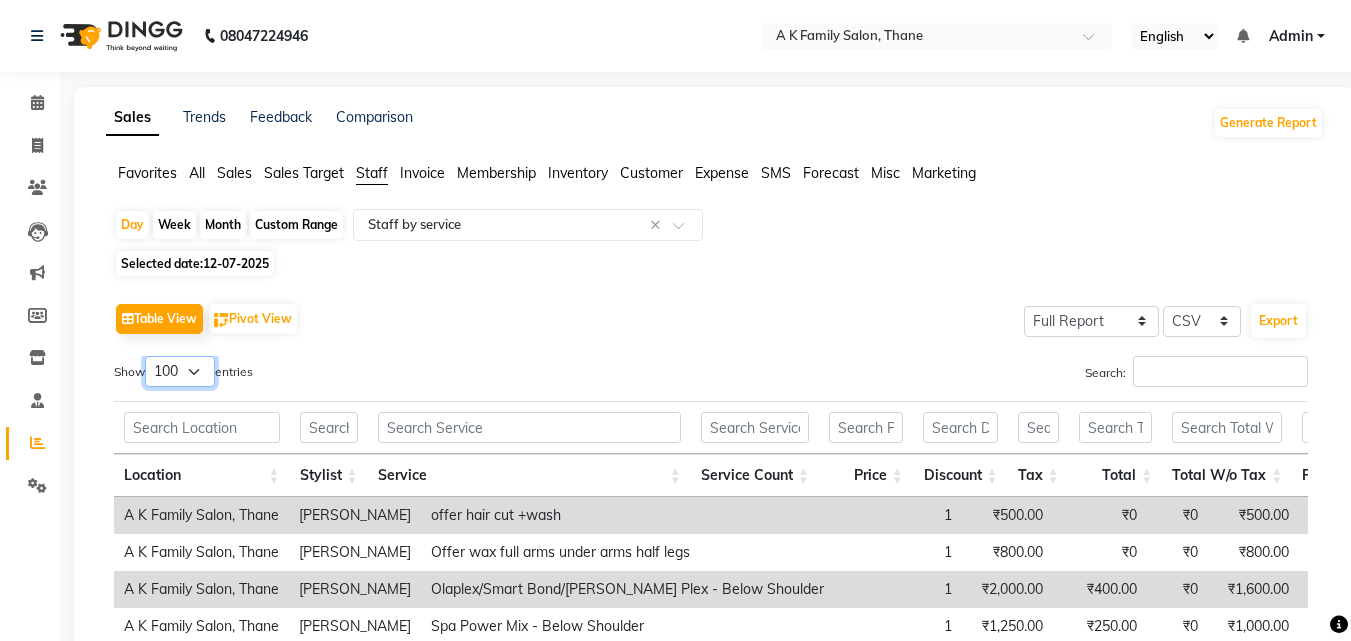 click on "10 25 50 100" at bounding box center [180, 371] 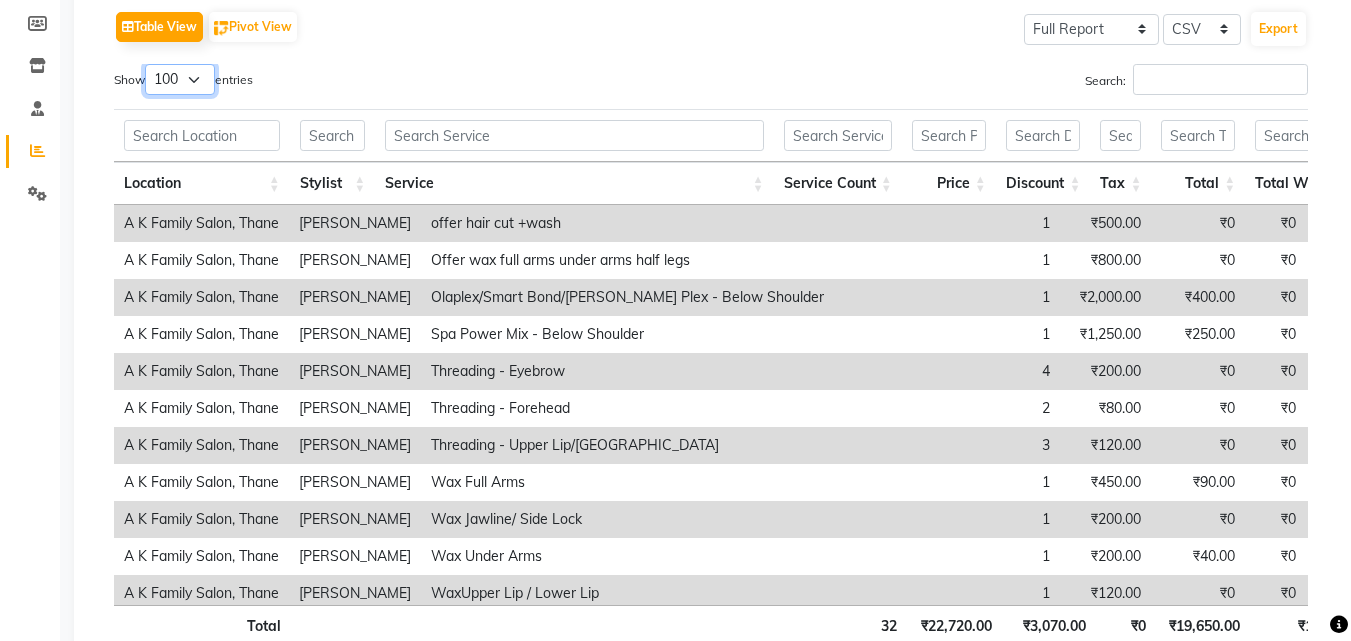 scroll, scrollTop: 300, scrollLeft: 0, axis: vertical 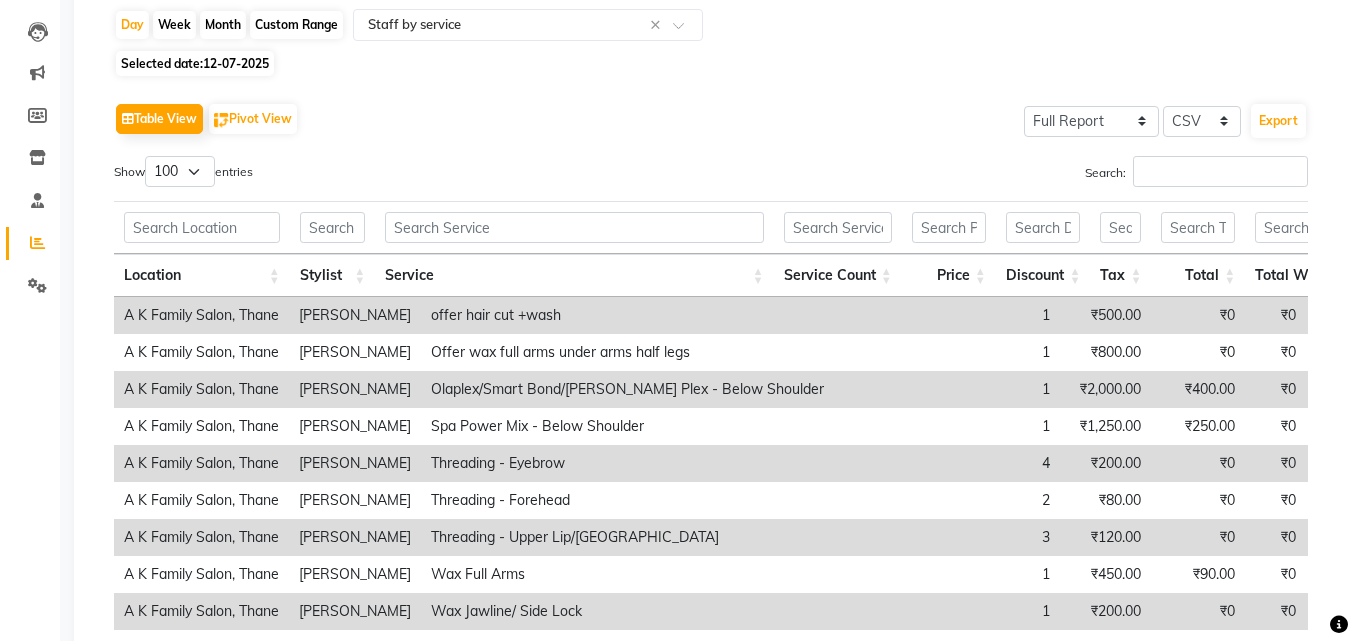 drag, startPoint x: 496, startPoint y: 309, endPoint x: 383, endPoint y: 69, distance: 265.27155 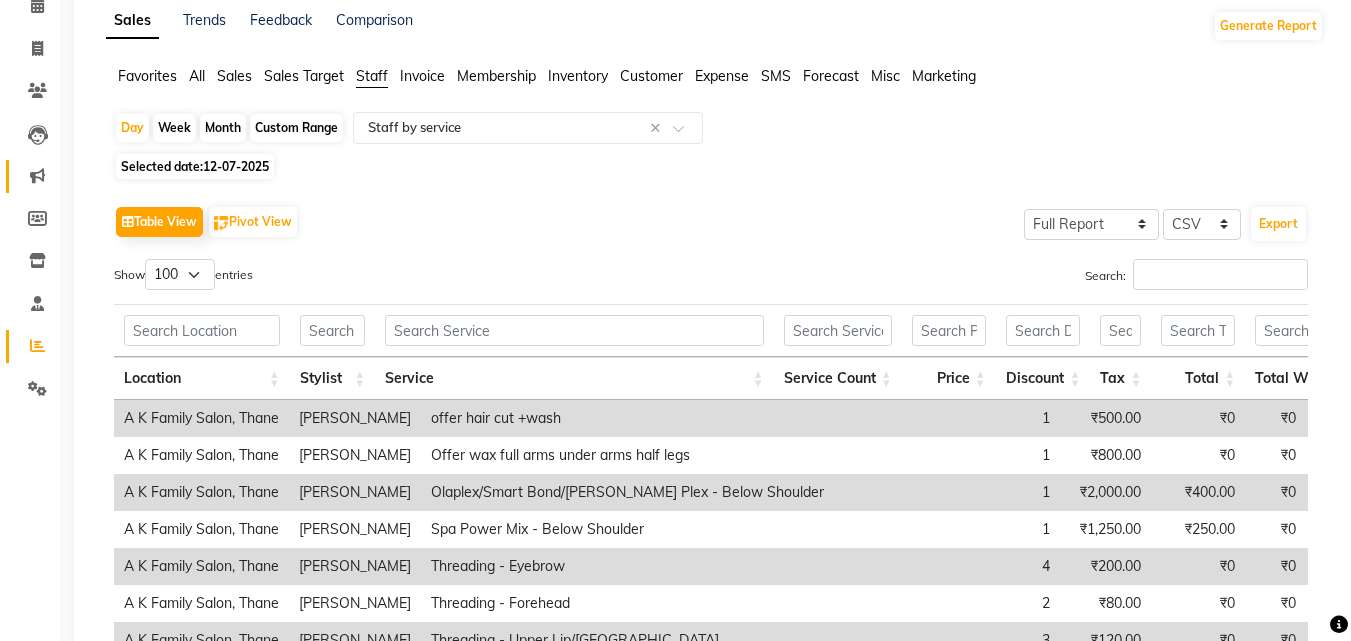 scroll, scrollTop: 0, scrollLeft: 0, axis: both 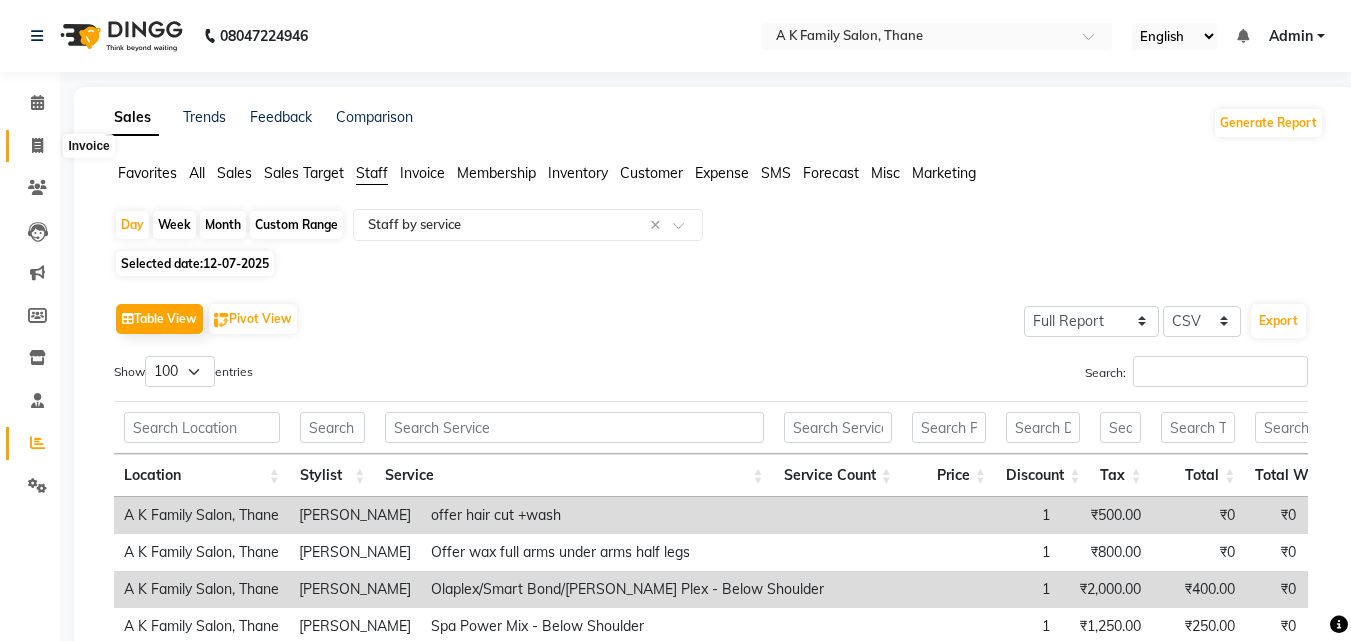 click 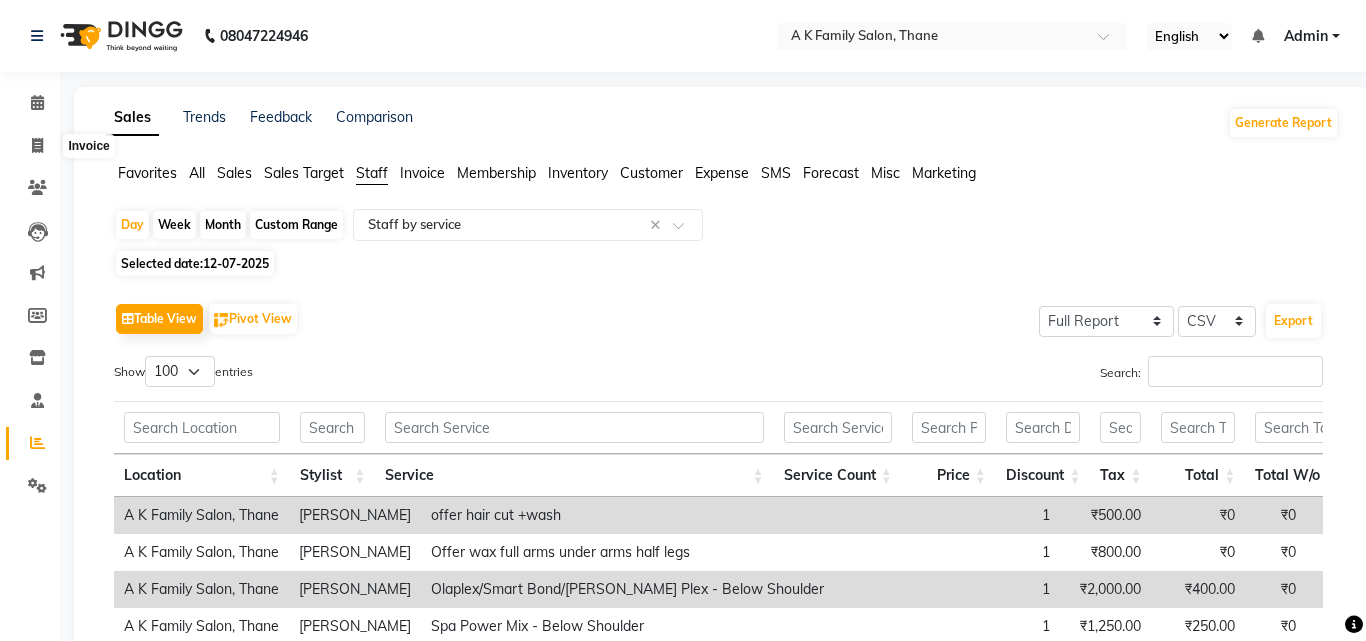 select on "service" 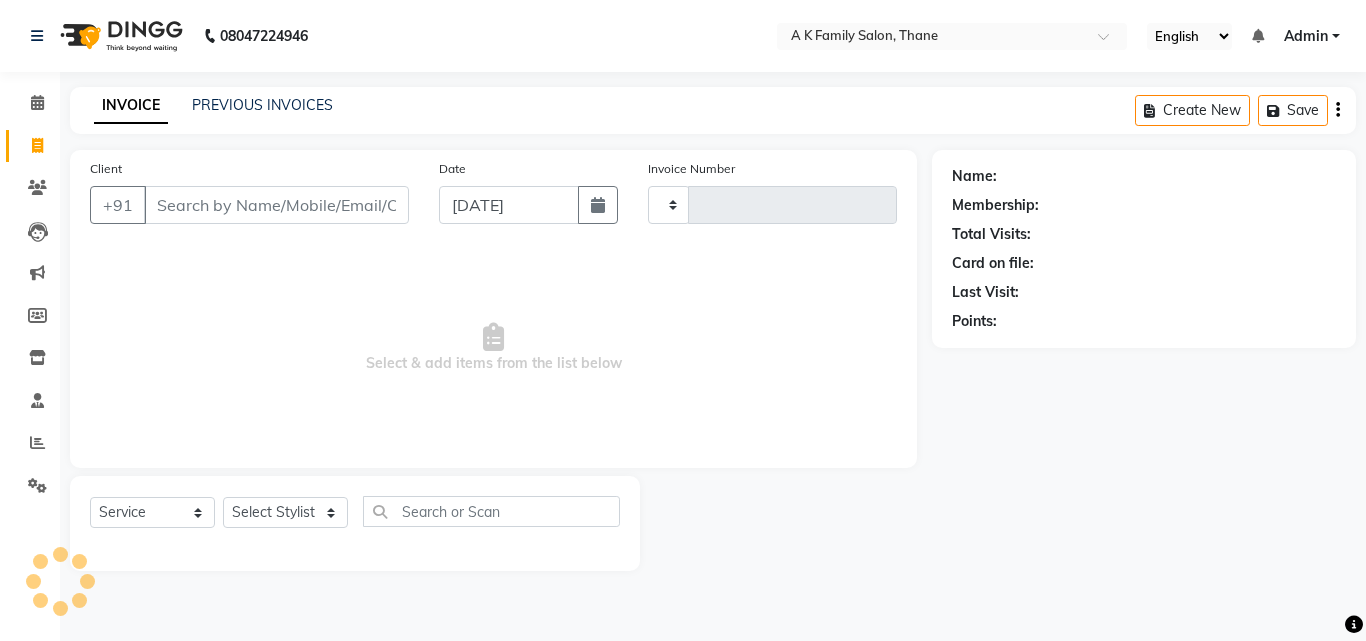 type on "1132" 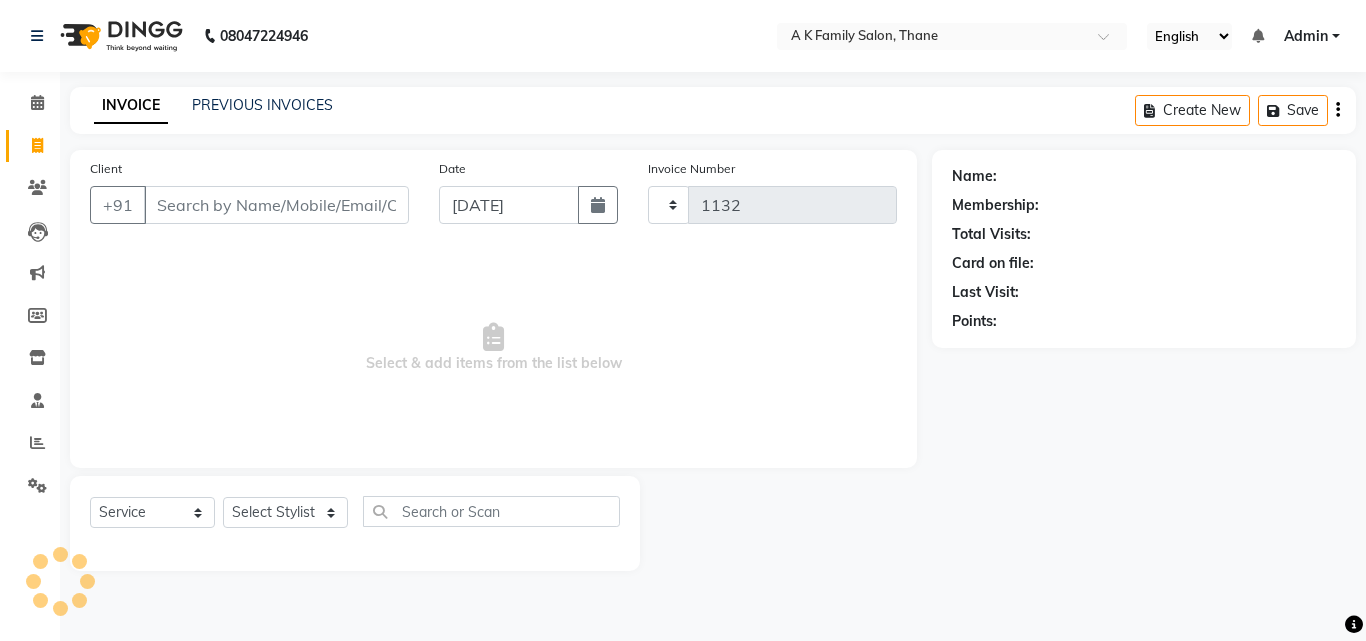 select on "5033" 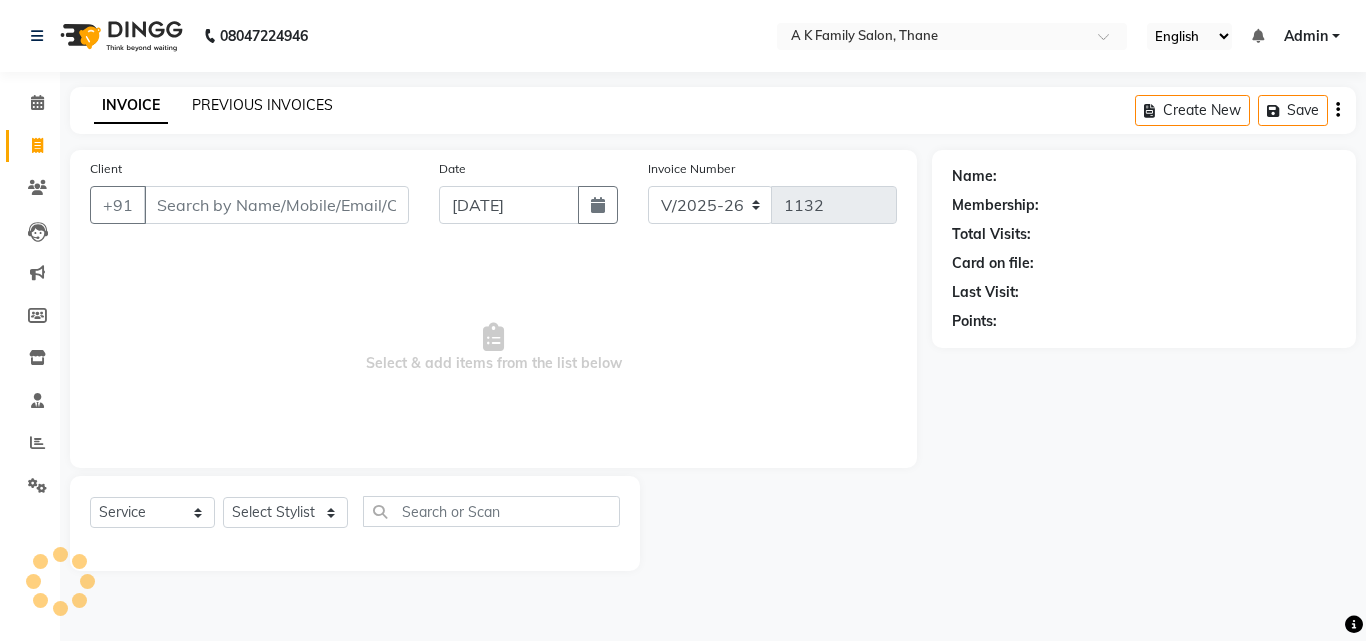 click on "PREVIOUS INVOICES" 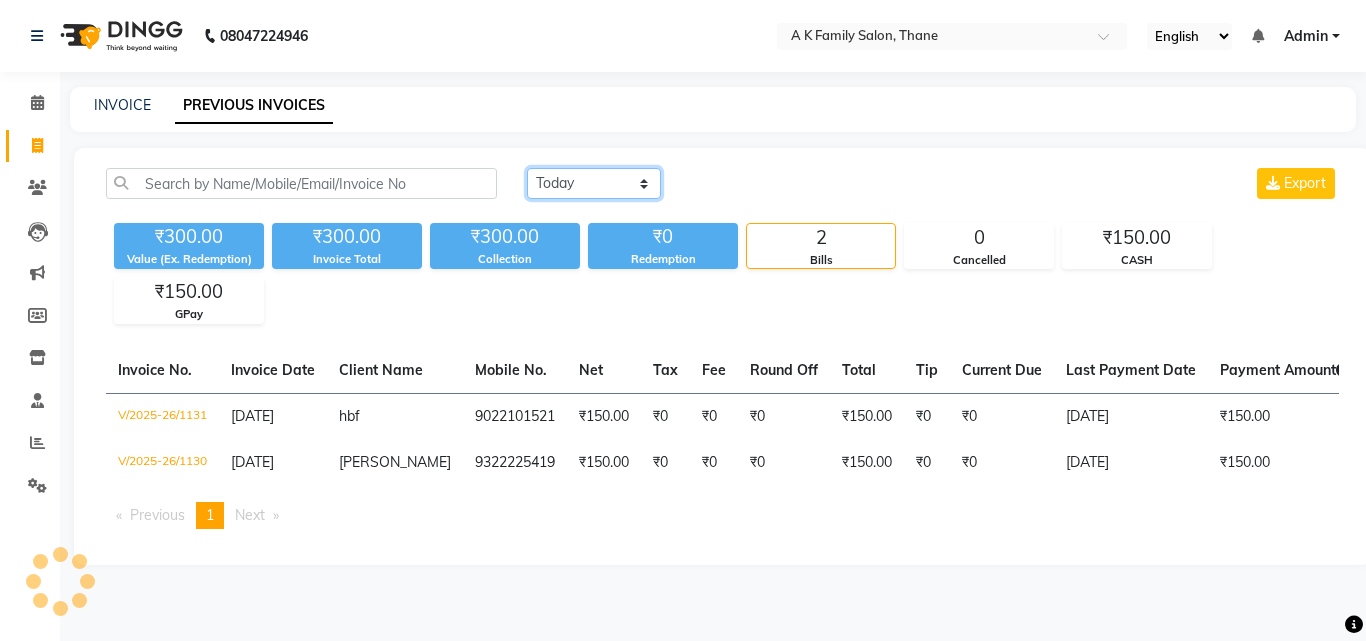 click on "[DATE] [DATE] Custom Range" 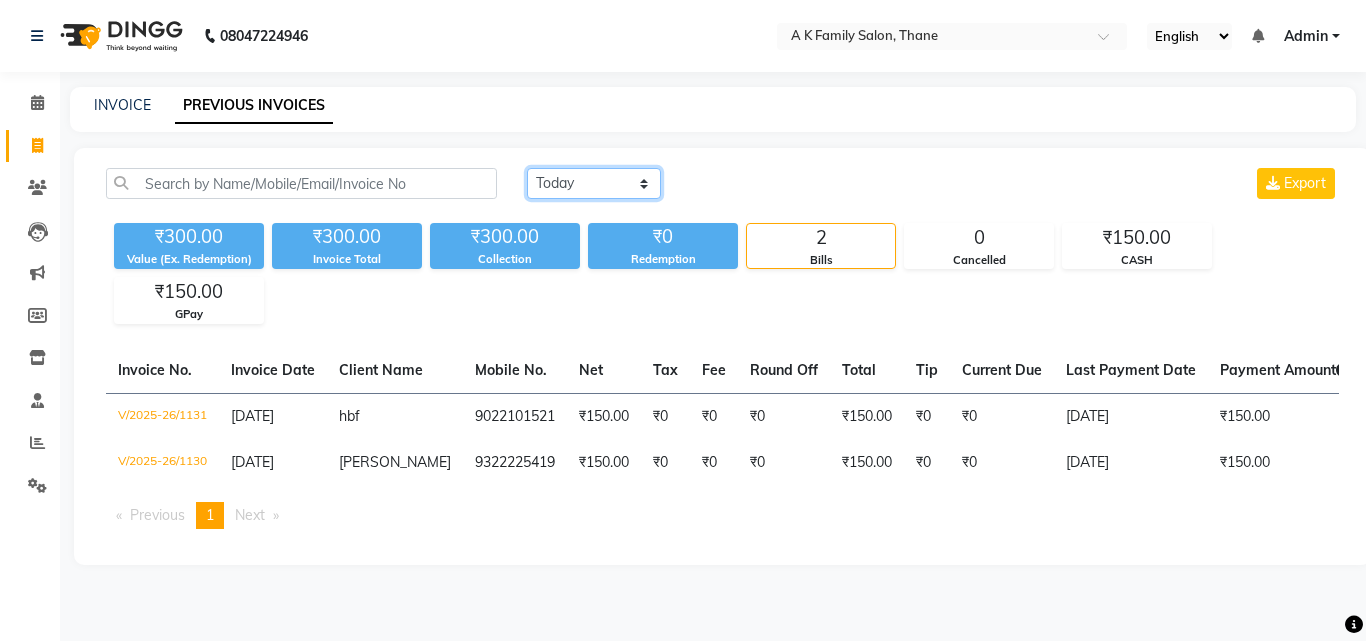 select on "[DATE]" 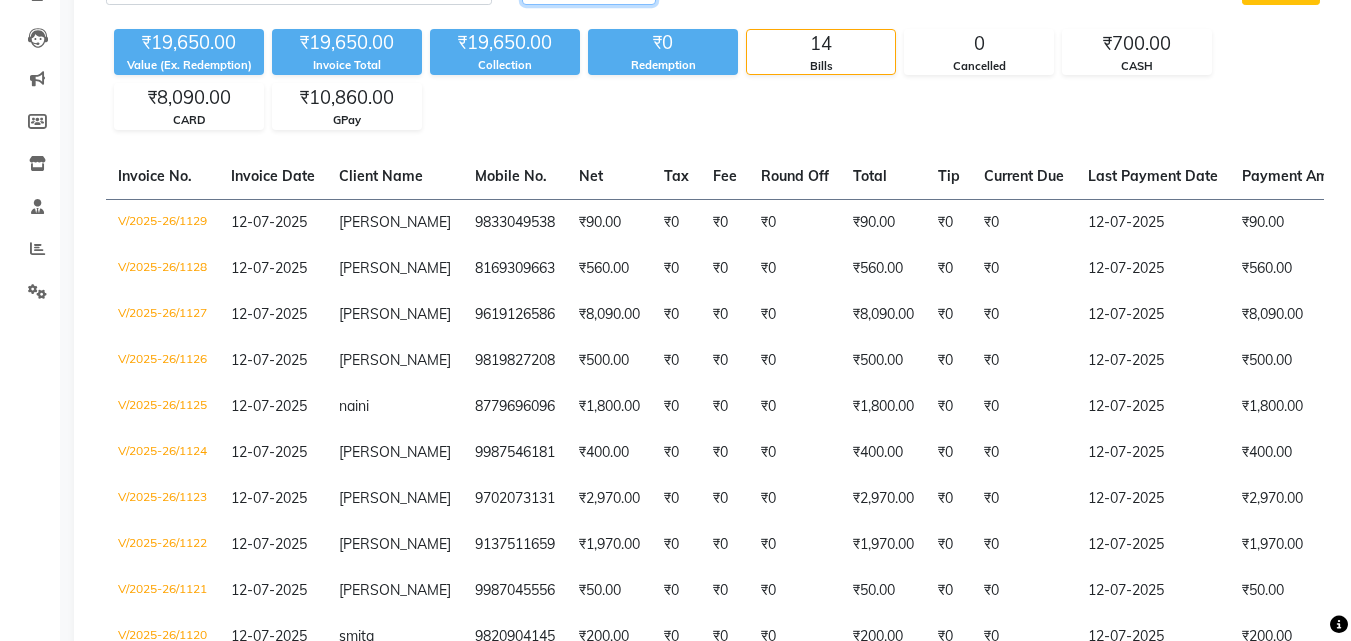 scroll, scrollTop: 41, scrollLeft: 0, axis: vertical 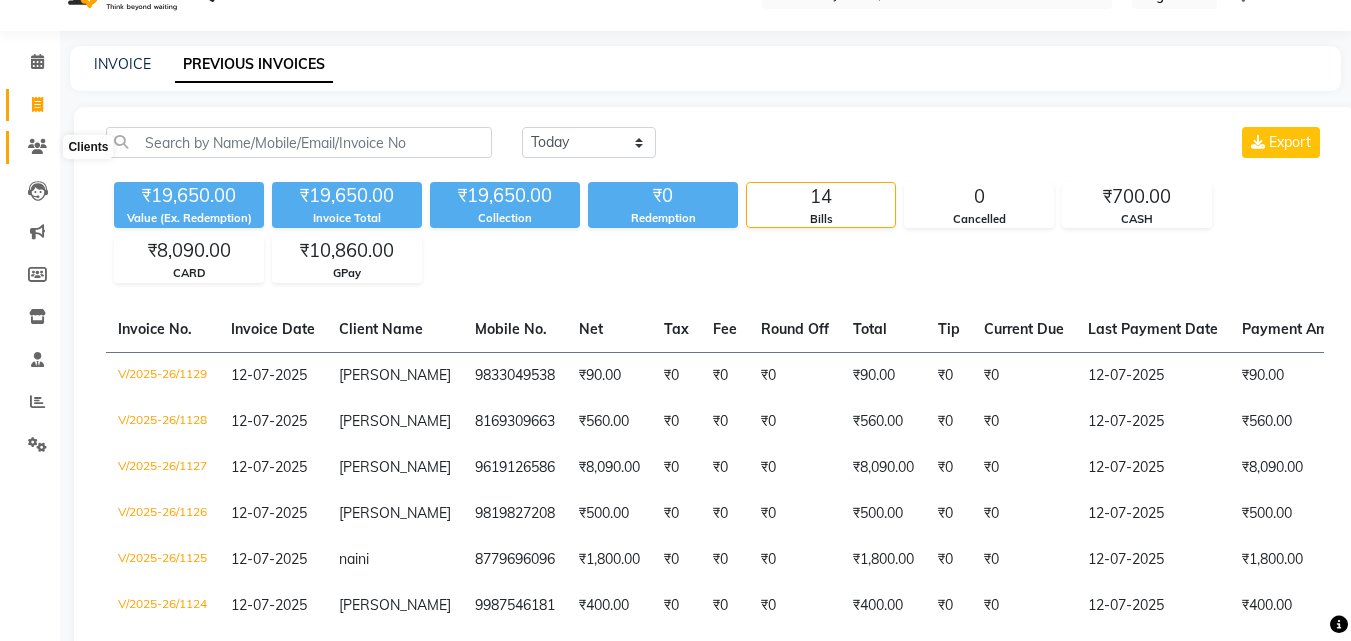 click 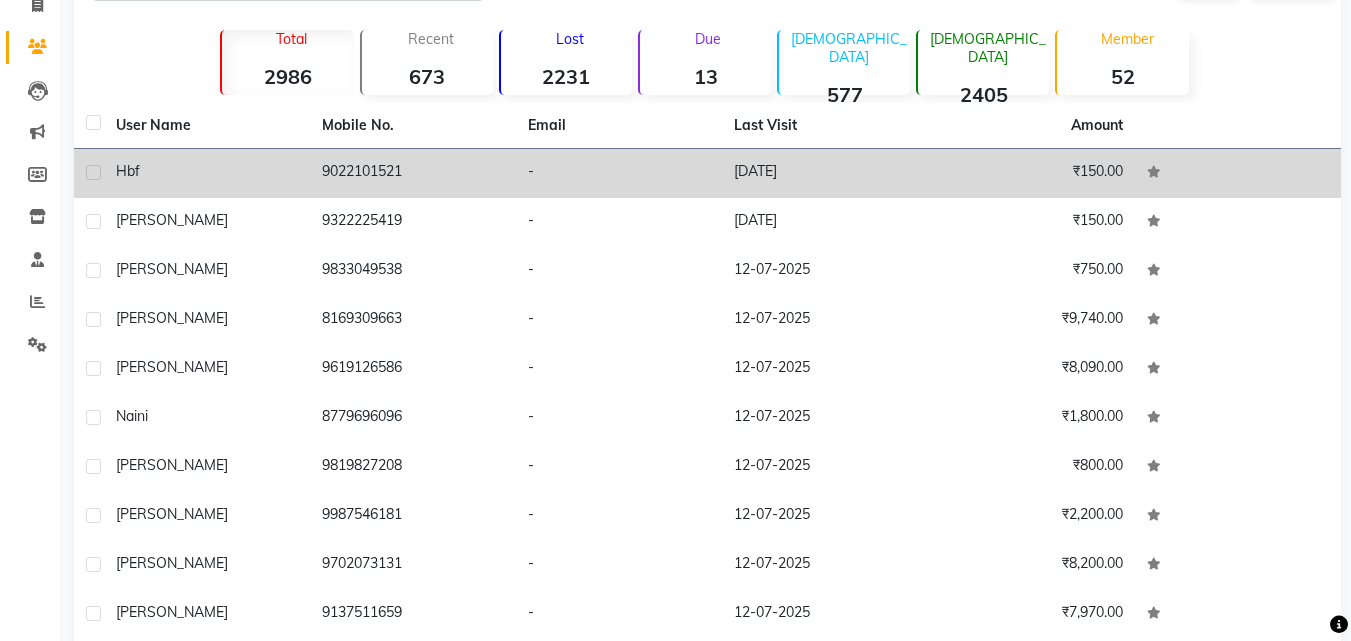 scroll, scrollTop: 225, scrollLeft: 0, axis: vertical 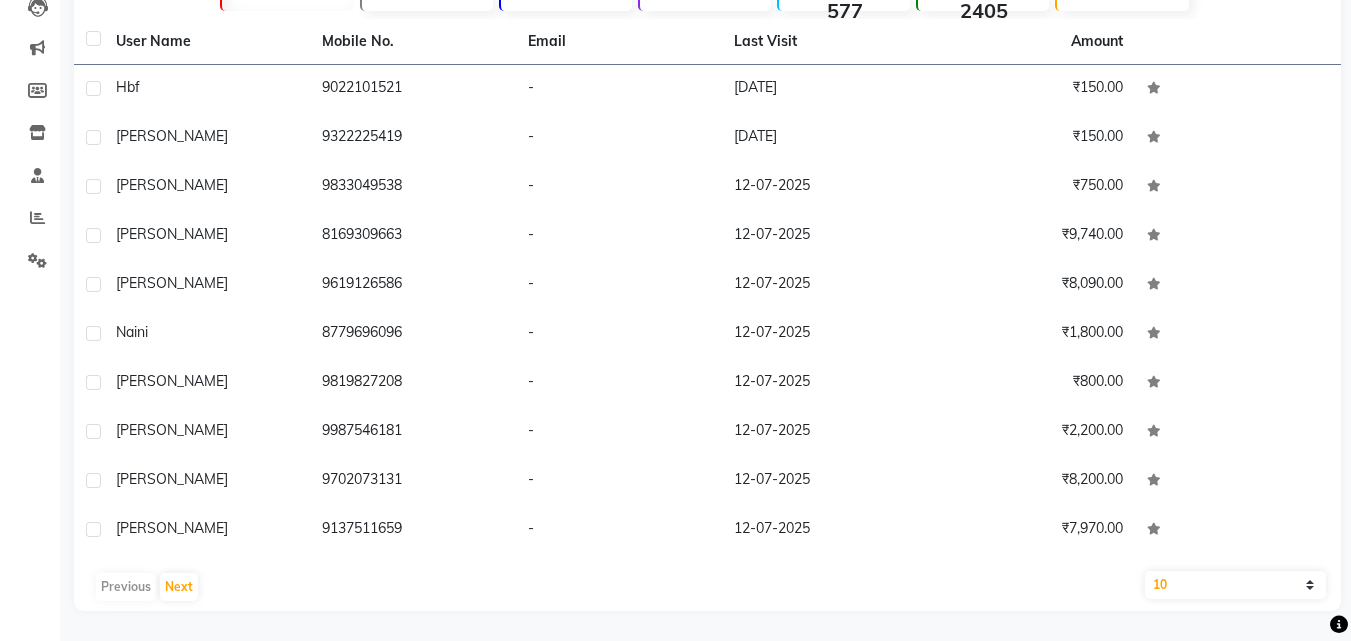 click on "10   50   100" 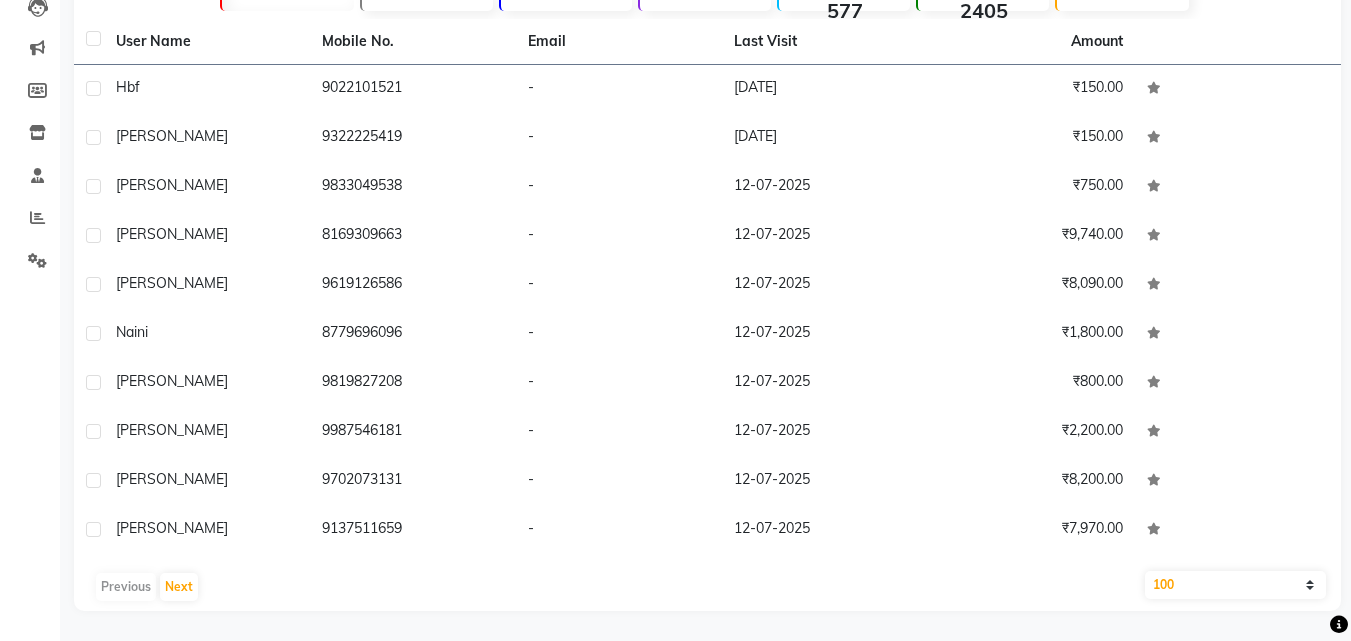 click on "10   50   100" 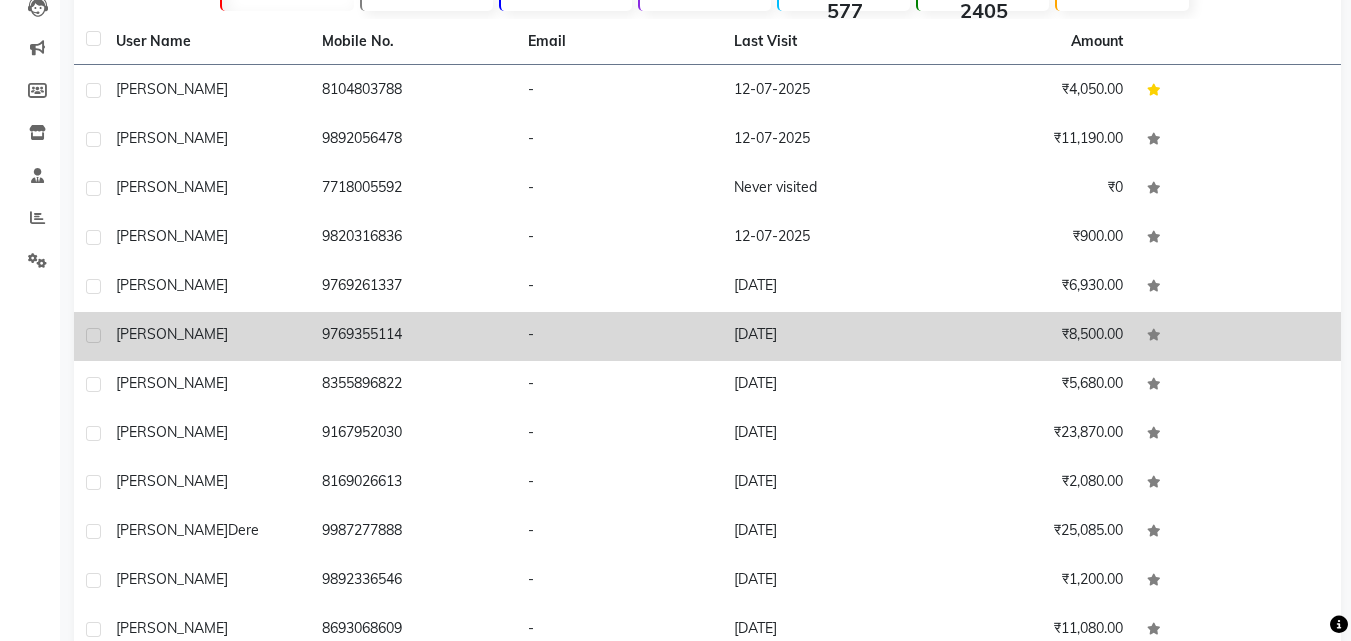 scroll, scrollTop: 600, scrollLeft: 0, axis: vertical 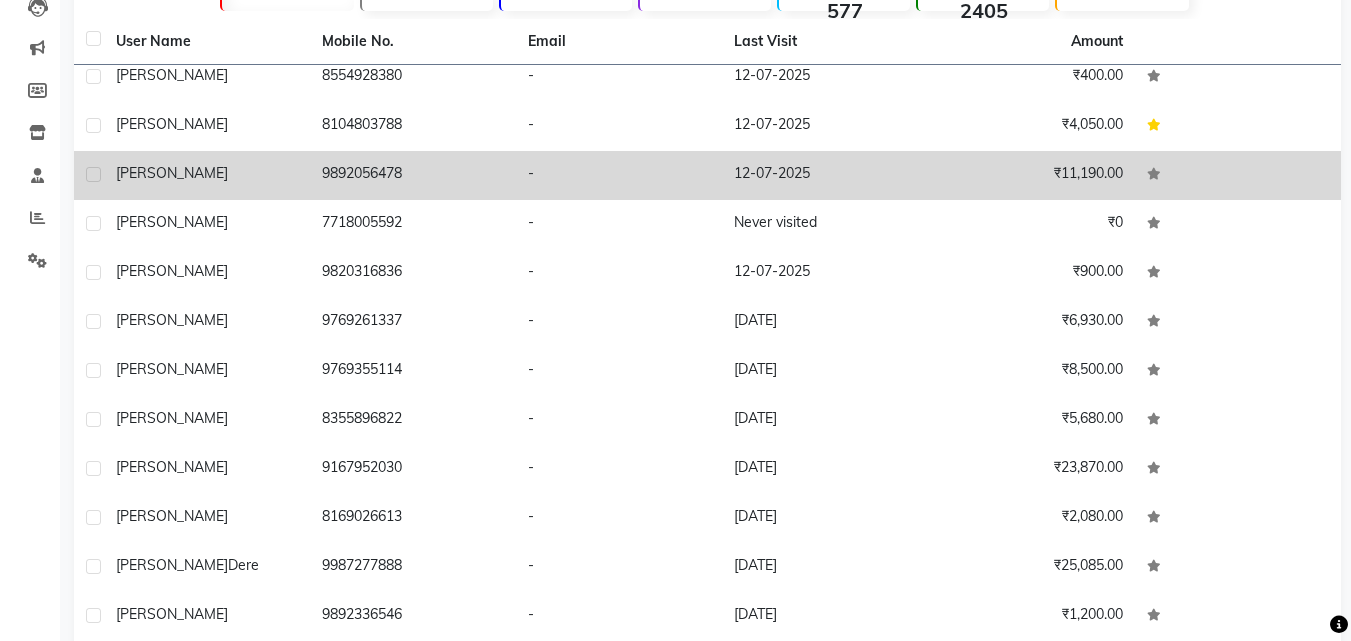 click on "[PERSON_NAME]" 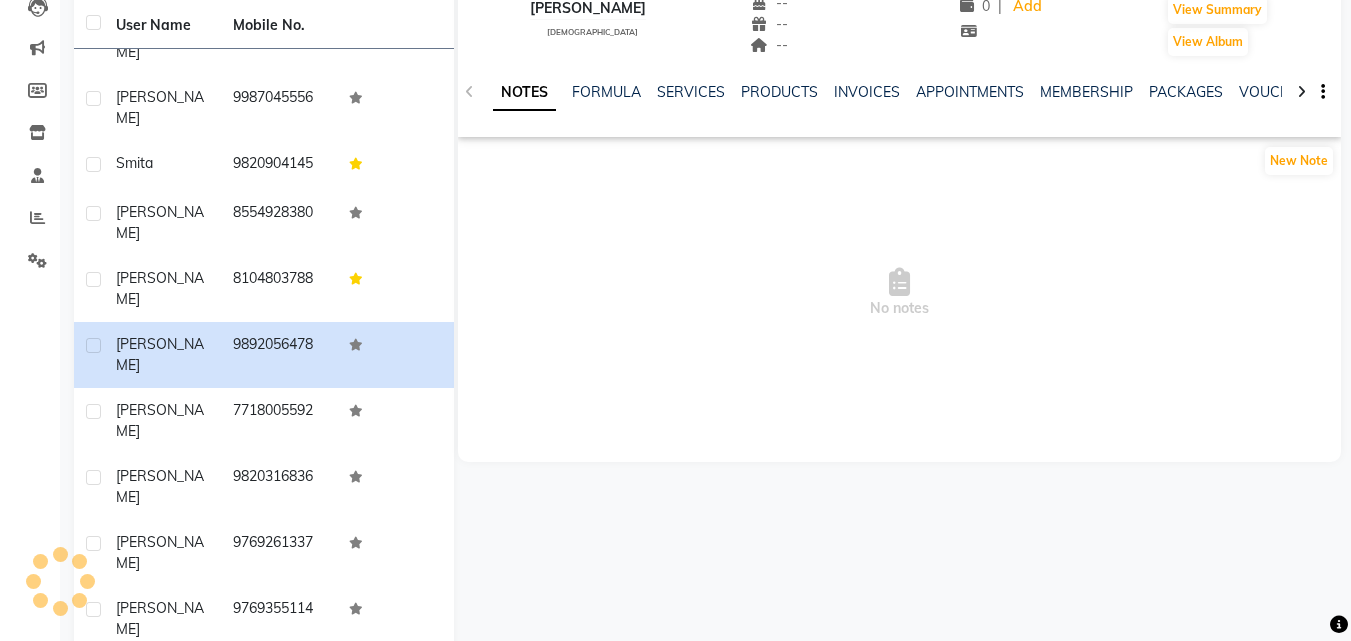 scroll, scrollTop: 651, scrollLeft: 0, axis: vertical 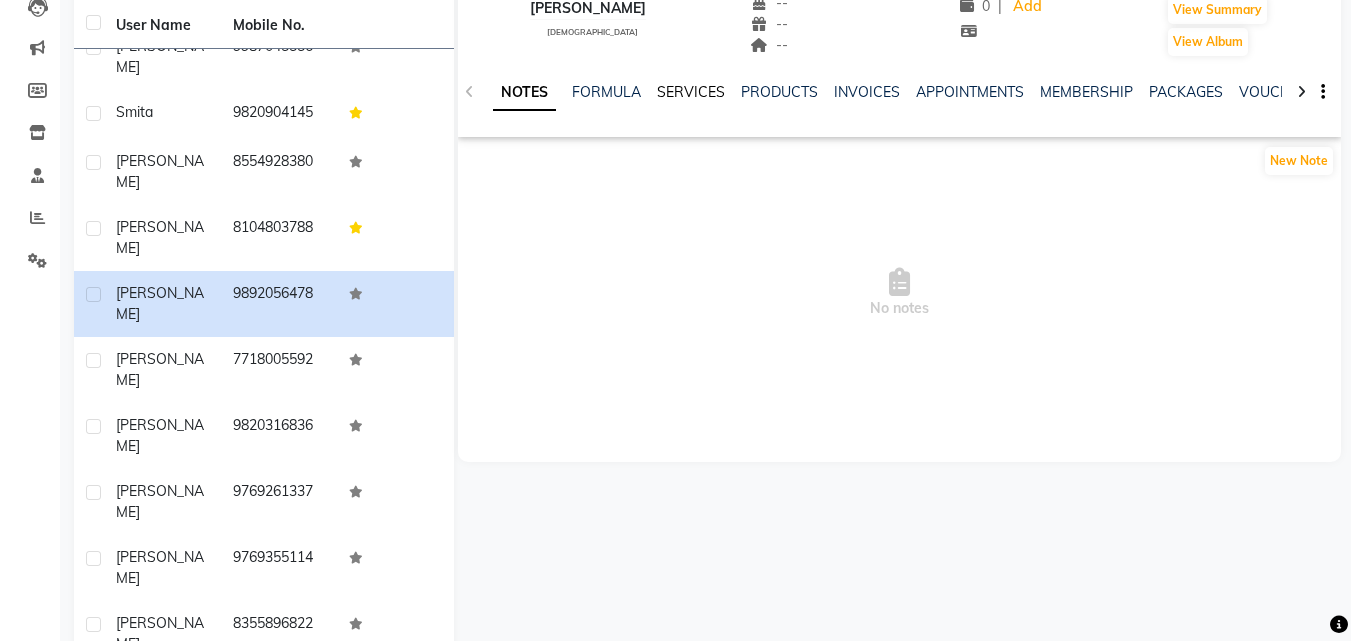 click on "SERVICES" 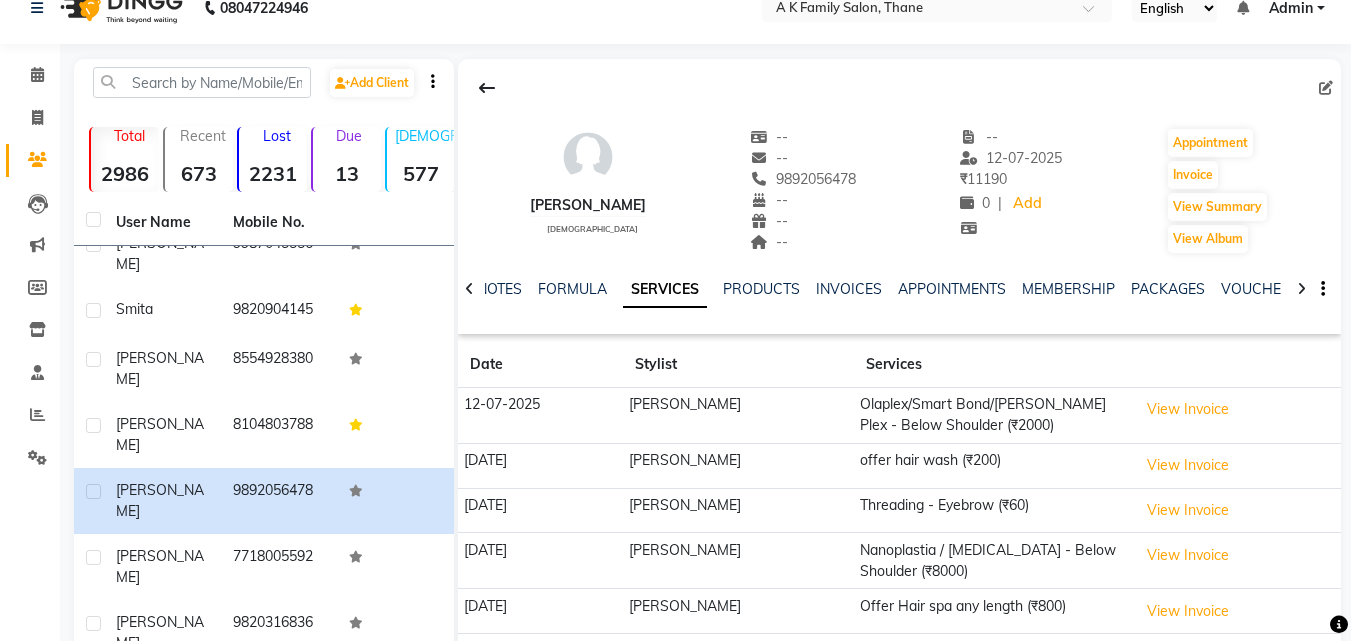 scroll, scrollTop: 0, scrollLeft: 0, axis: both 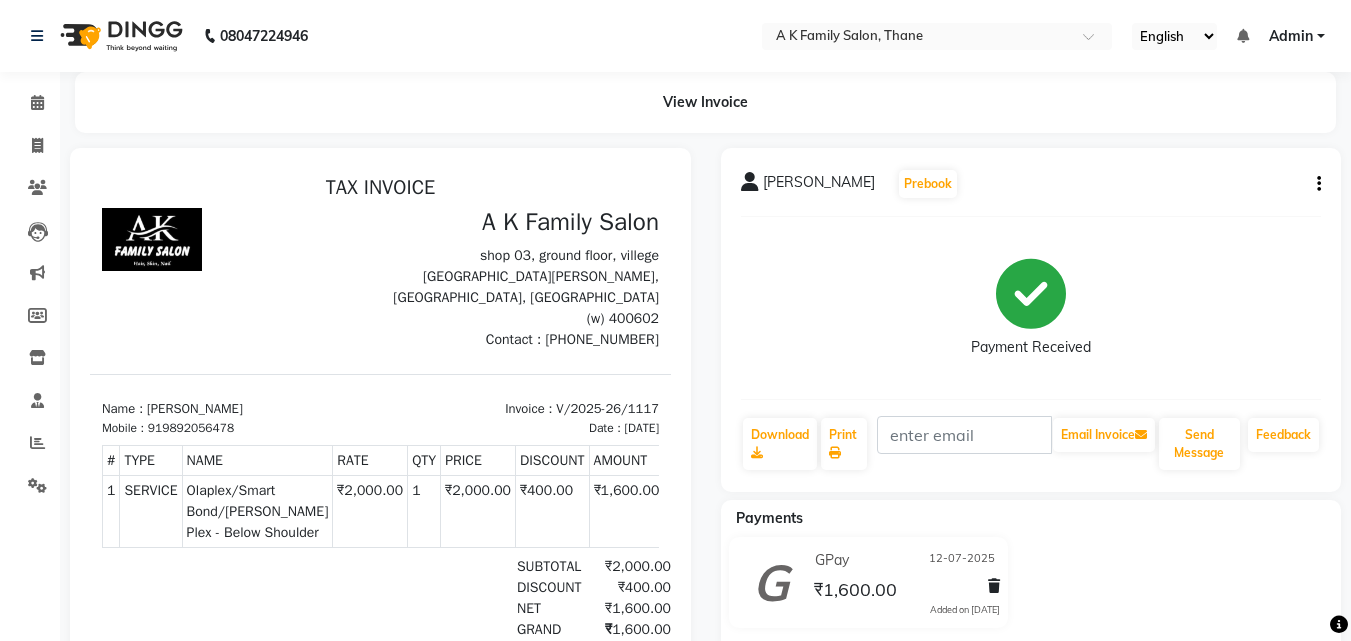 click 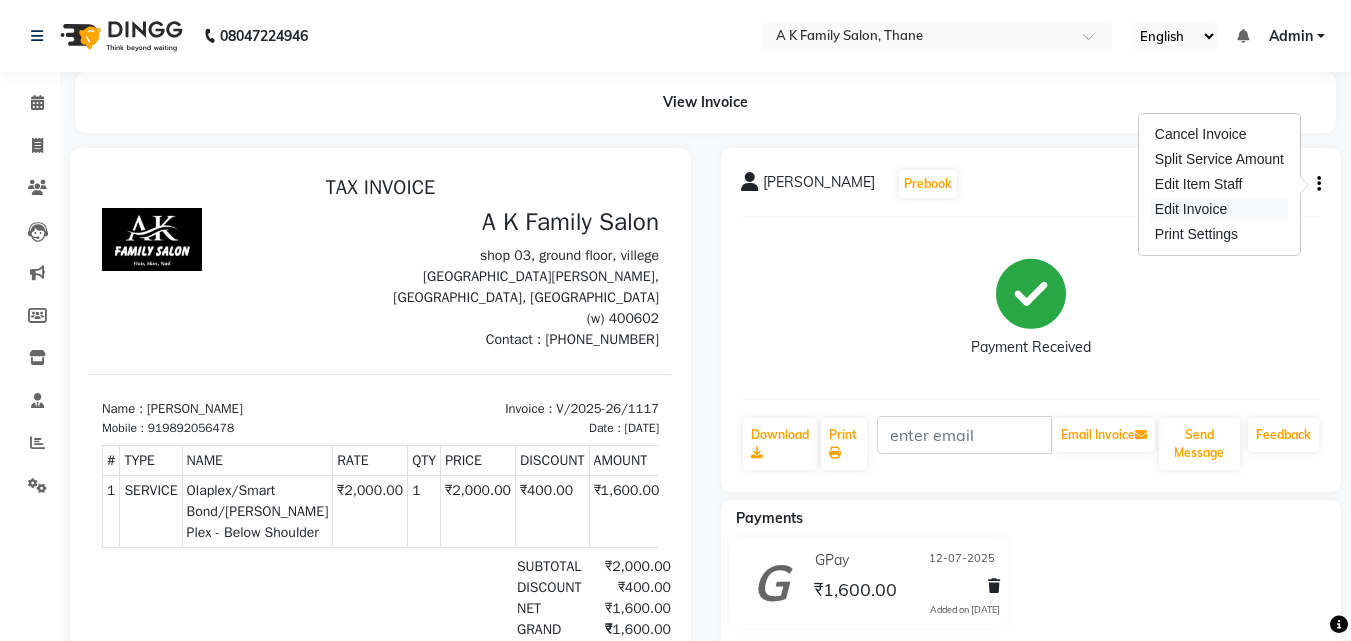 click on "Edit Invoice" at bounding box center (1219, 209) 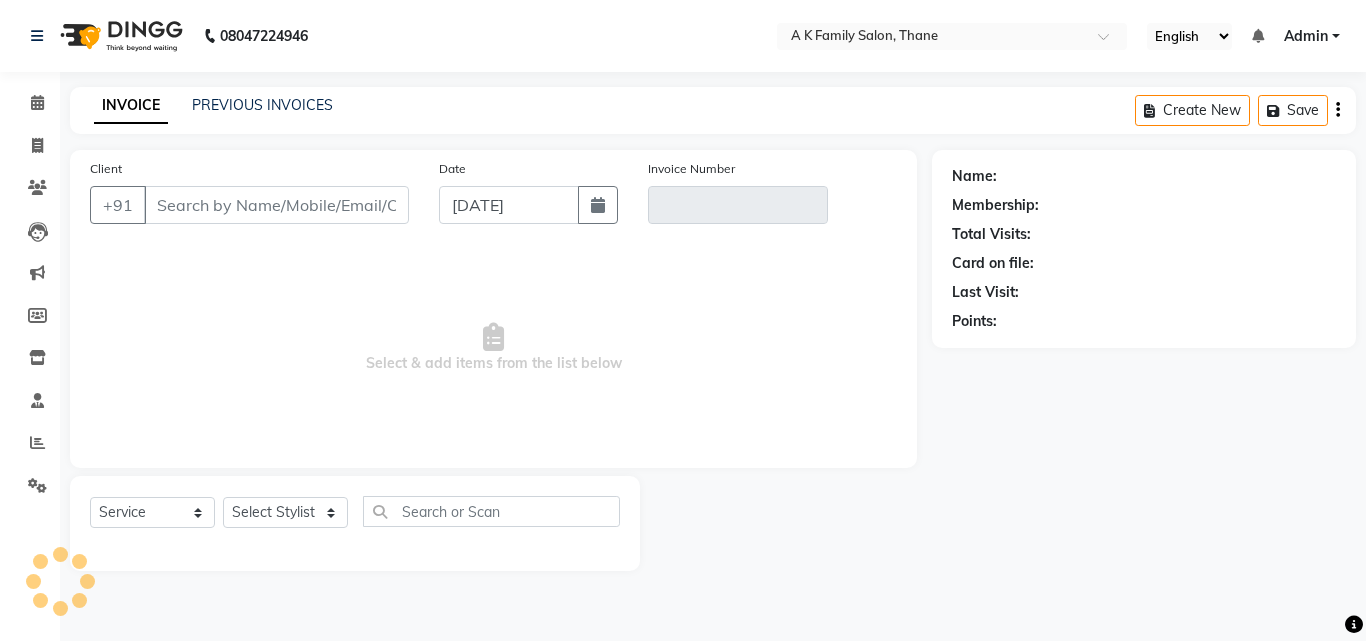 type on "9892056478" 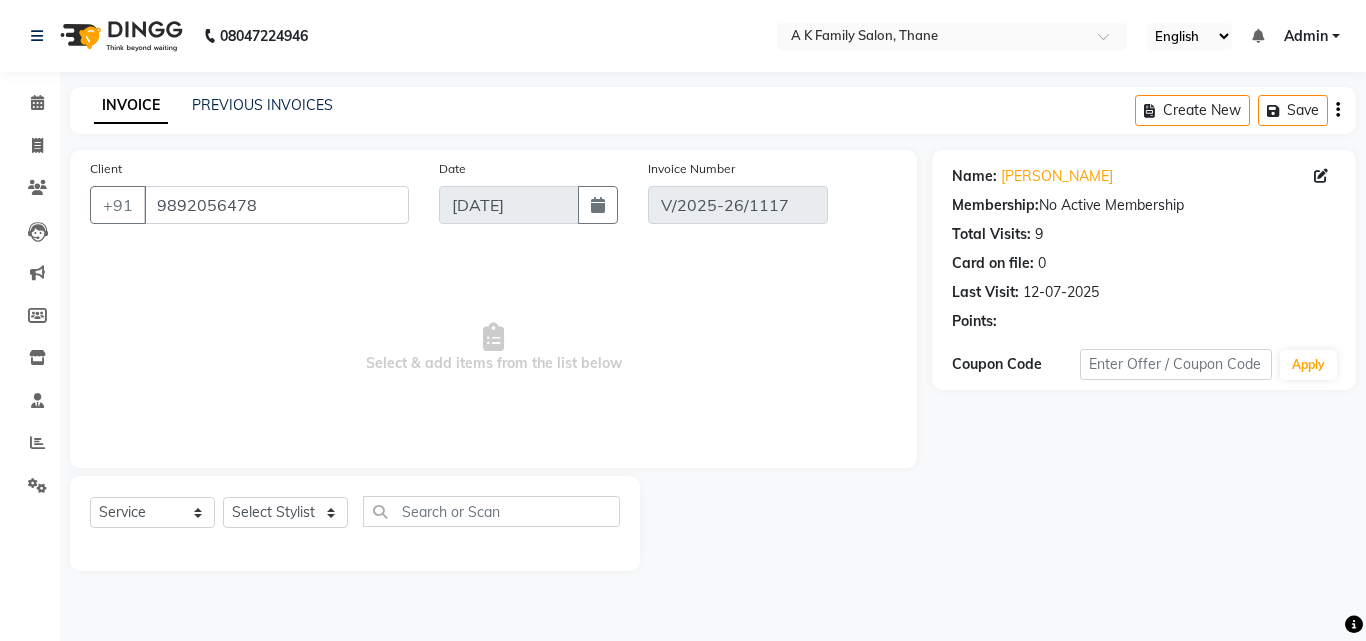 type on "12-07-2025" 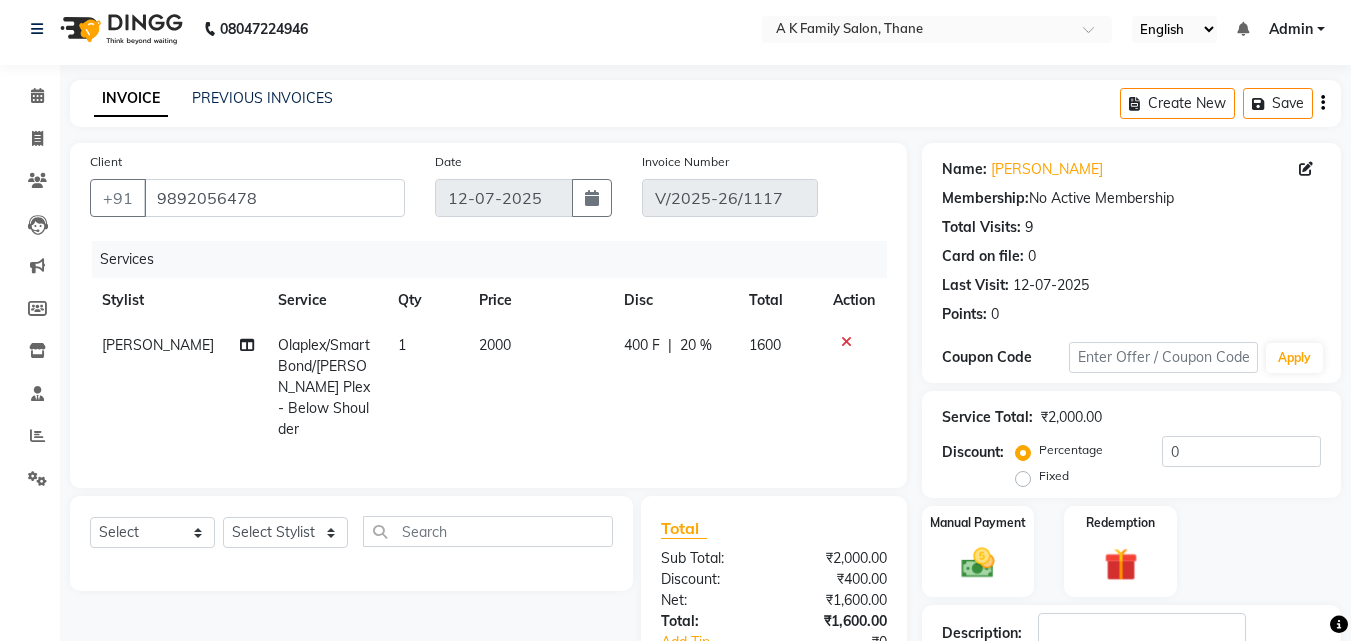 scroll, scrollTop: 0, scrollLeft: 0, axis: both 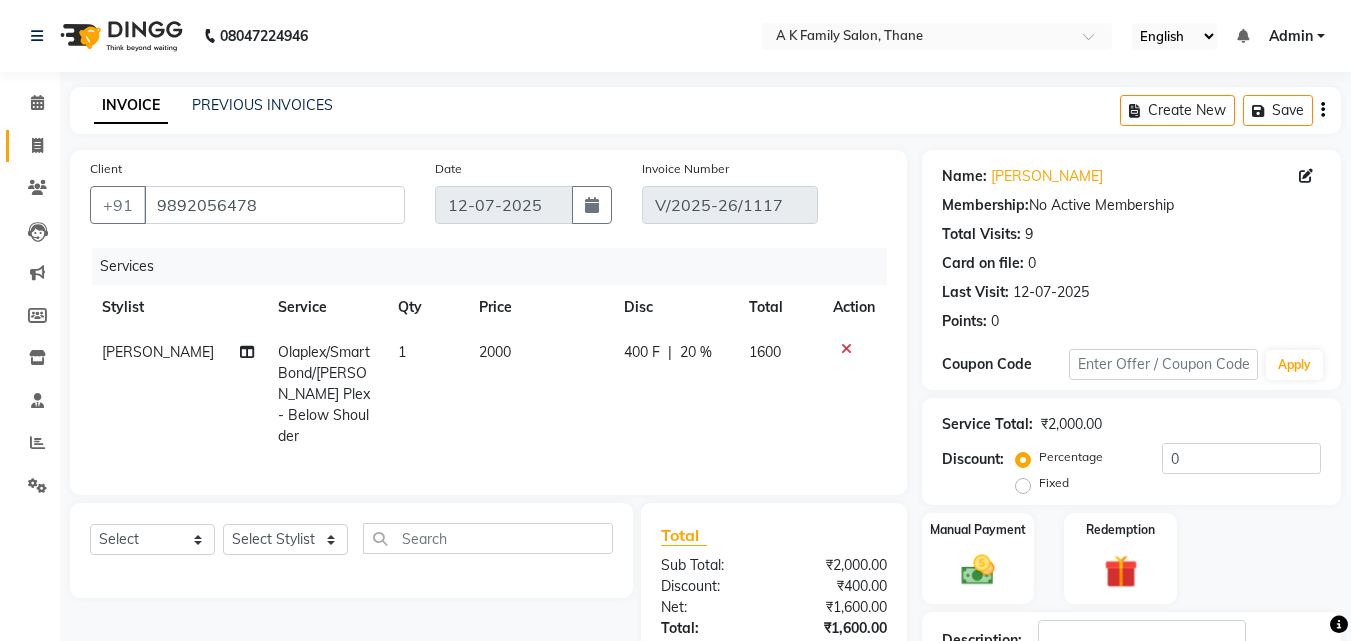 click on "Invoice" 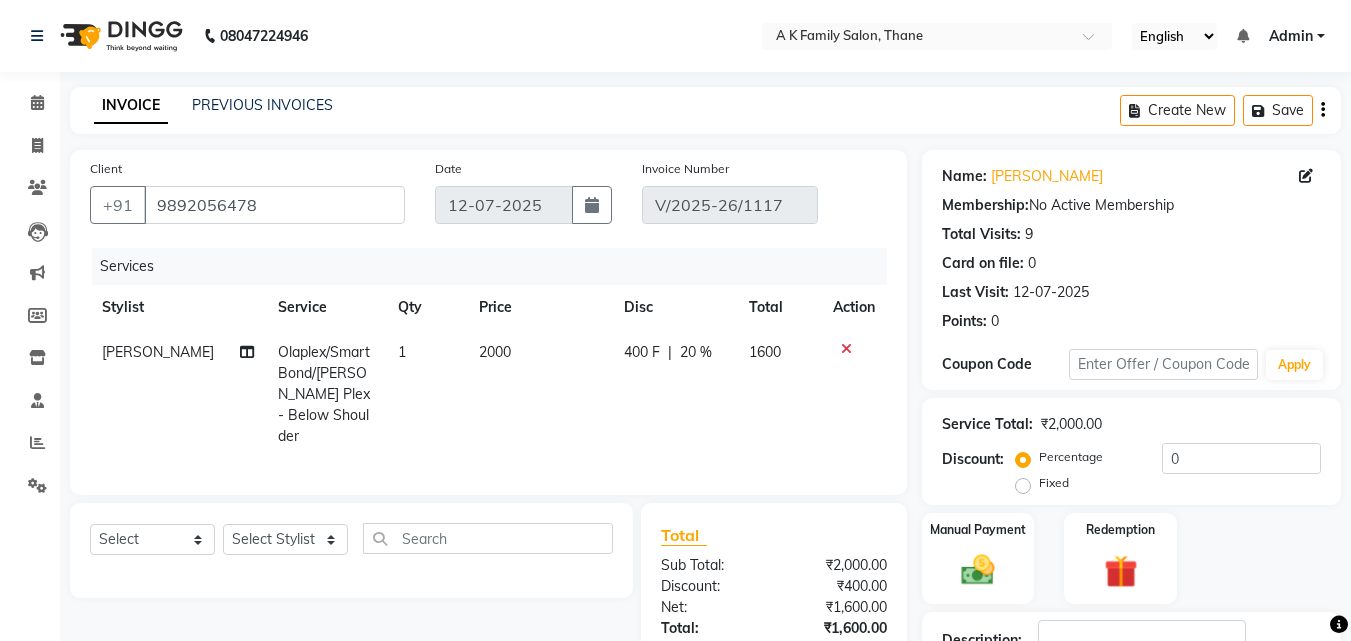 select on "service" 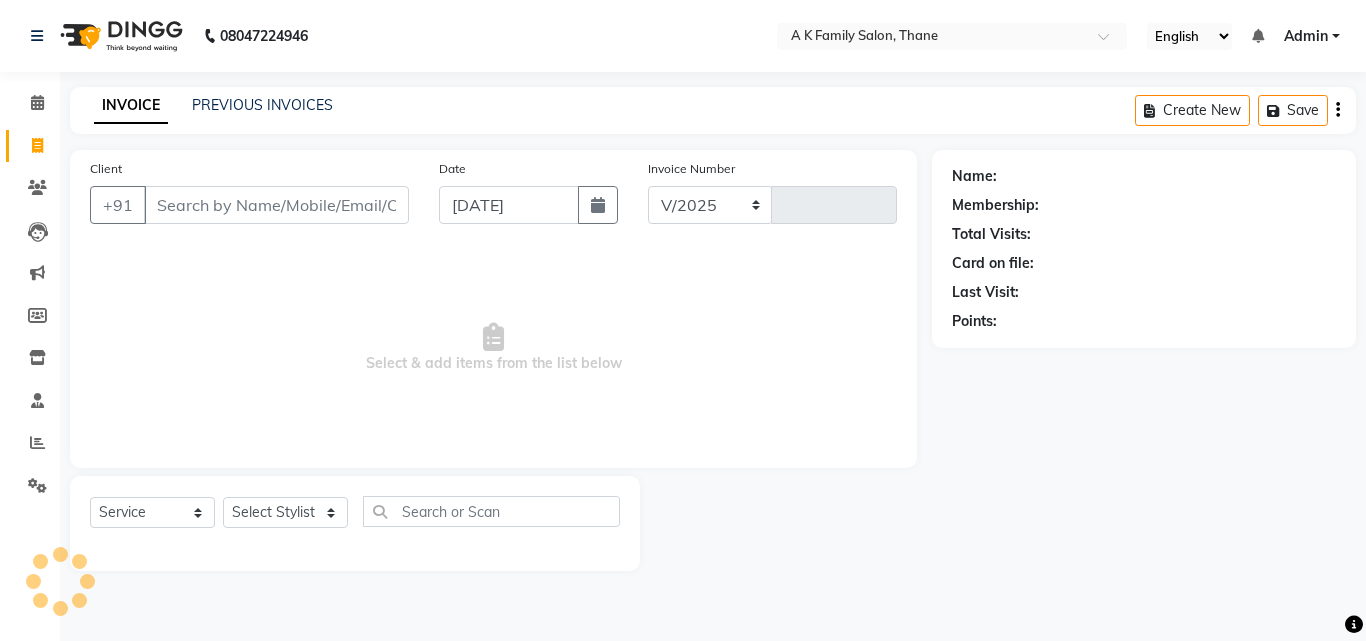 select on "5033" 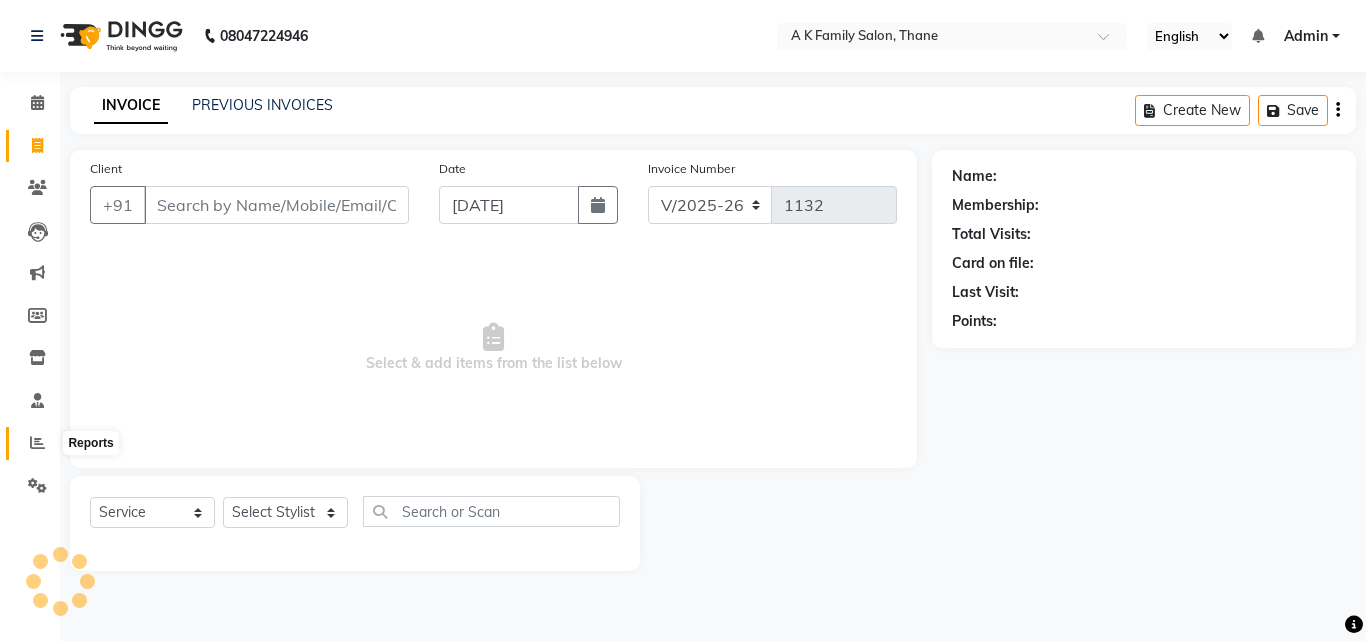 click 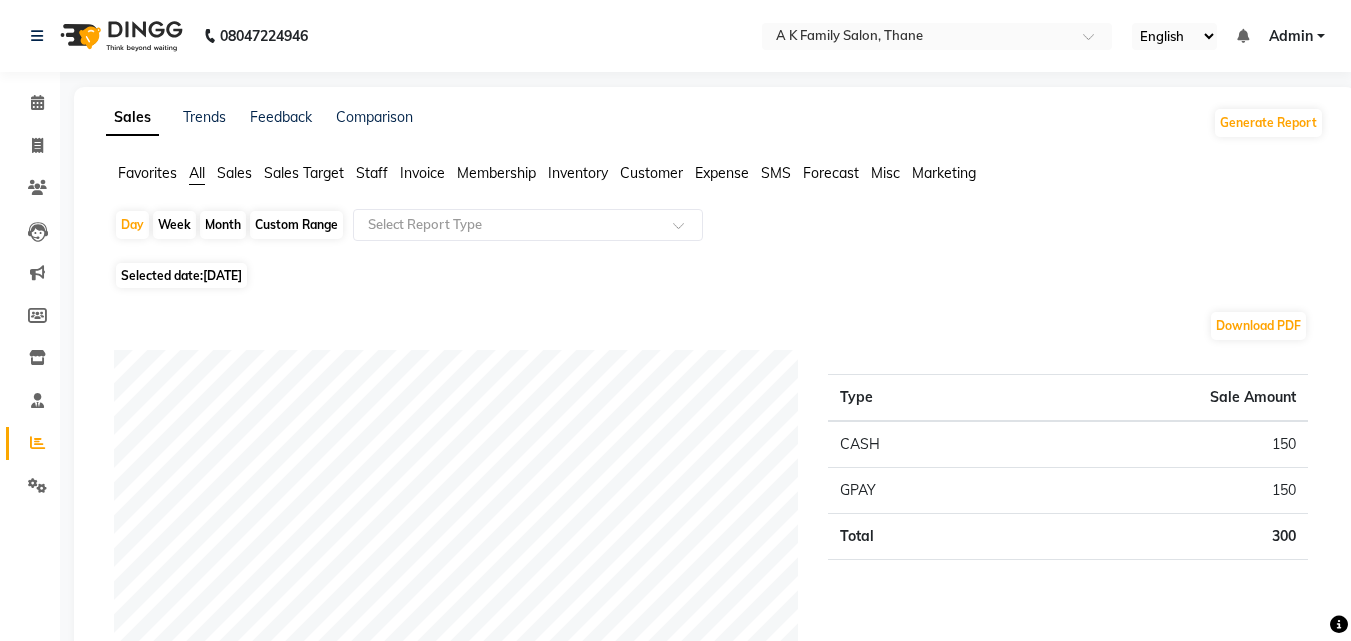 click on "Staff" 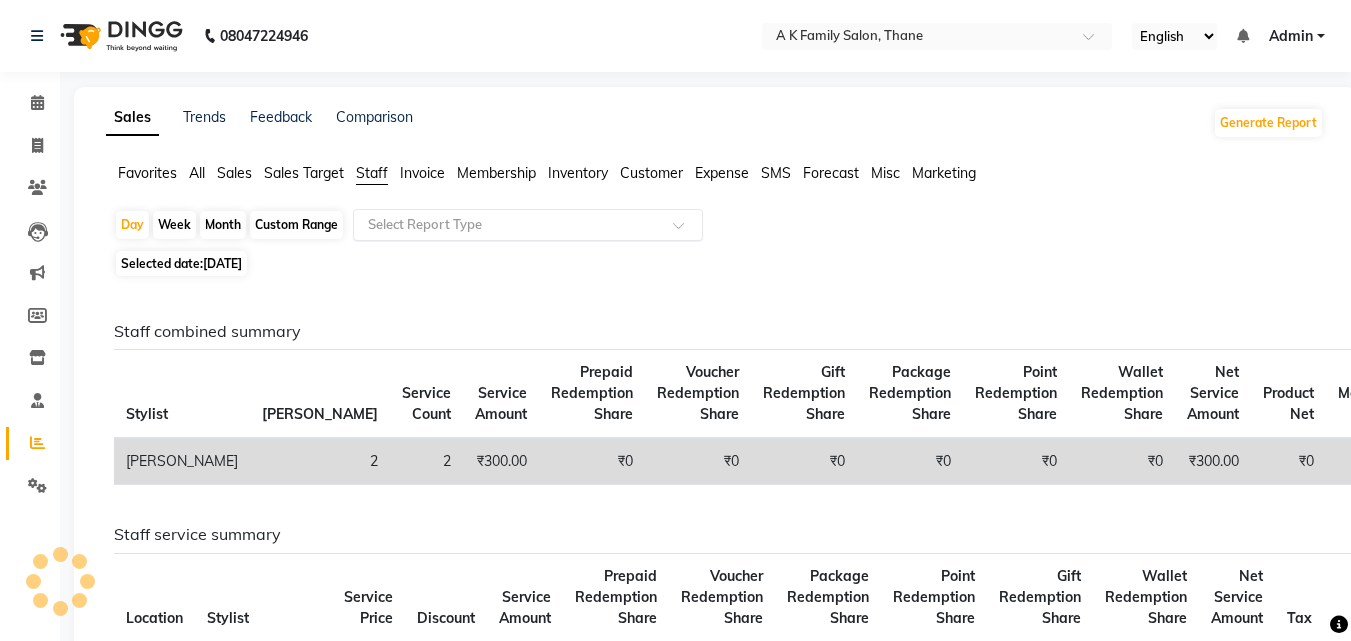 click 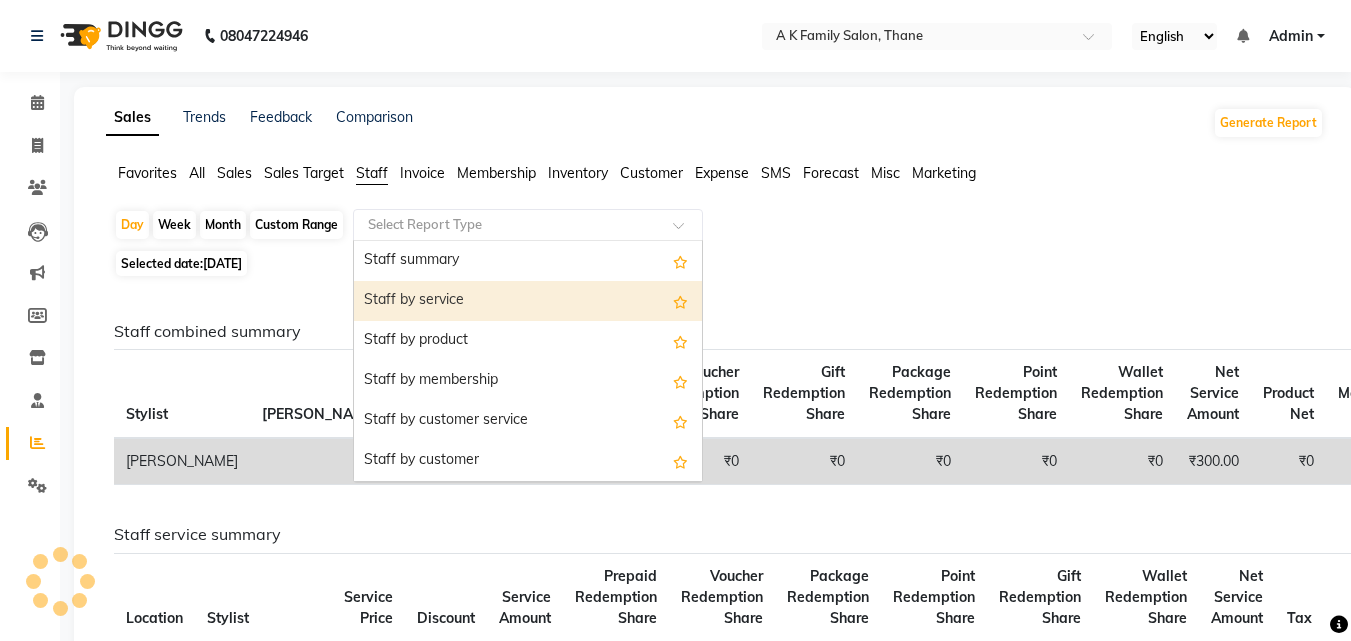 click on "Staff by service" at bounding box center (528, 301) 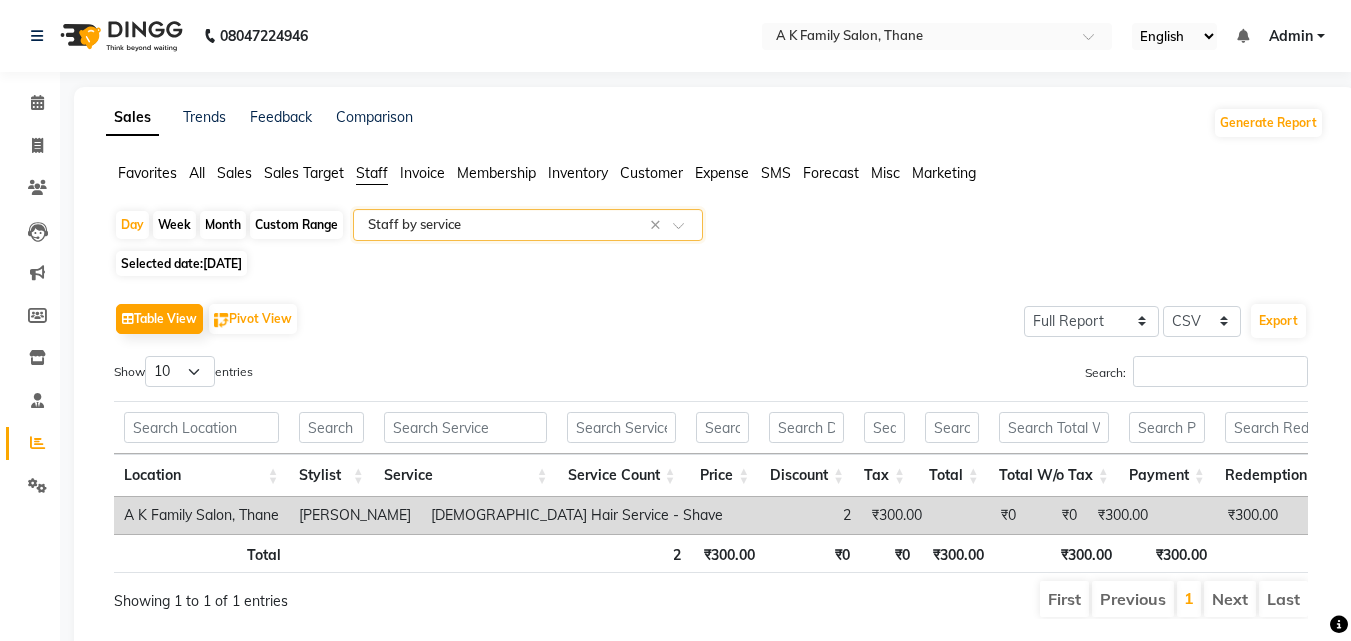 click on "[DATE]" 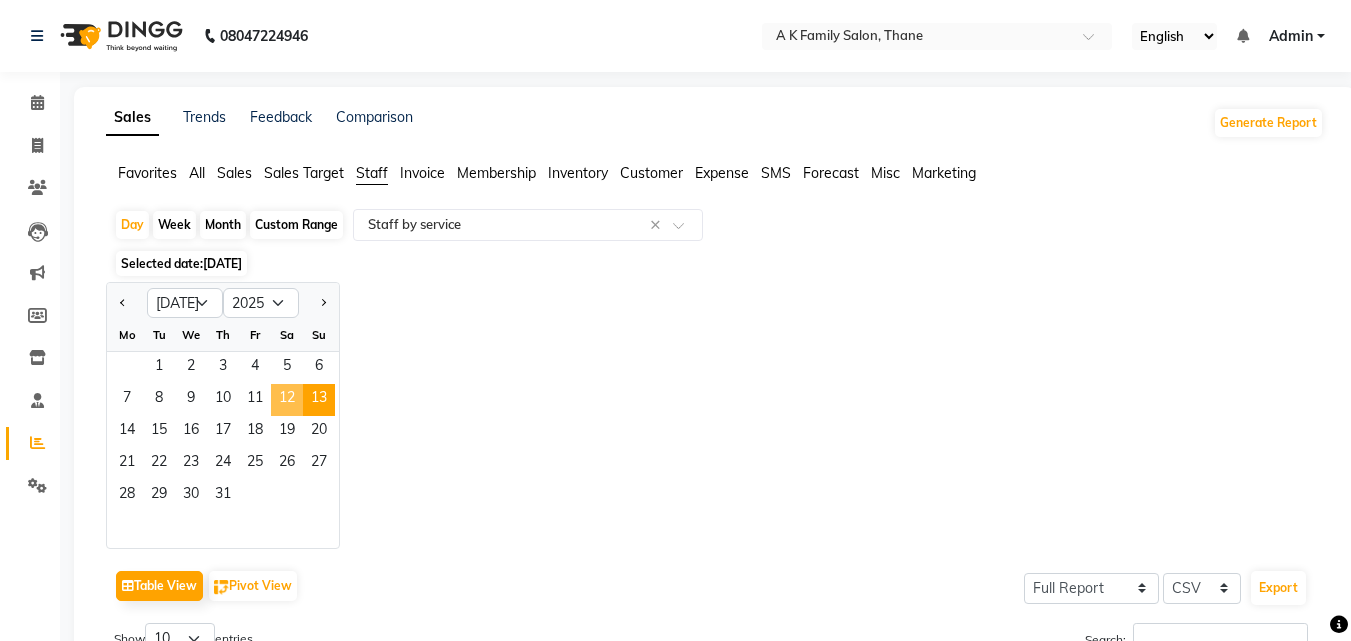 click on "12" 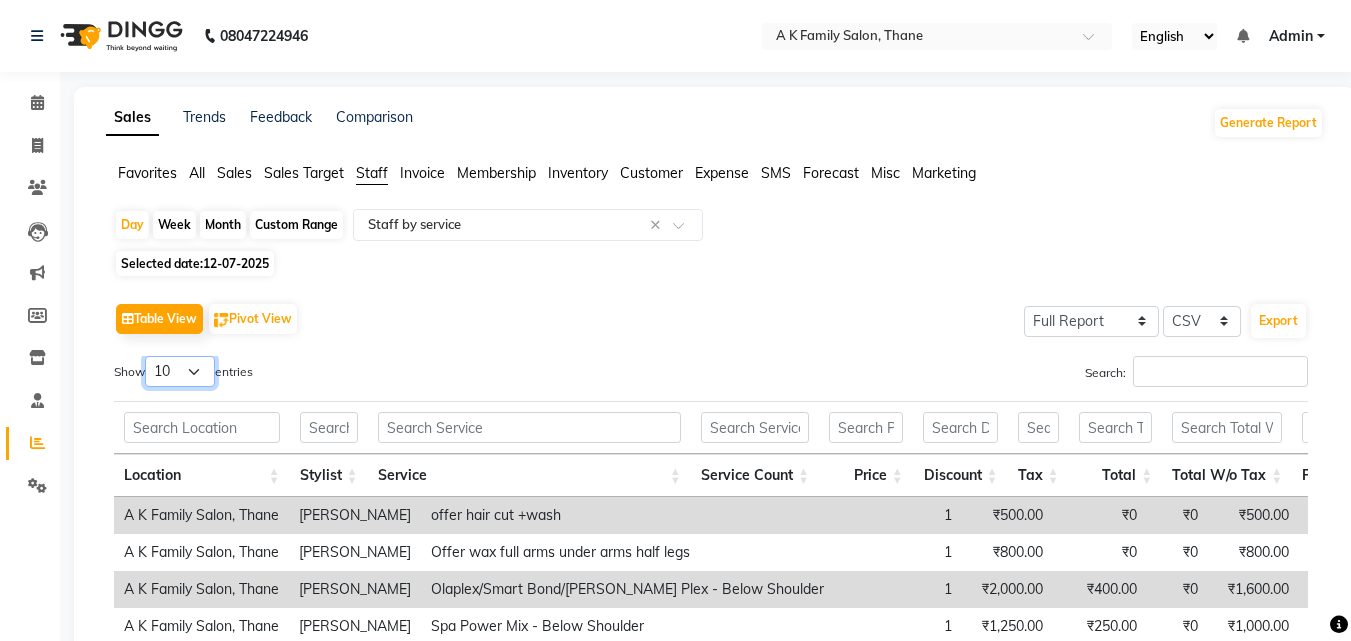 click on "10 25 50 100" at bounding box center (180, 371) 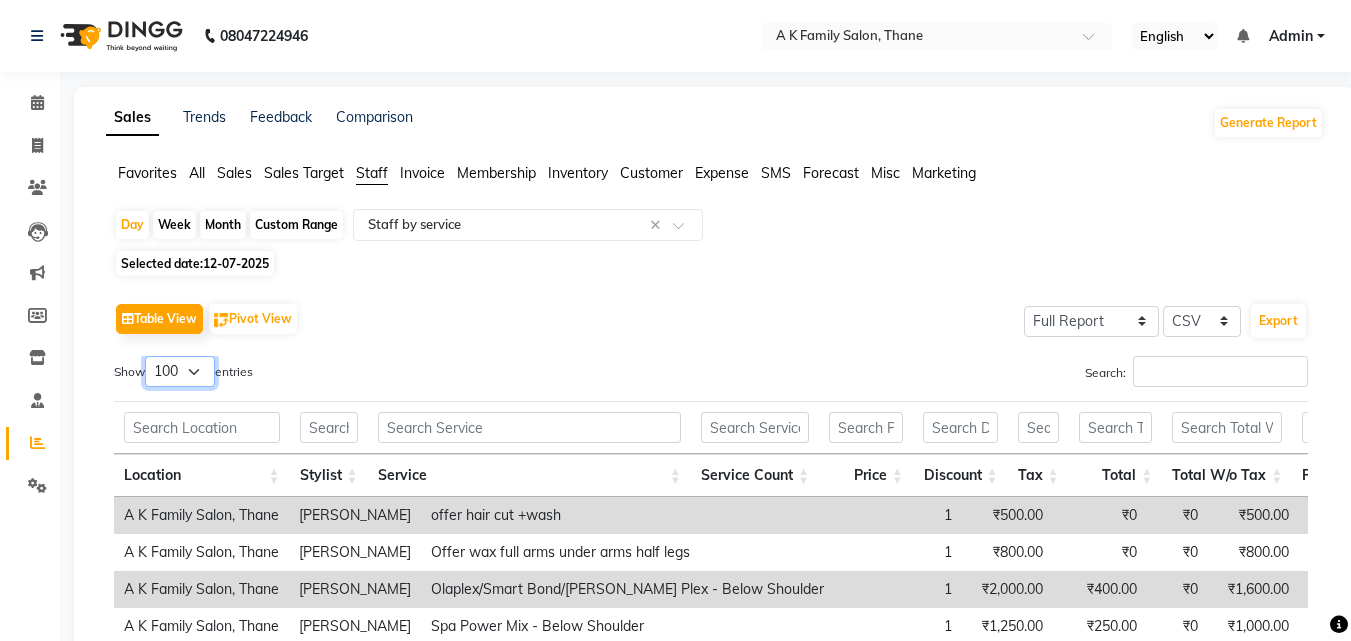 click on "10 25 50 100" at bounding box center (180, 371) 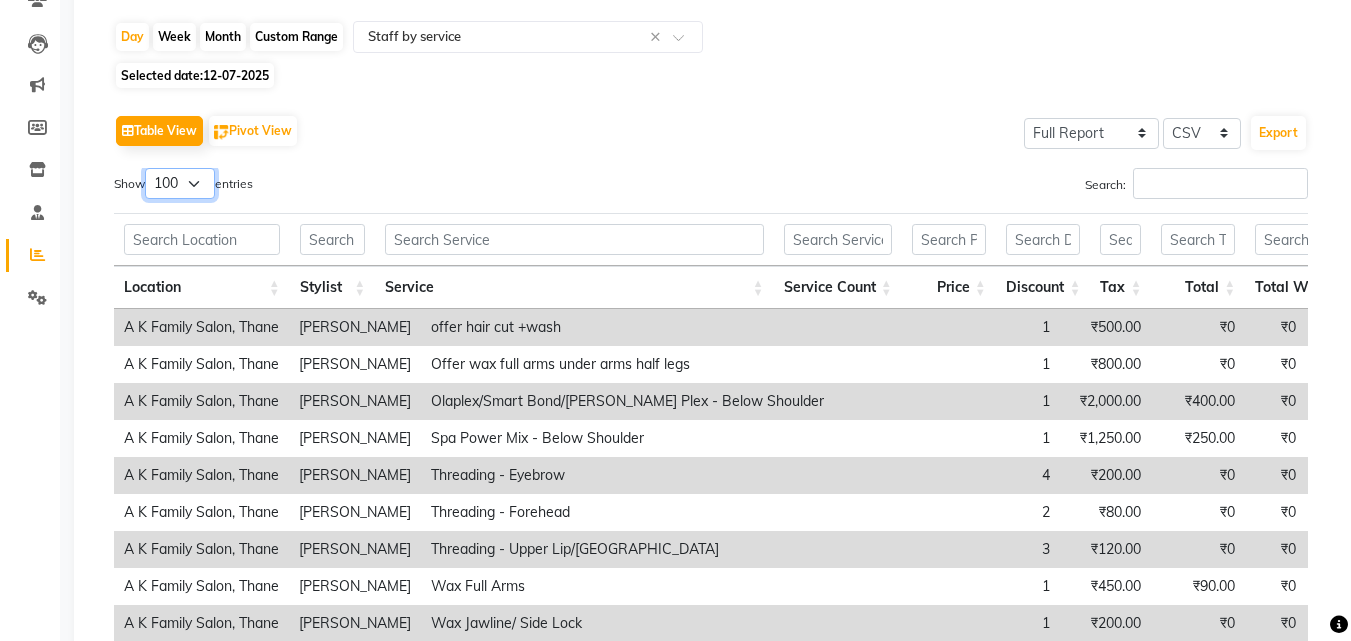 scroll, scrollTop: 200, scrollLeft: 0, axis: vertical 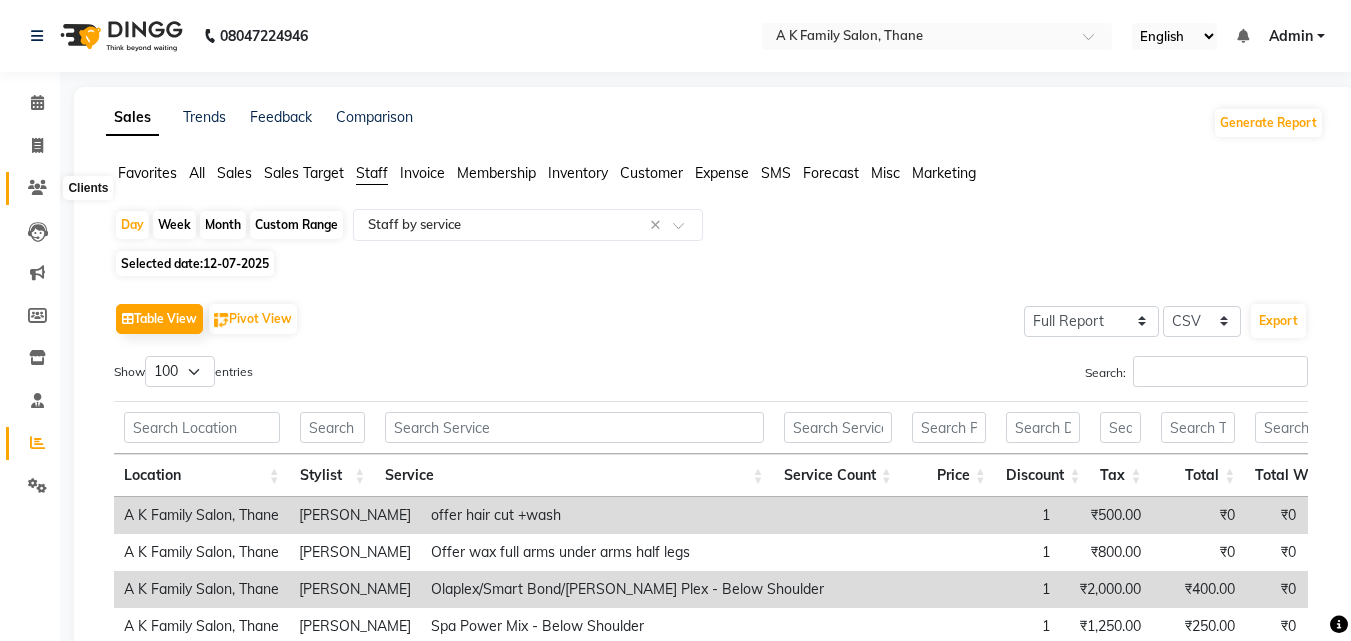 click 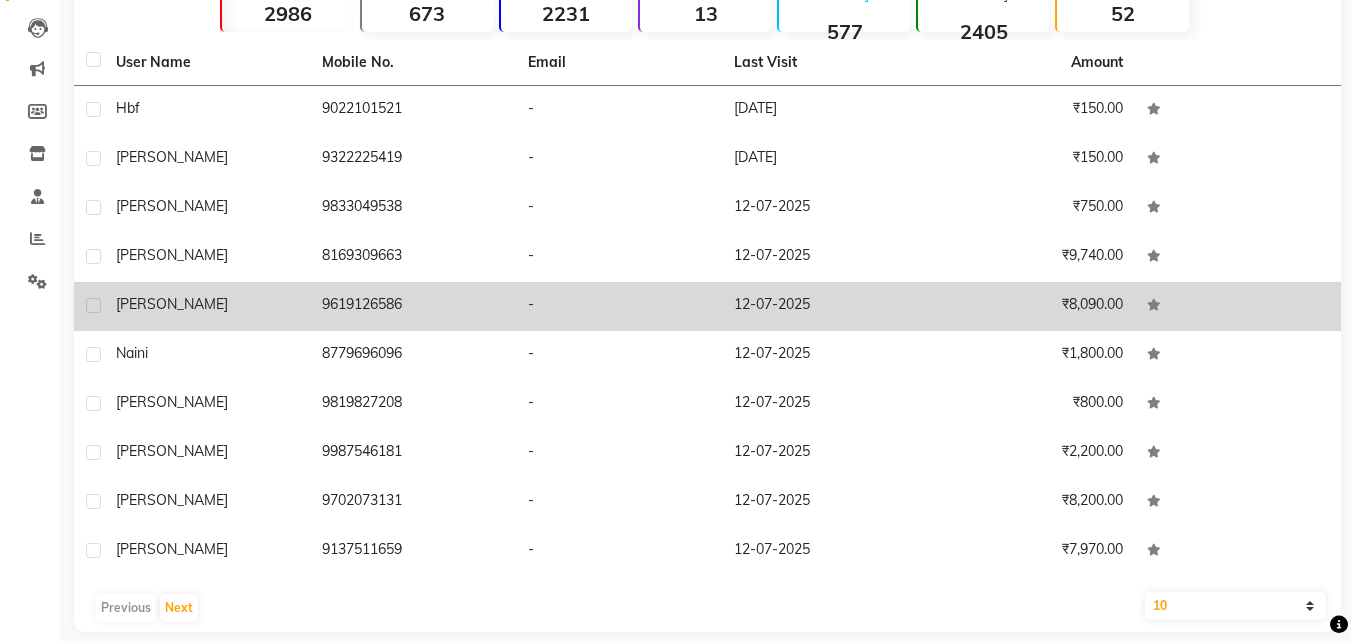 scroll, scrollTop: 225, scrollLeft: 0, axis: vertical 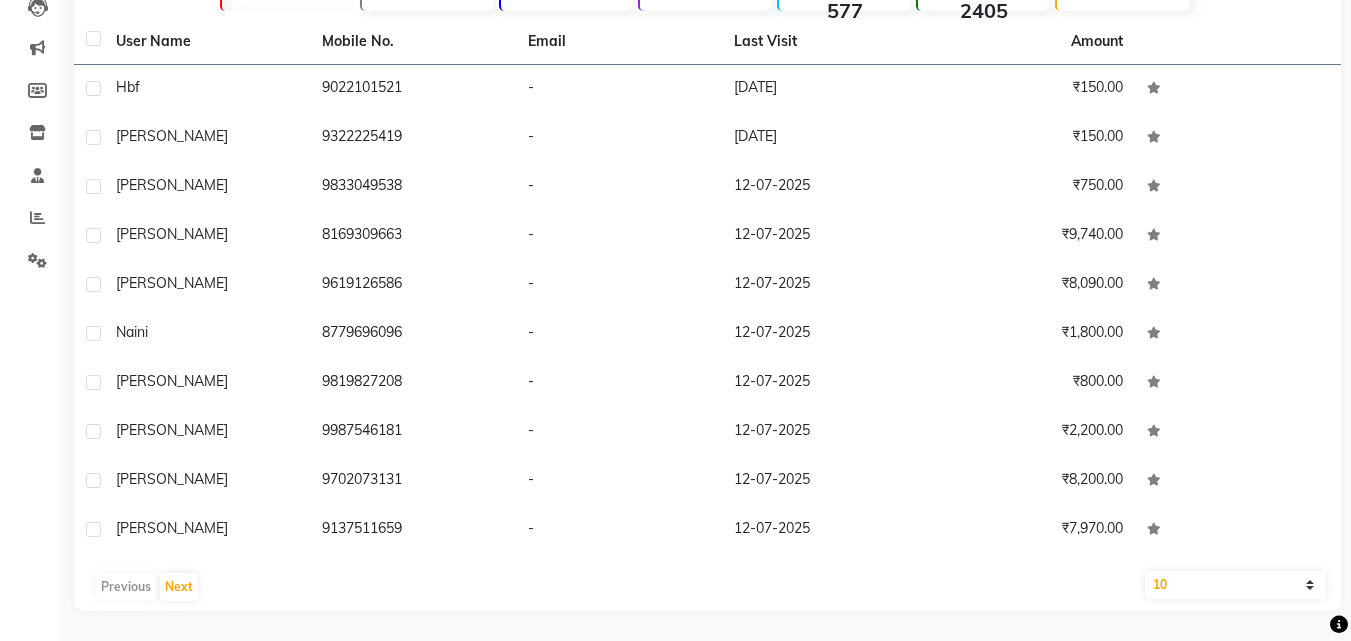 click on "10   50   100" 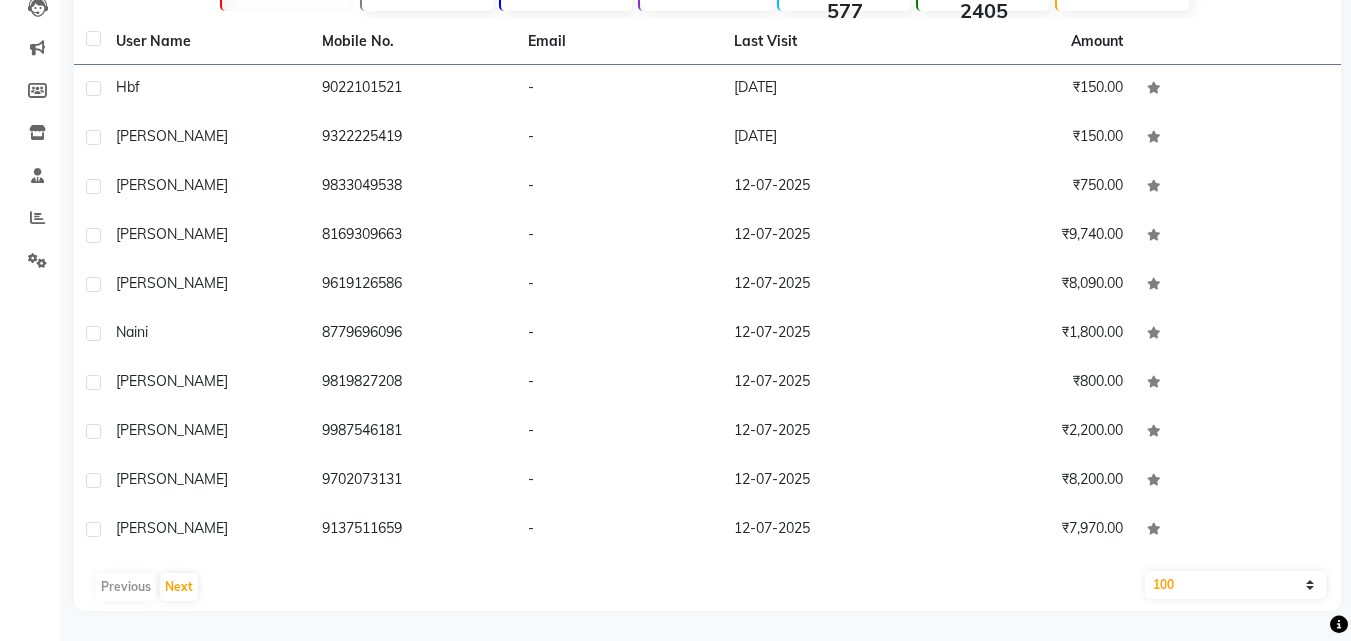click on "10   50   100" 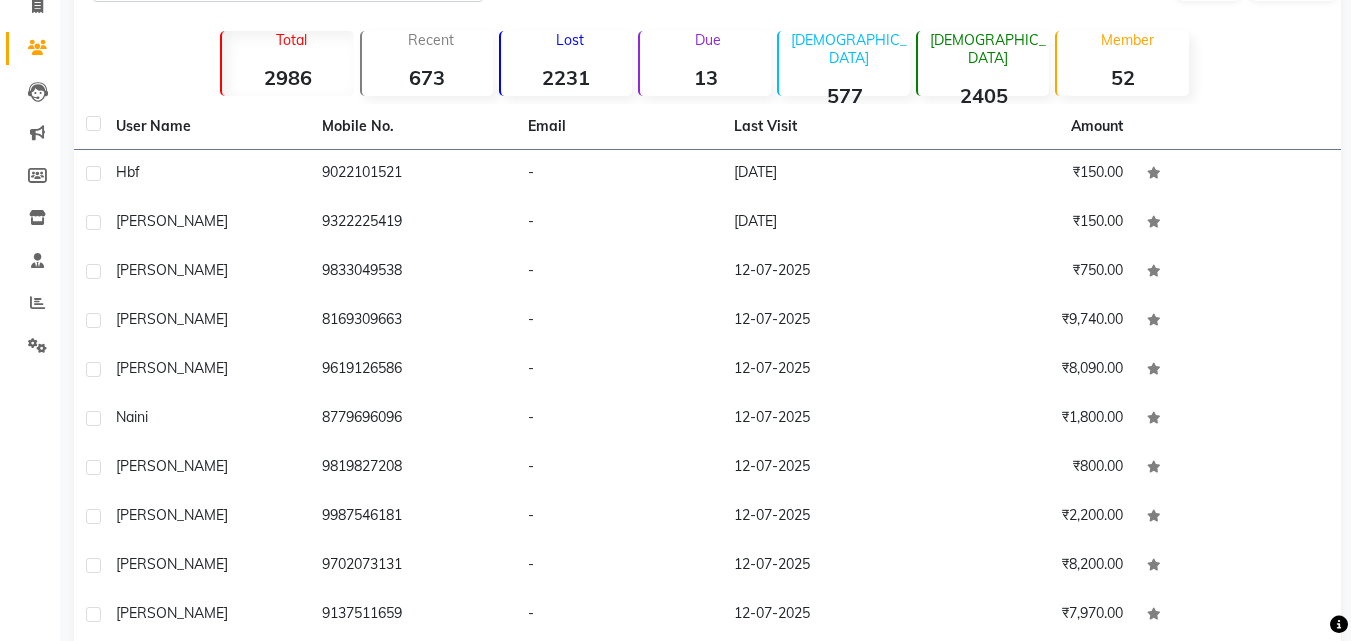 scroll, scrollTop: 25, scrollLeft: 0, axis: vertical 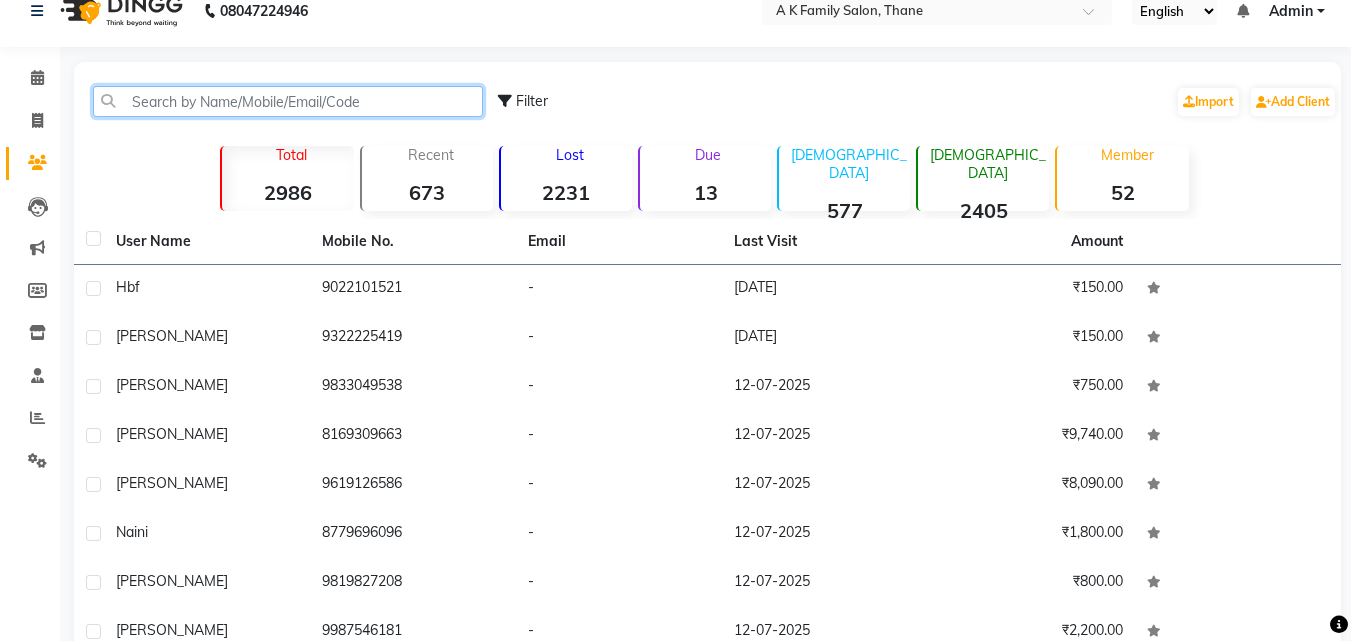 click 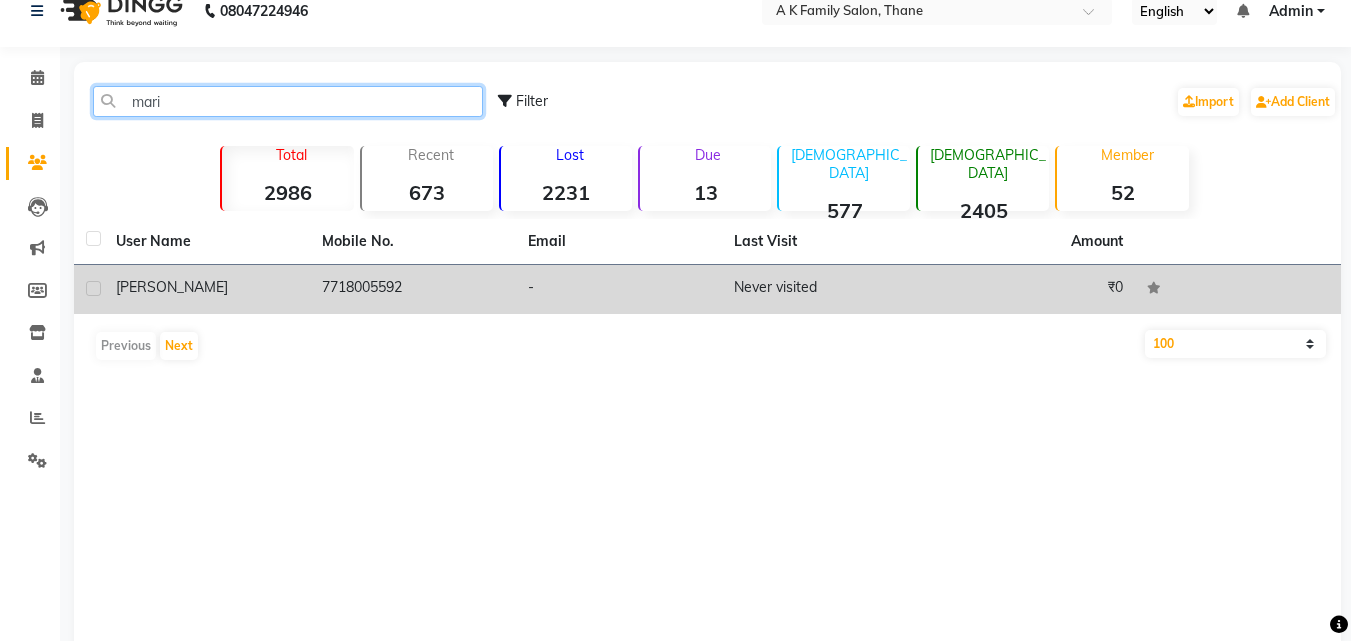 type on "mari" 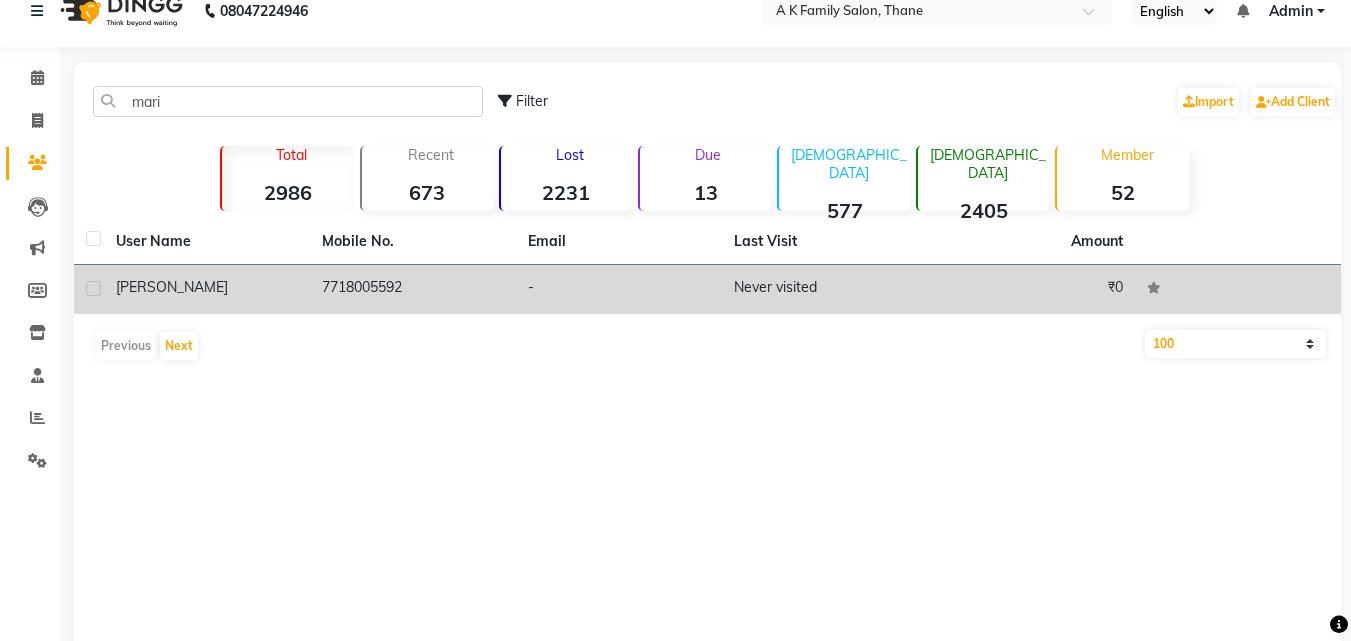click on "7718005592" 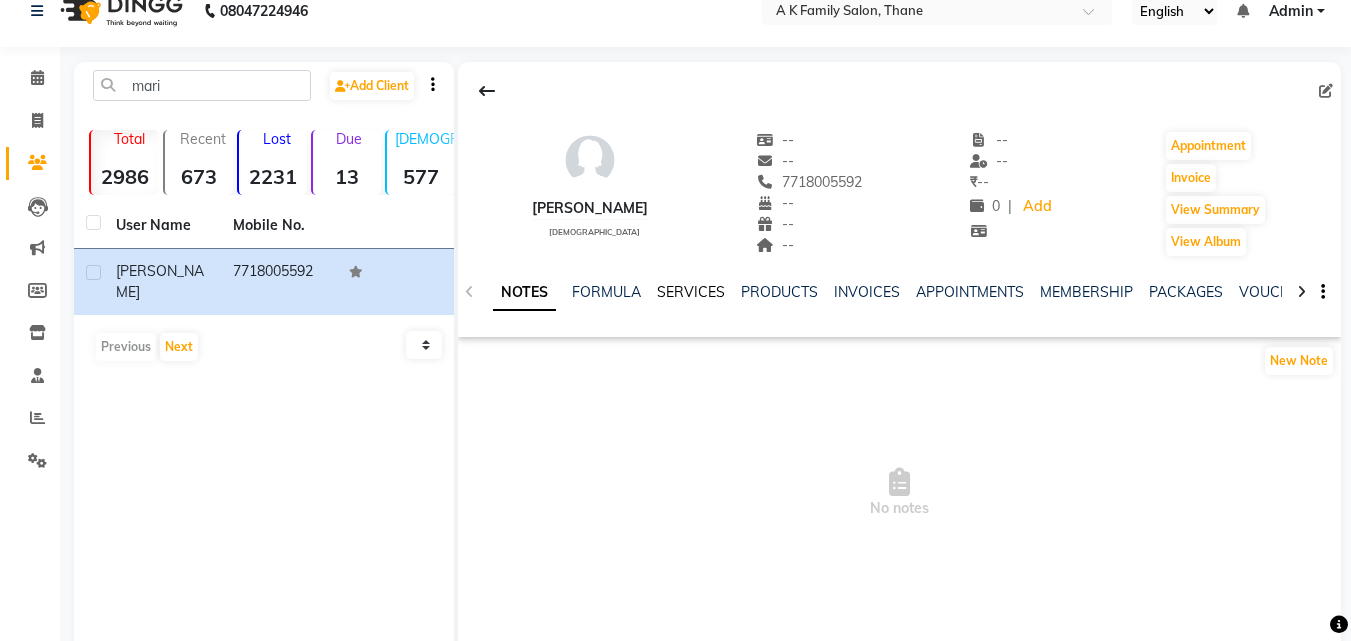click on "SERVICES" 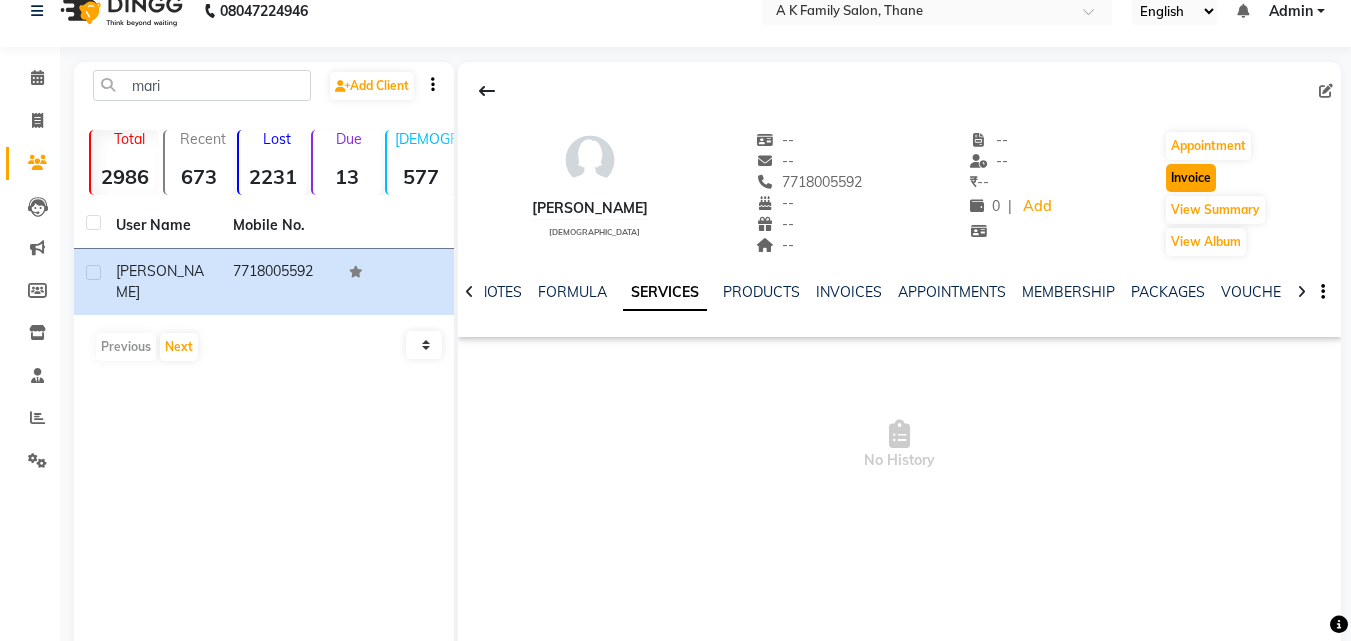 click on "Invoice" 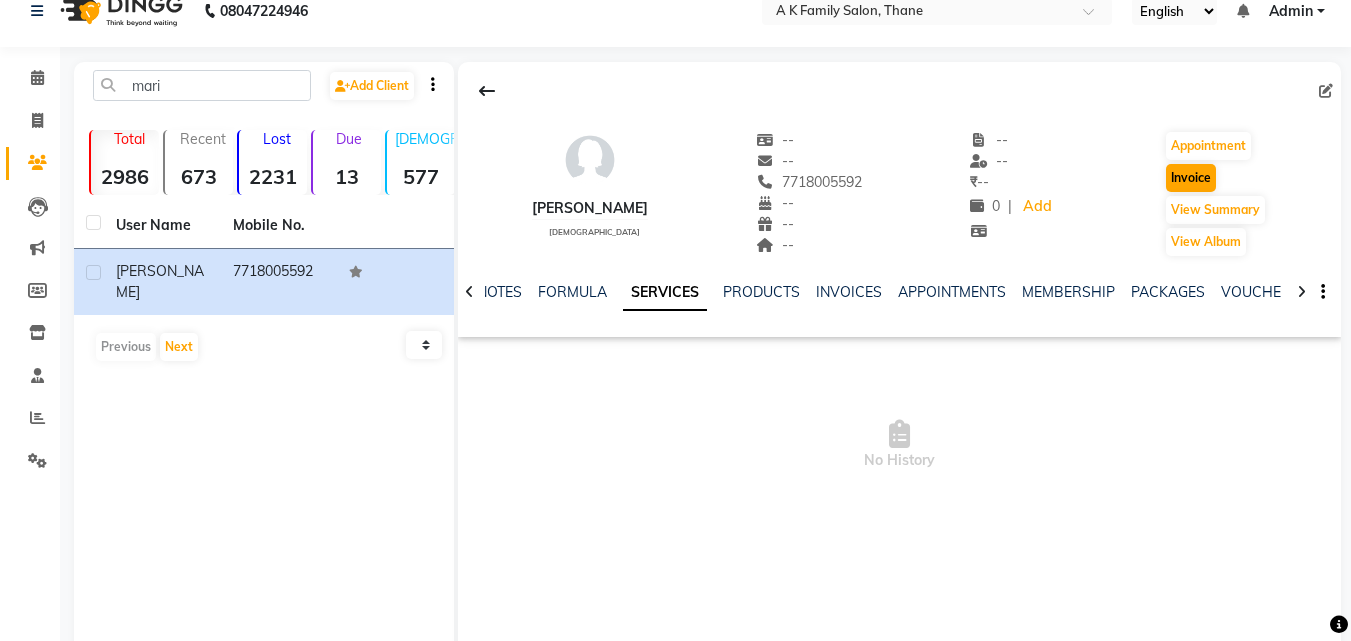scroll, scrollTop: 0, scrollLeft: 0, axis: both 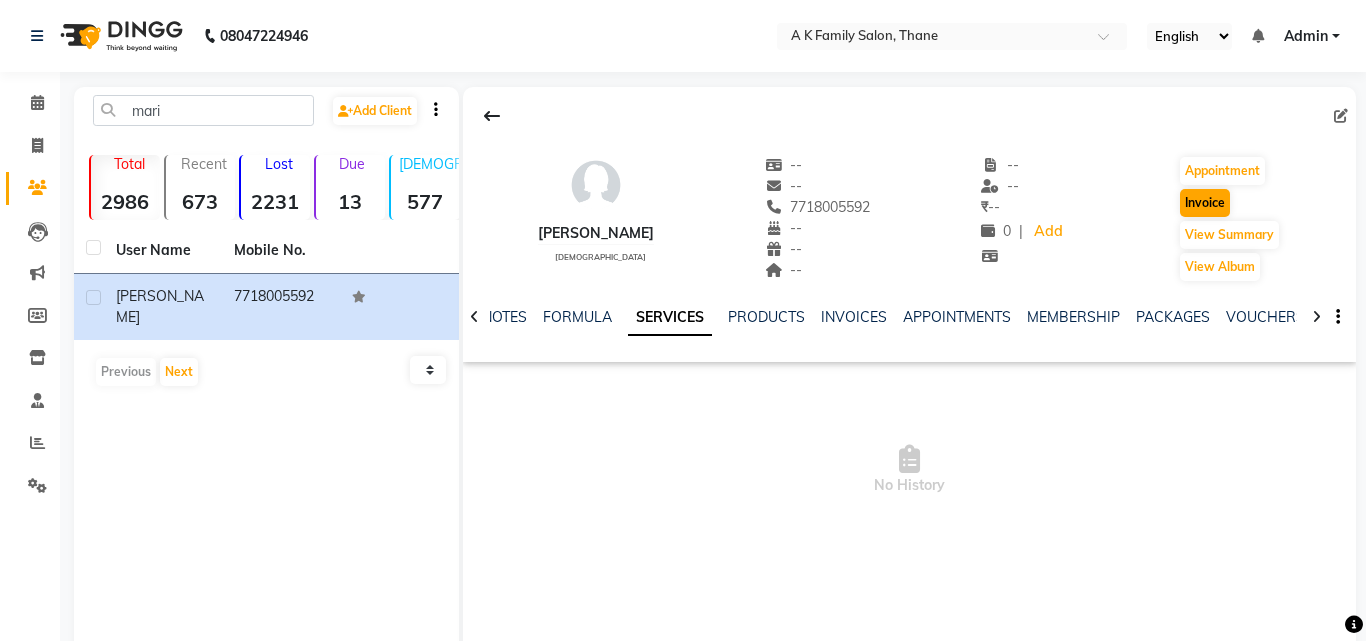 select on "service" 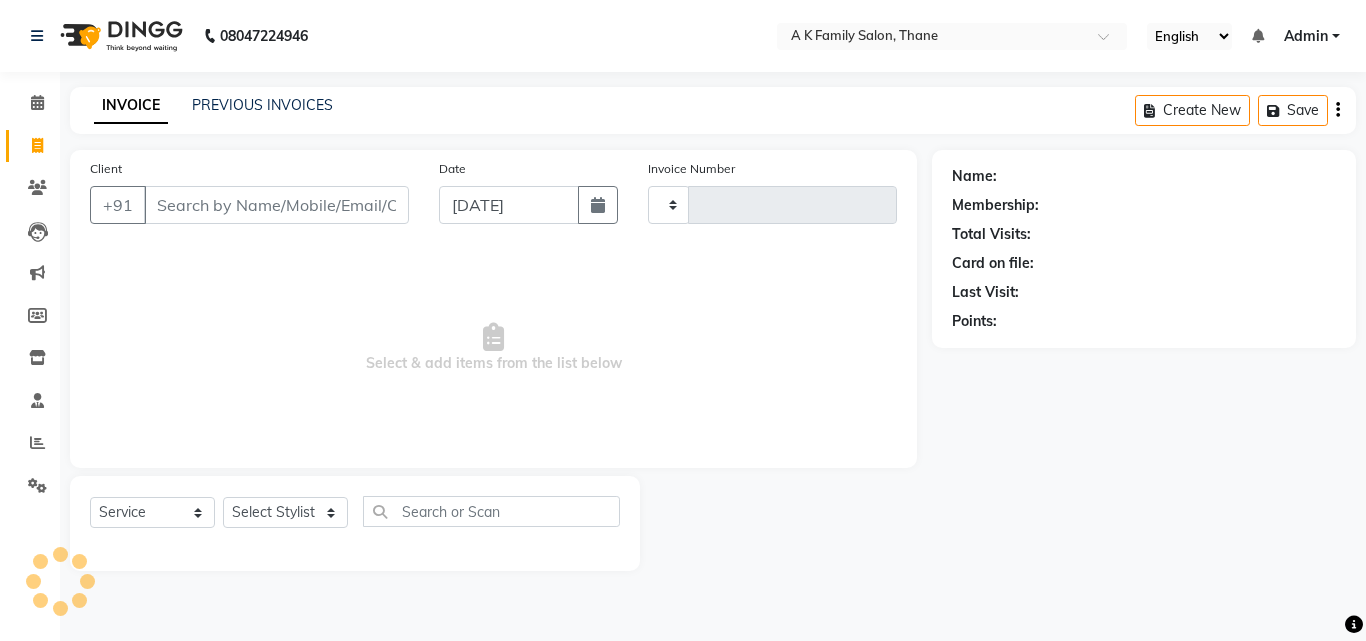 type on "1132" 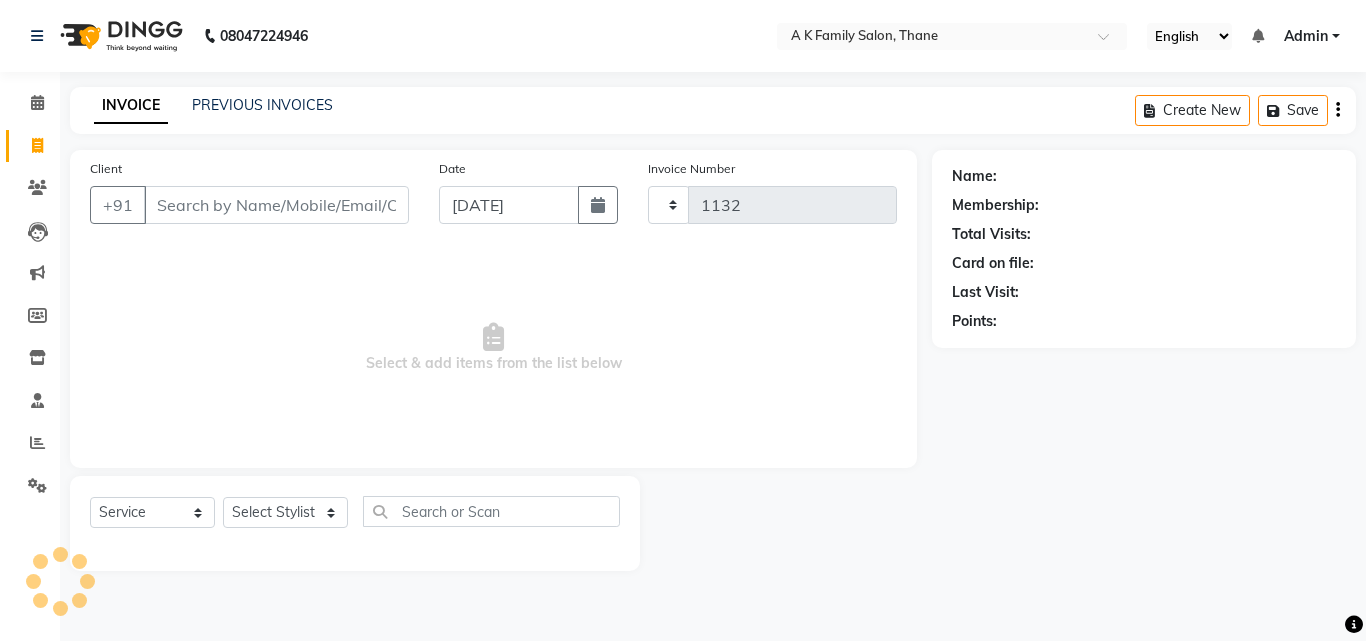select on "5033" 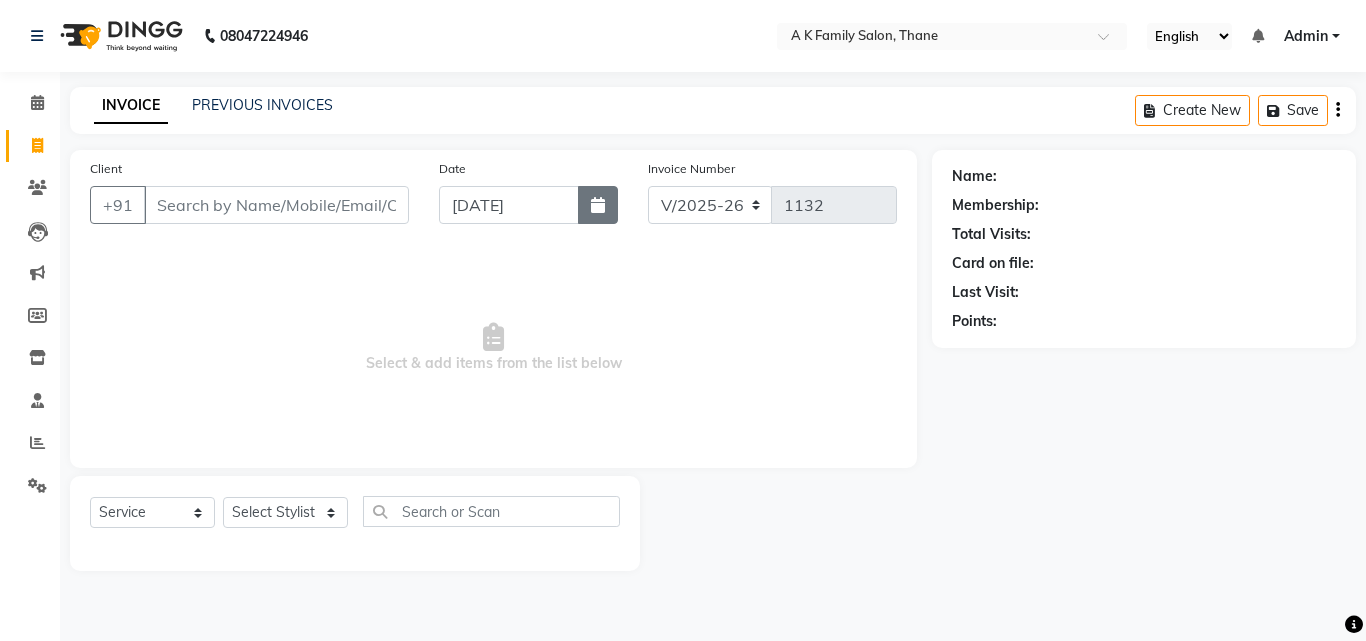 type on "7718005592" 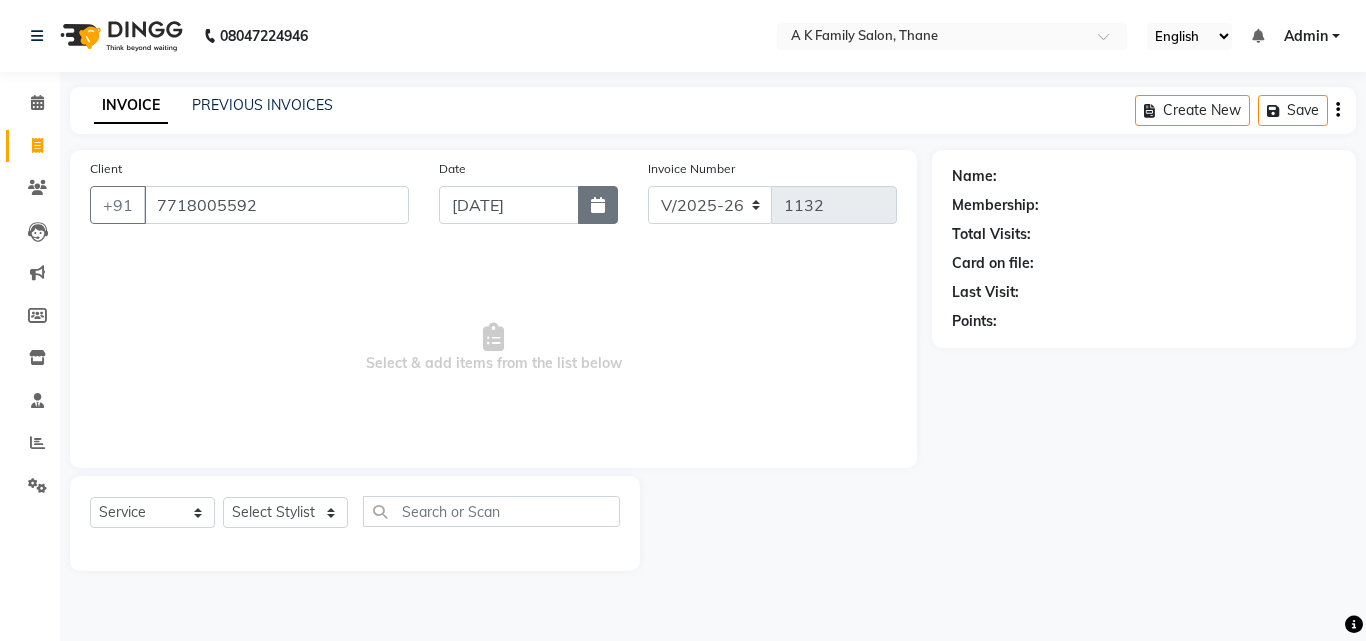 click 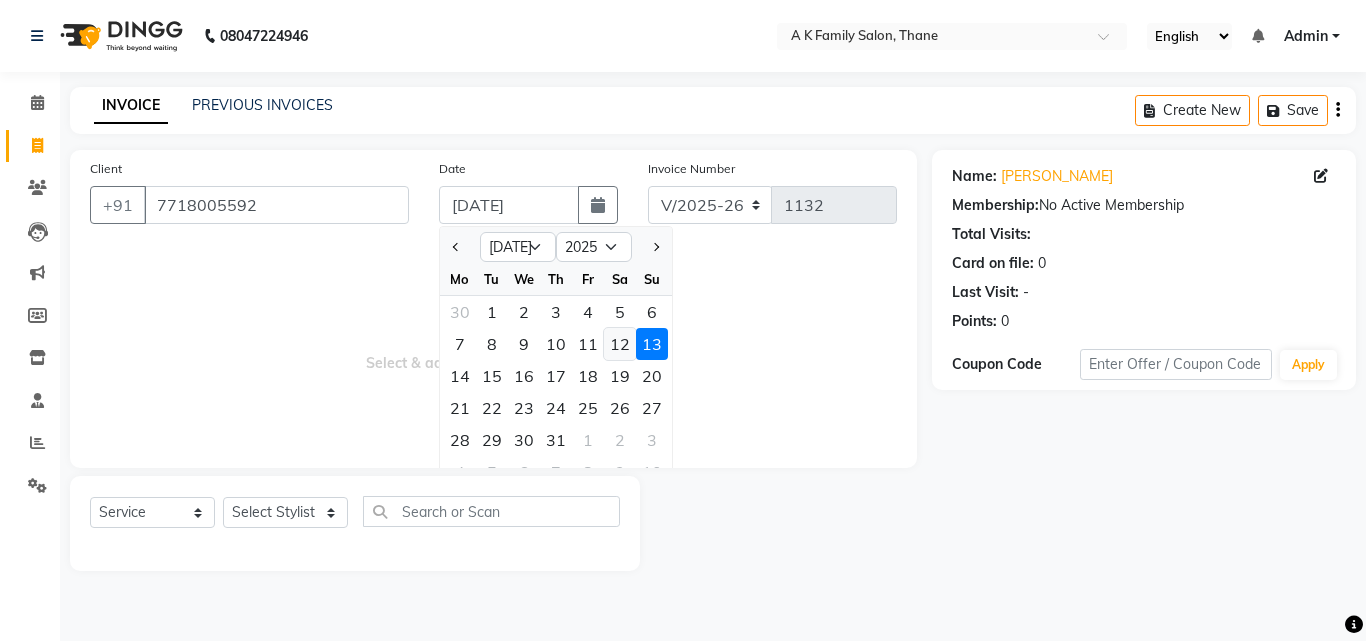 click on "12" 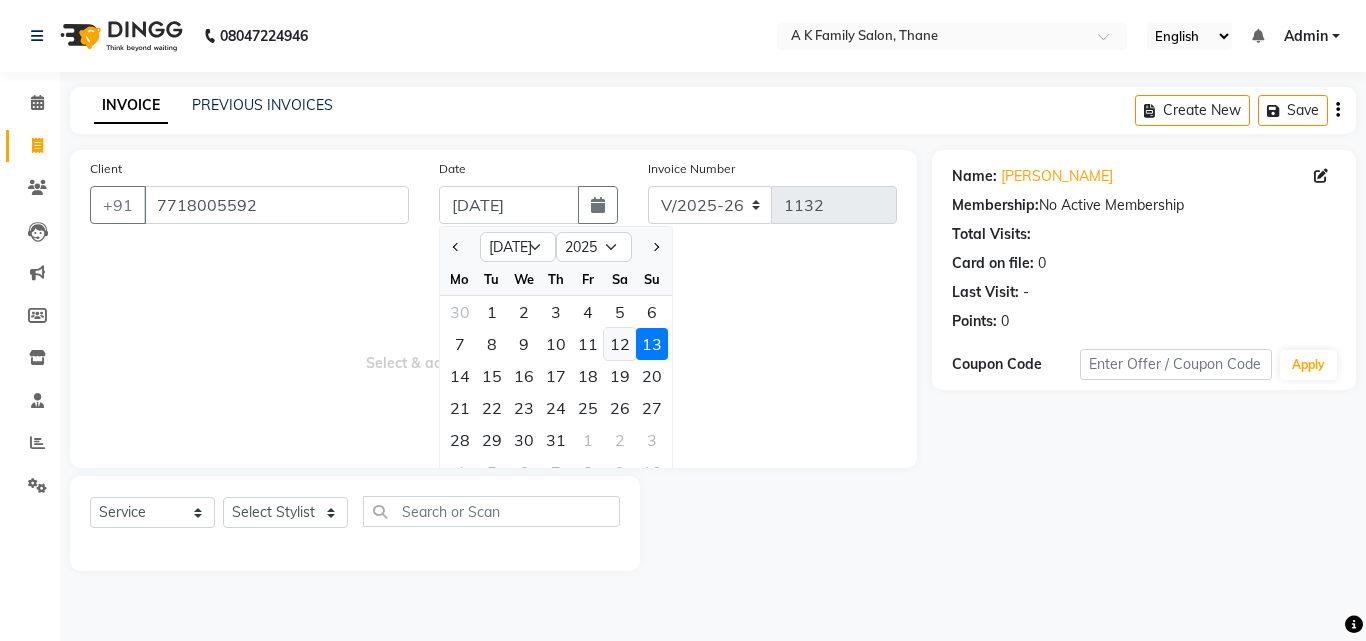 type on "12-07-2025" 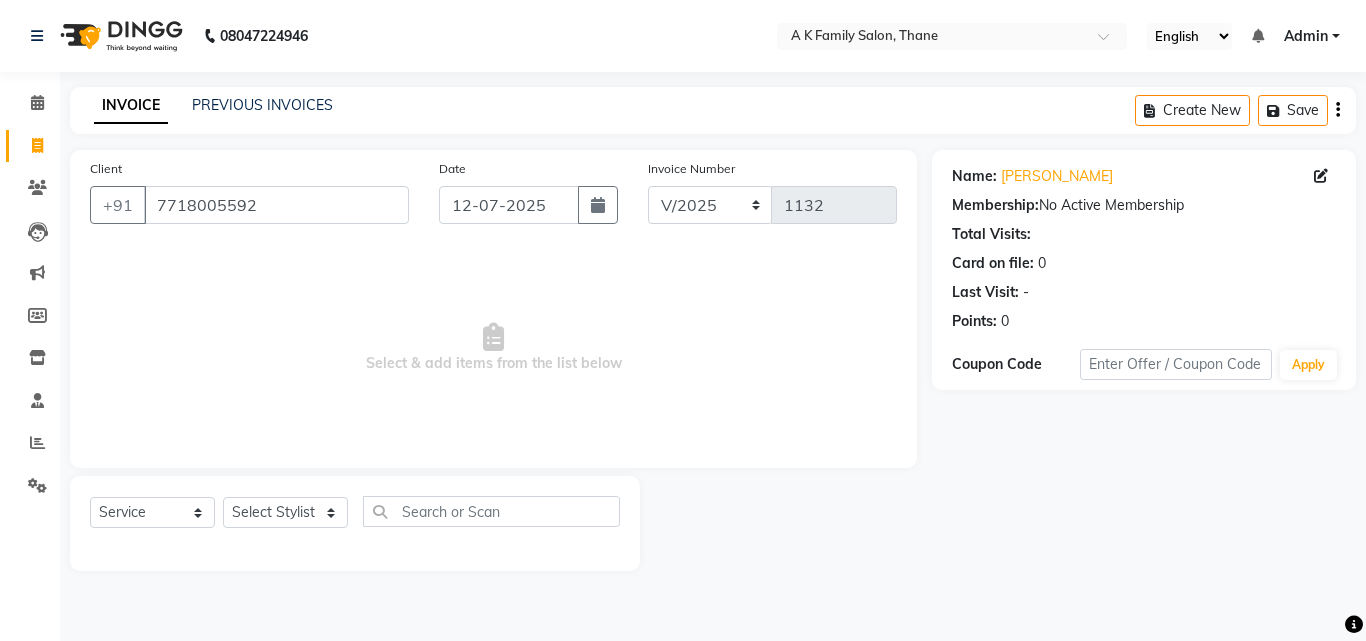 click on "Select  Service  Product  Membership  Package Voucher Prepaid Gift Card  Select Stylist Aziz Khan dummy harshada jadhav krishna  simmi smita jhadhav" 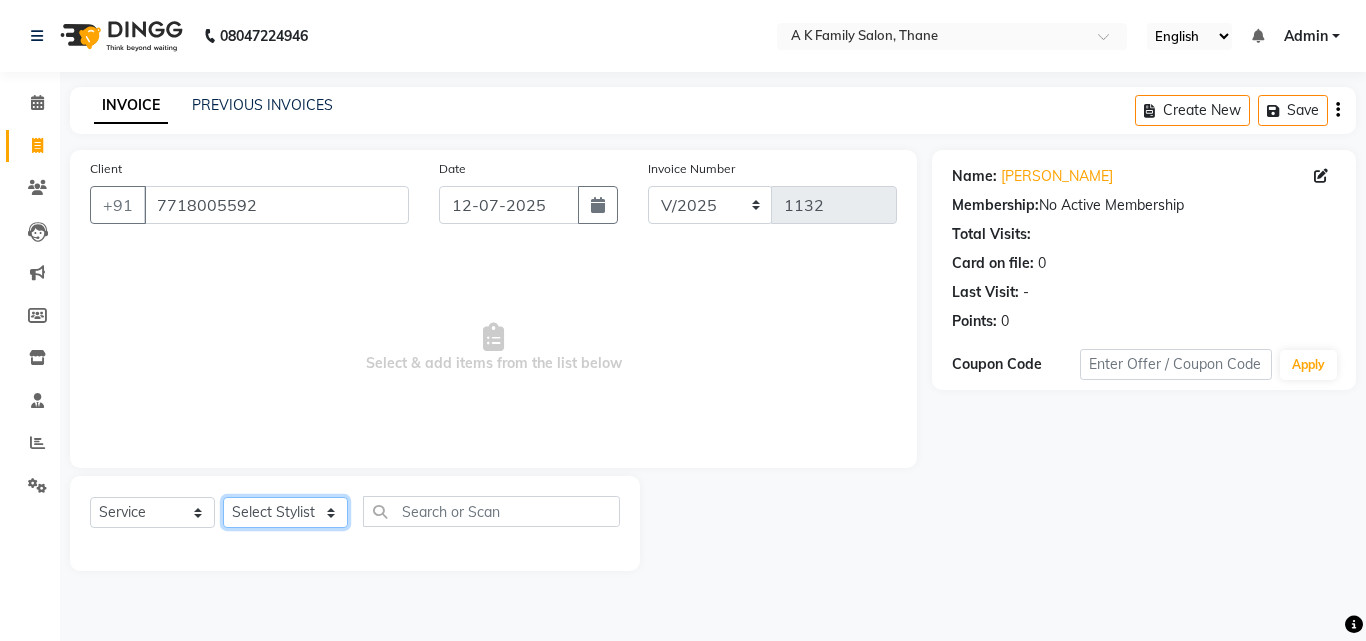 click on "Select Stylist Aziz Khan dummy harshada jadhav krishna  simmi smita jhadhav" 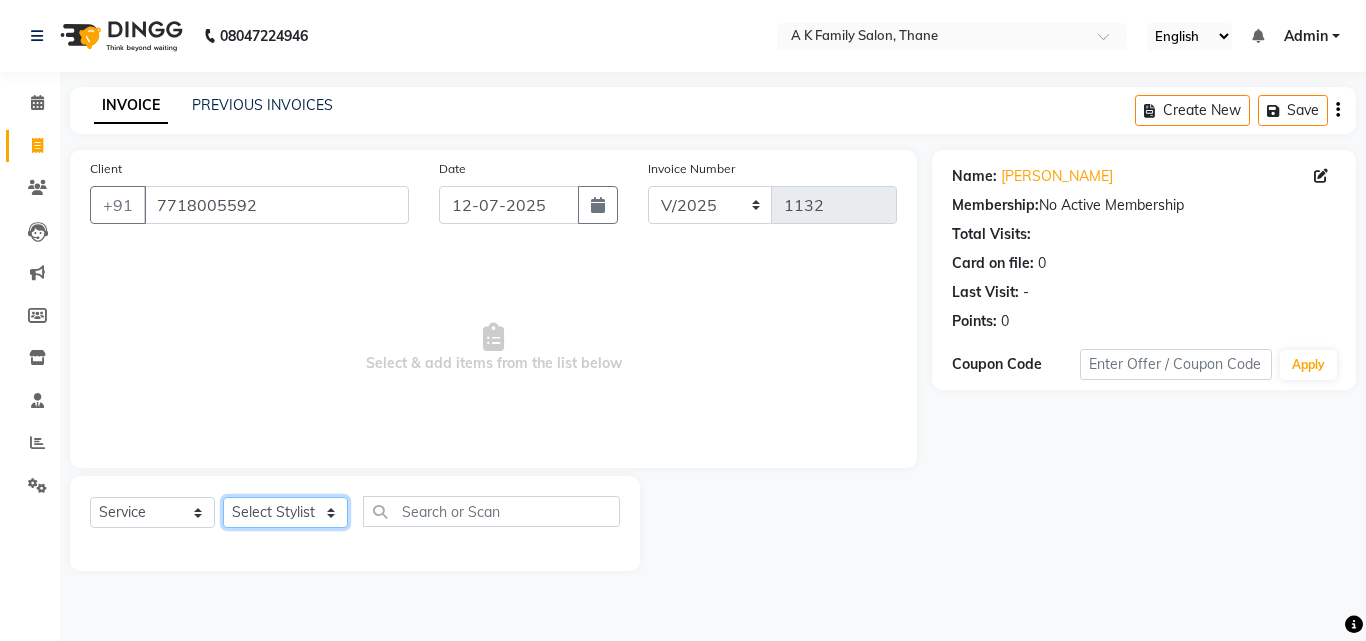 select on "52627" 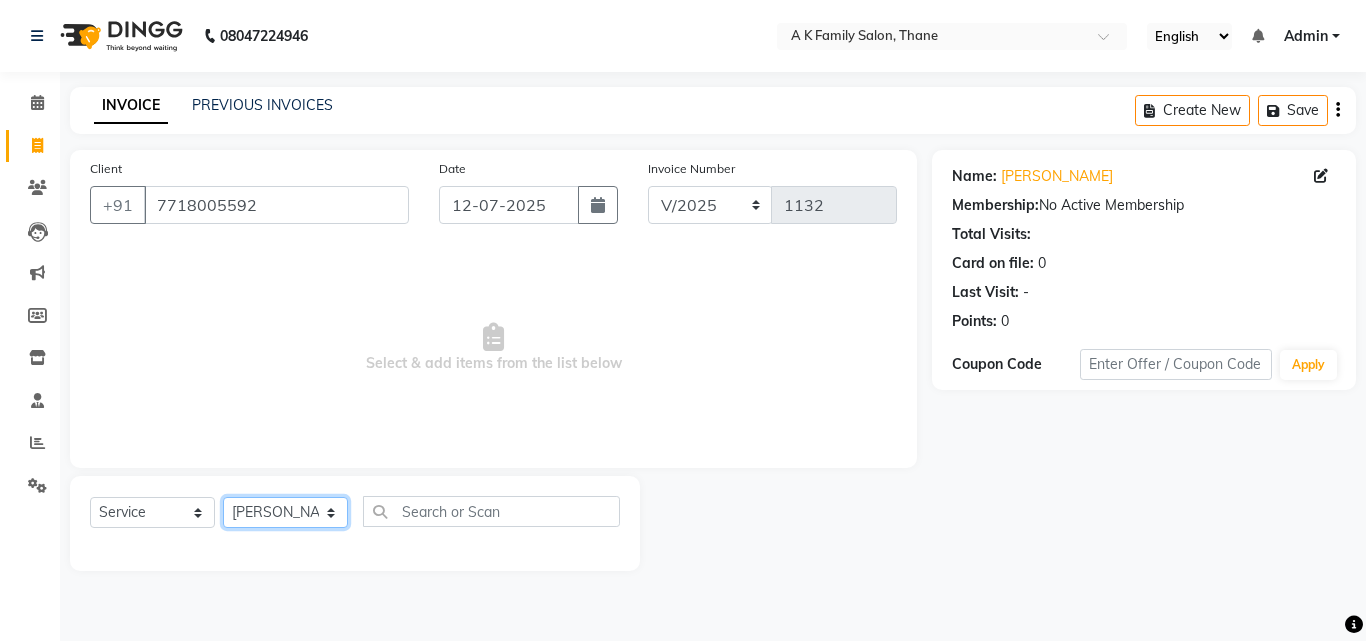 click on "Select Stylist Aziz Khan dummy harshada jadhav krishna  simmi smita jhadhav" 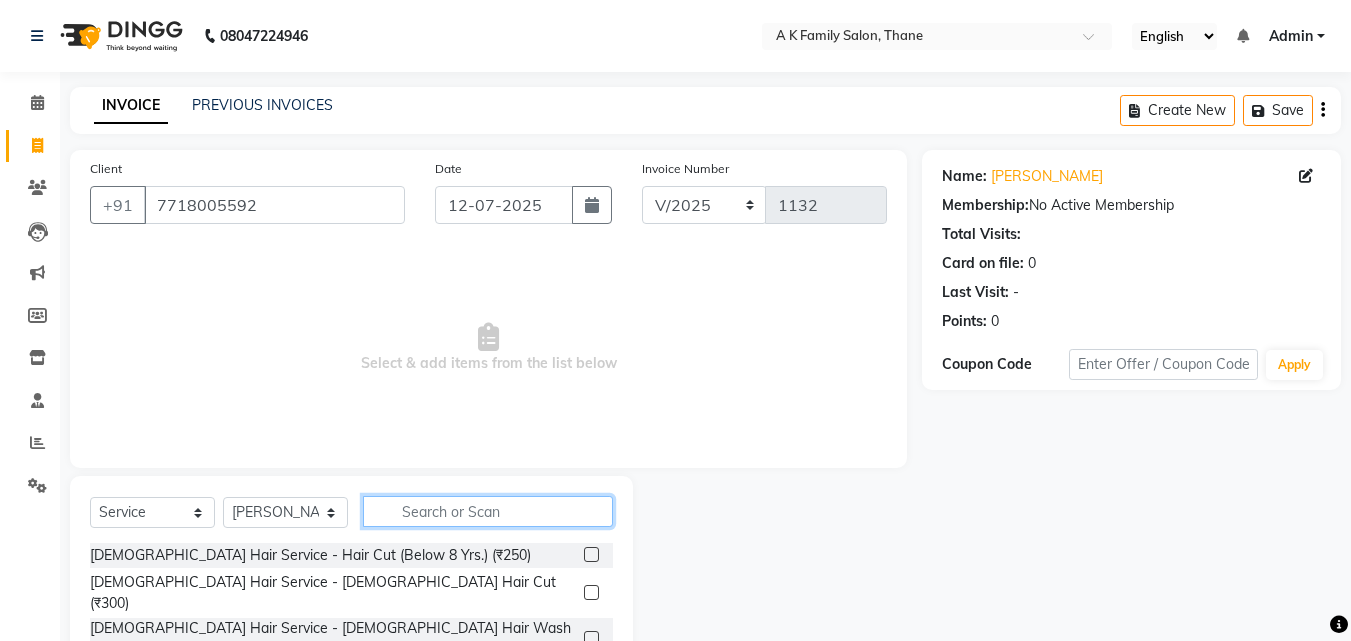 click 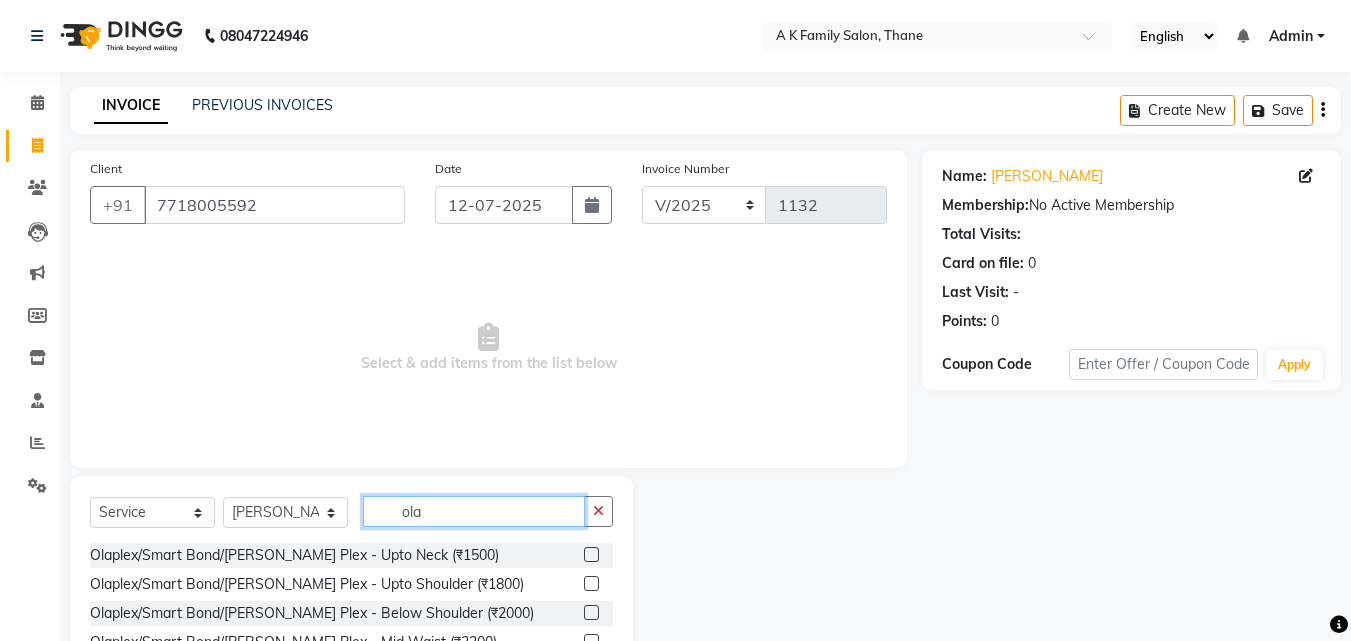 scroll, scrollTop: 100, scrollLeft: 0, axis: vertical 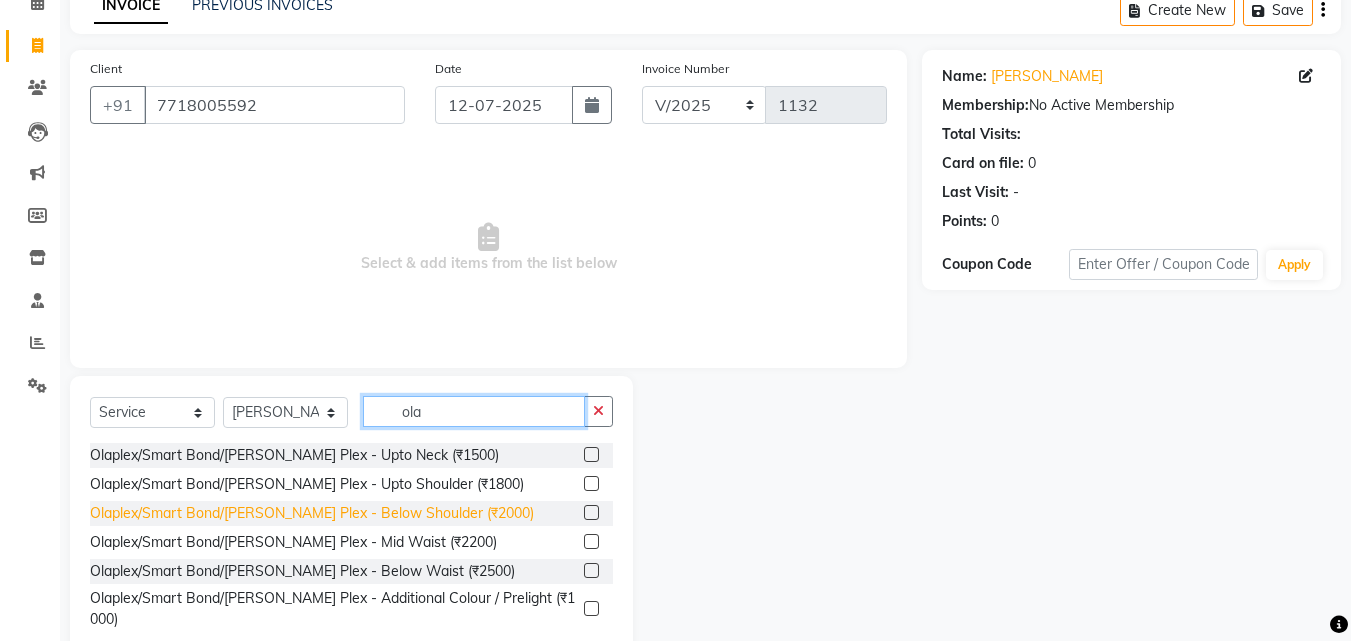 type on "ola" 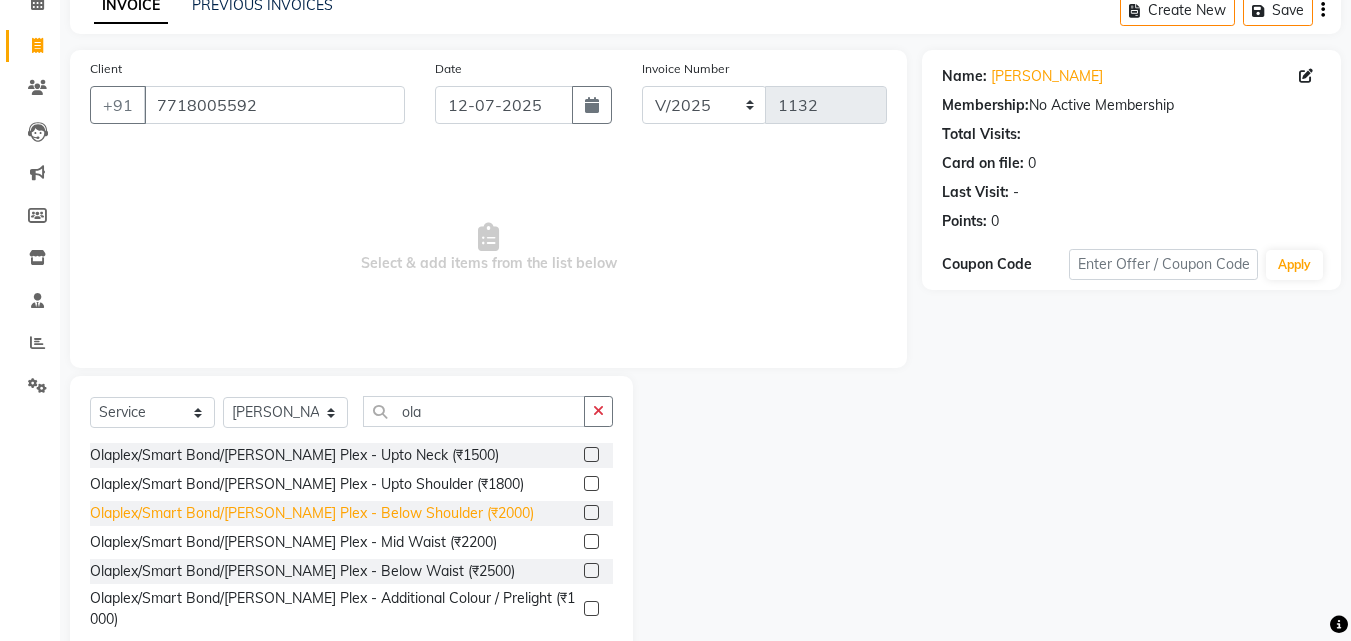 click on "Olaplex/Smart Bond/Lisa Plex - Below Shoulder (₹2000)" 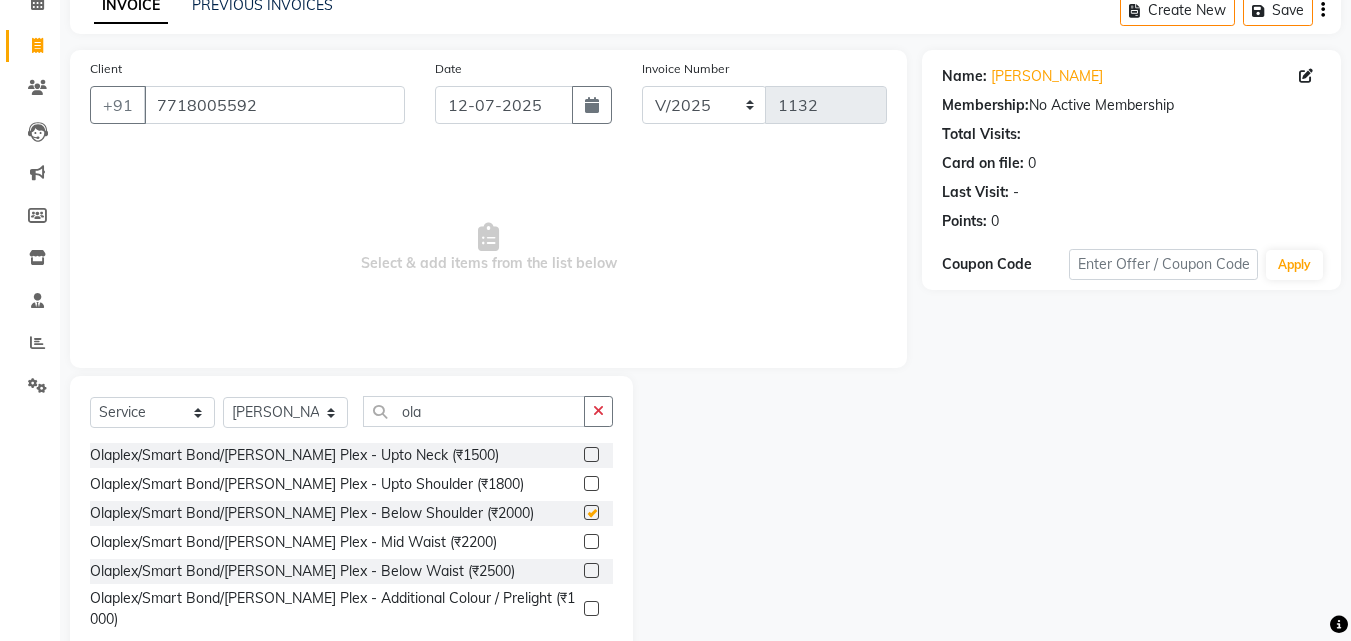 checkbox on "false" 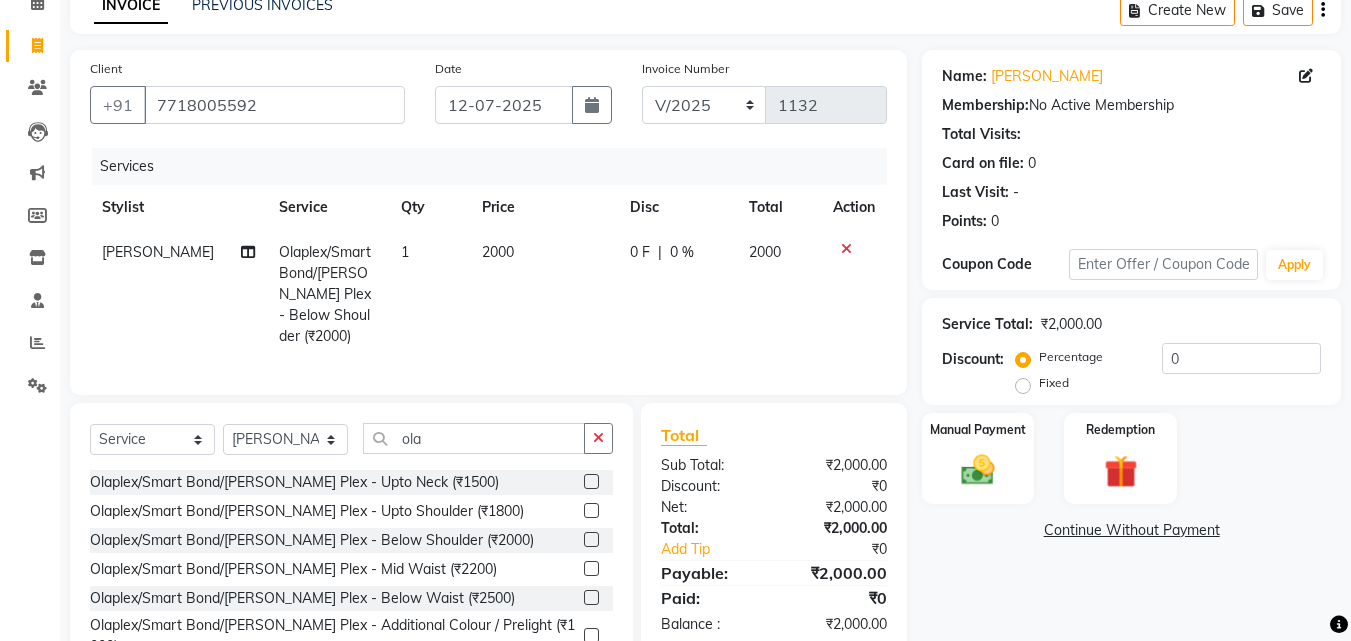 click on "2000" 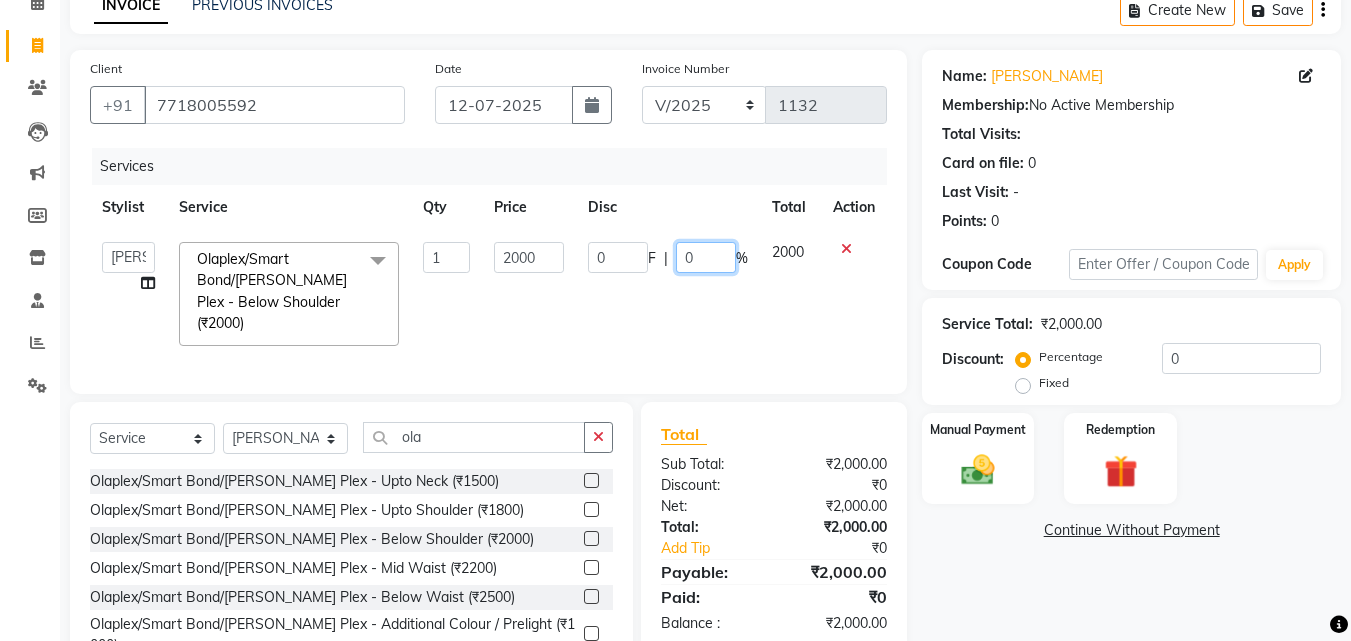 click on "0" 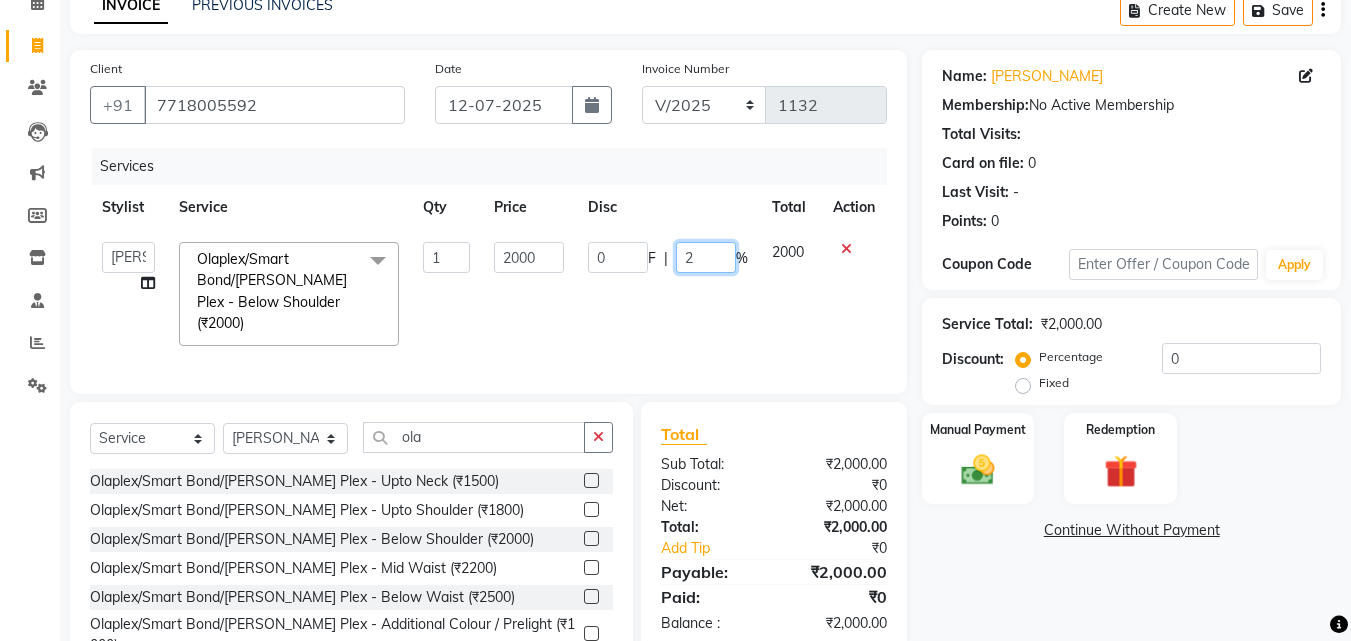 type on "20" 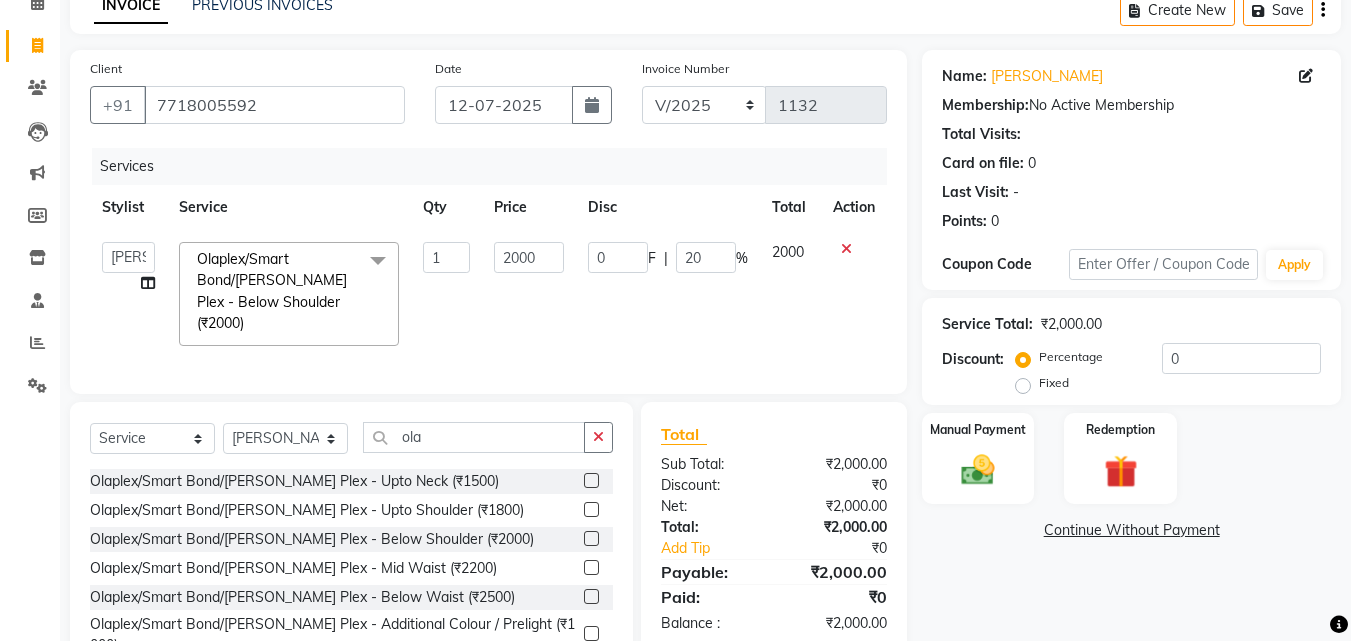 click on "0 F | 20 %" 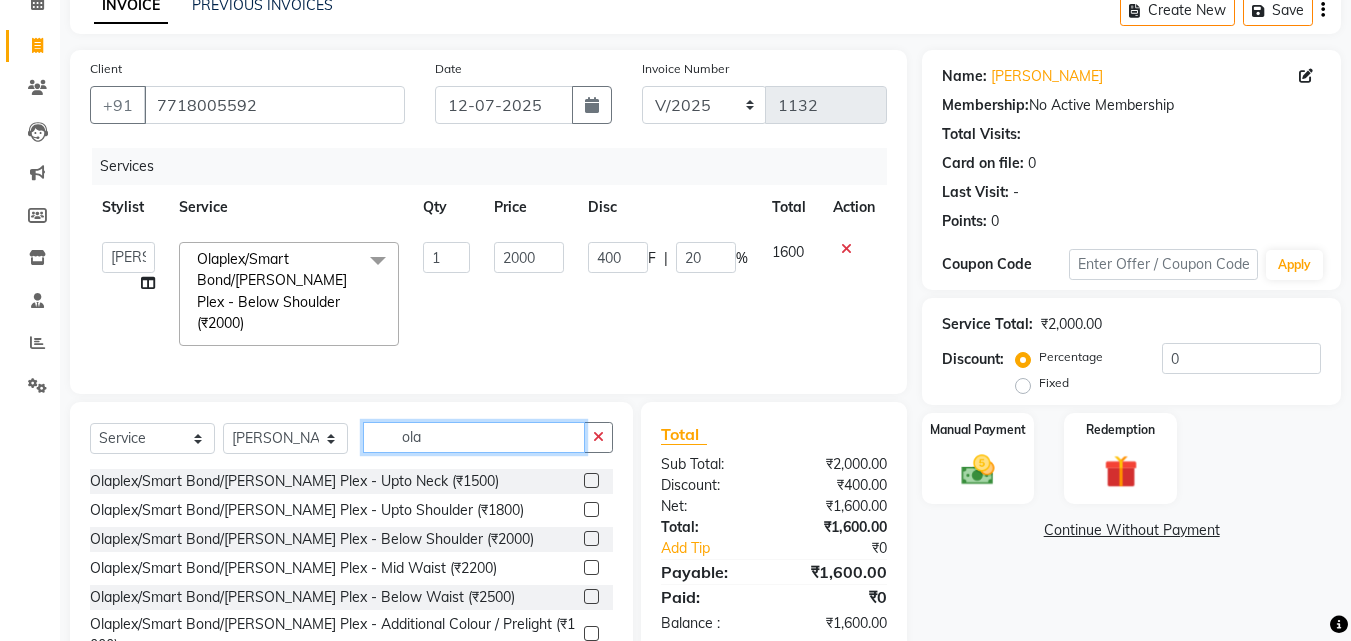 click on "ola" 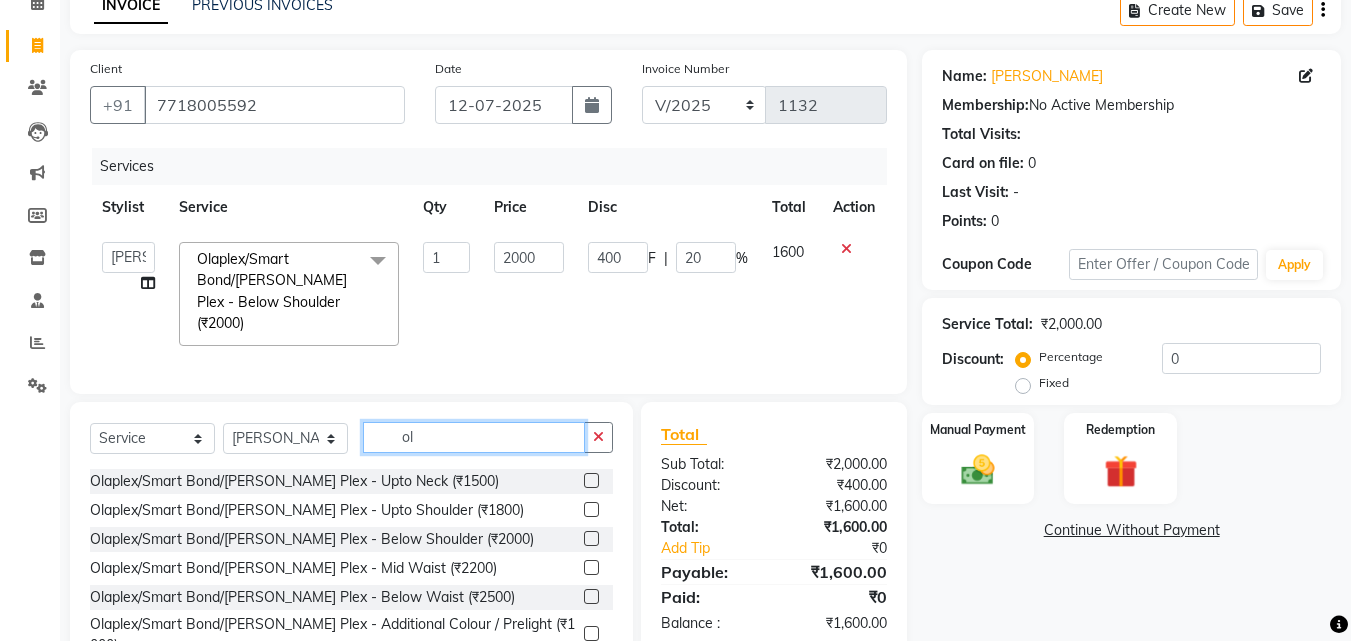 type on "o" 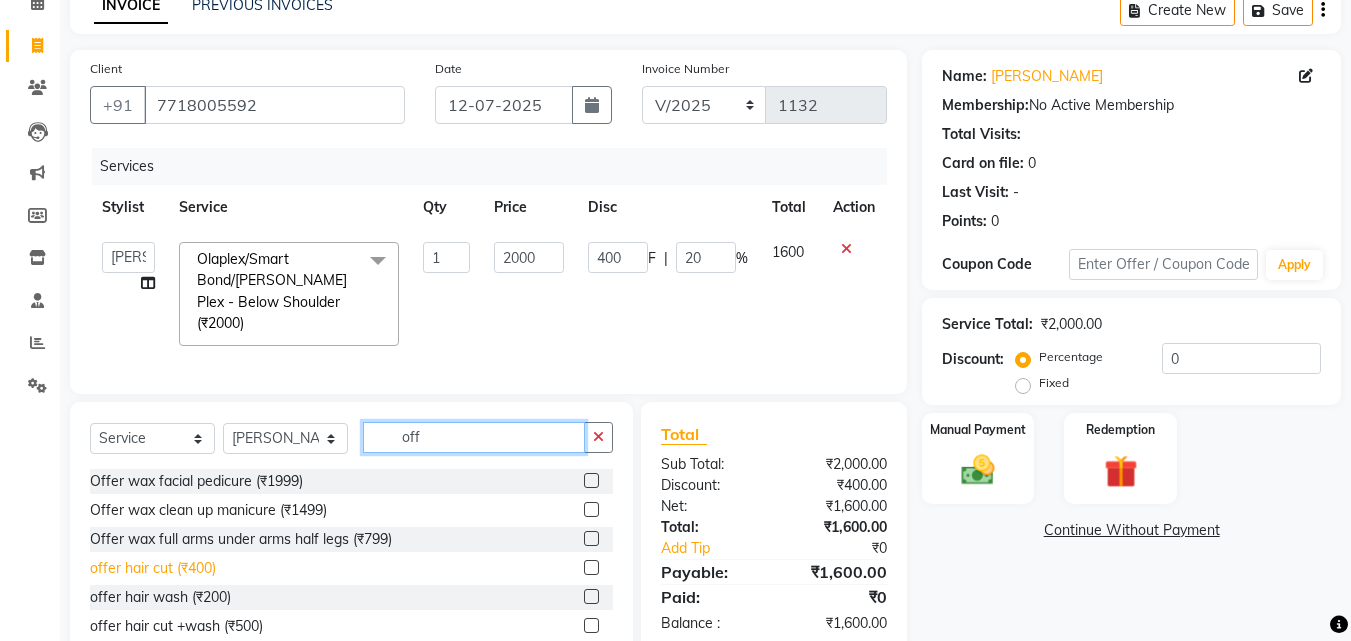 type on "off" 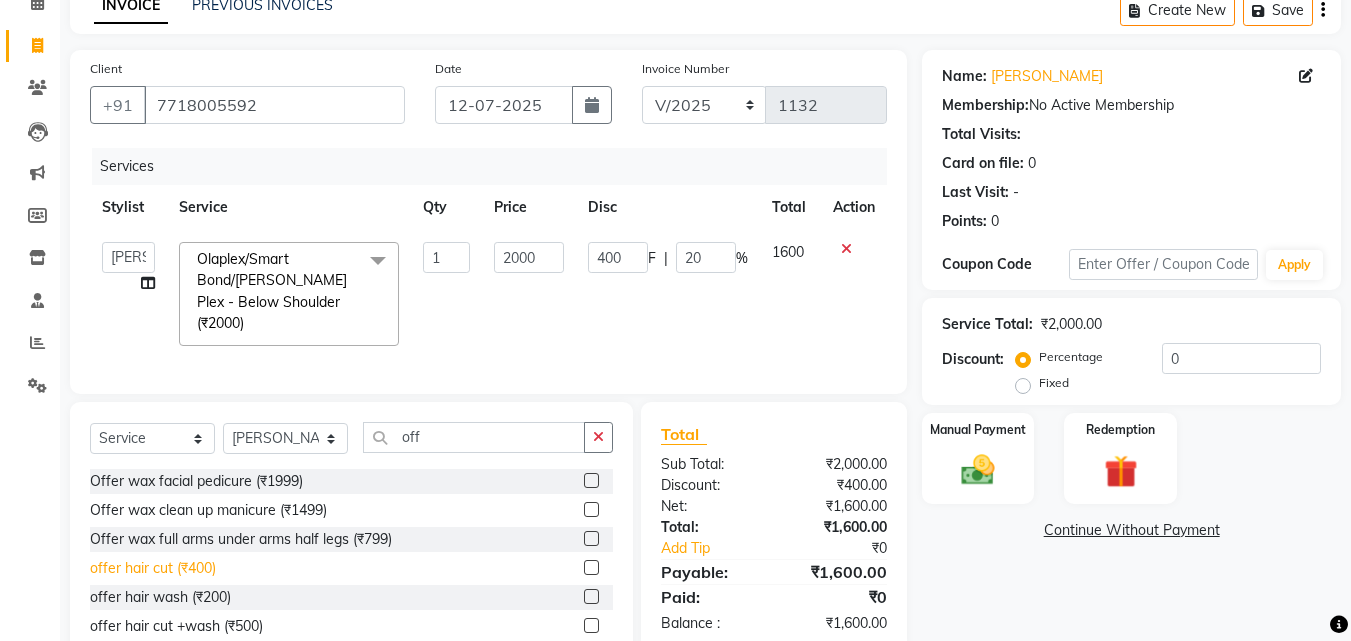 click on "offer hair cut  (₹400)" 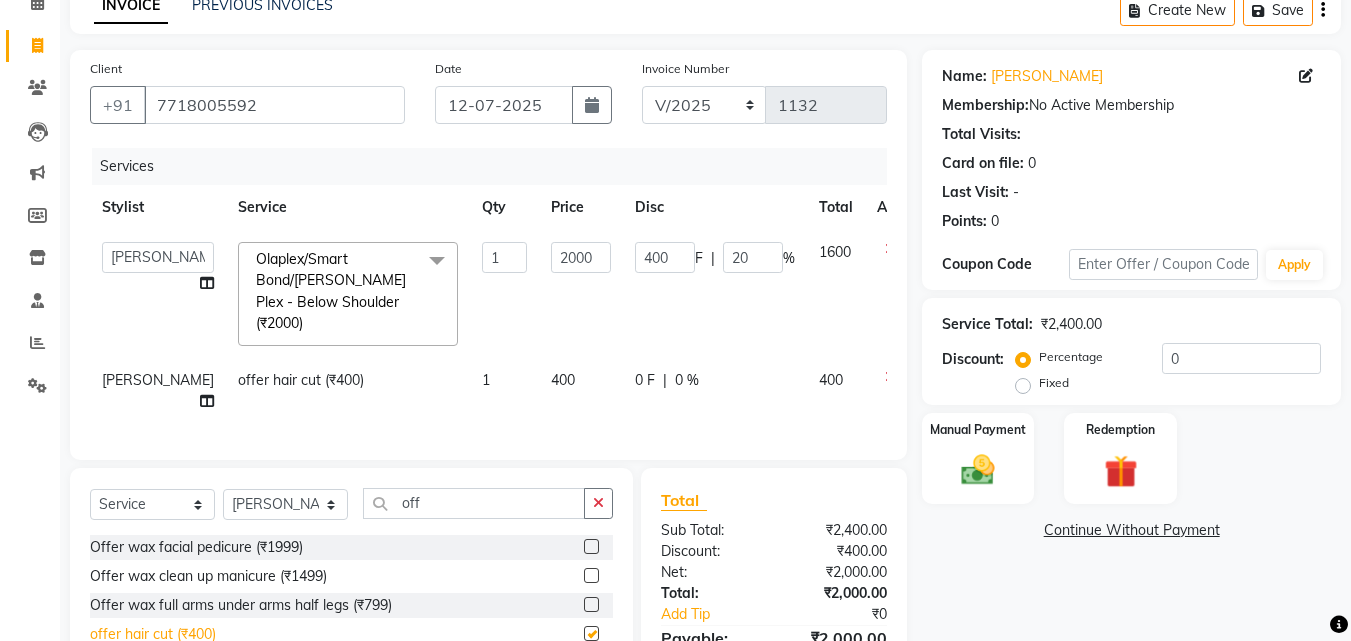 checkbox on "false" 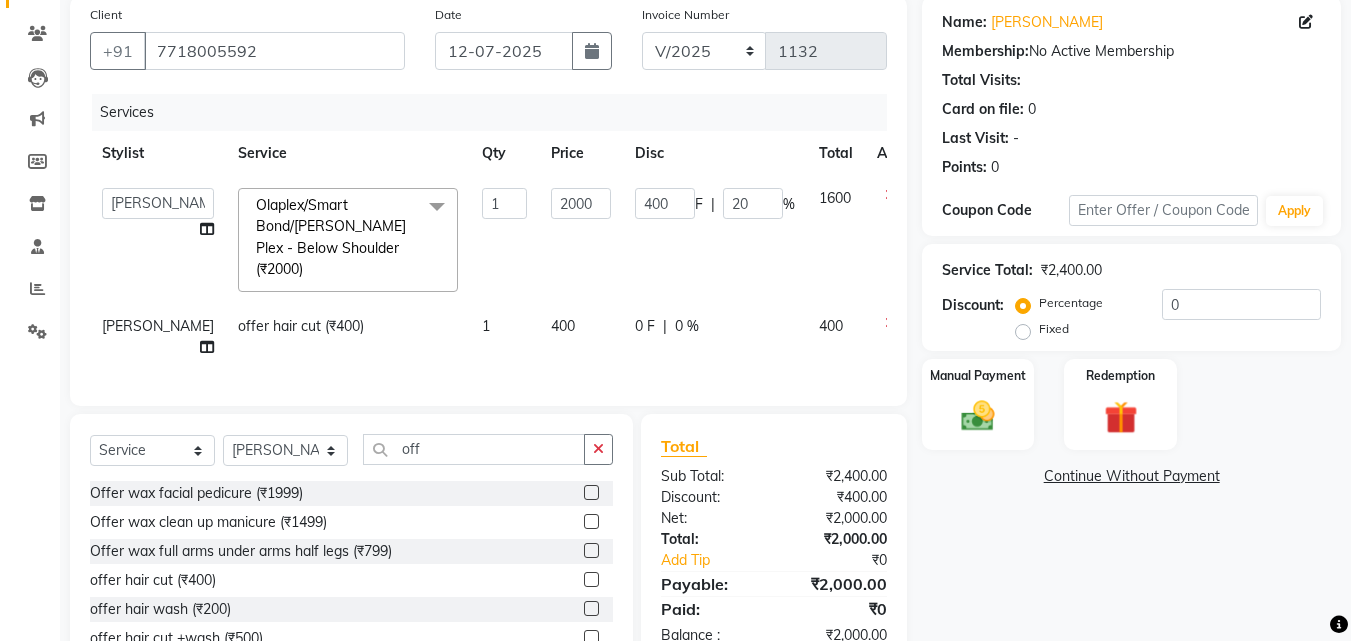 scroll, scrollTop: 200, scrollLeft: 0, axis: vertical 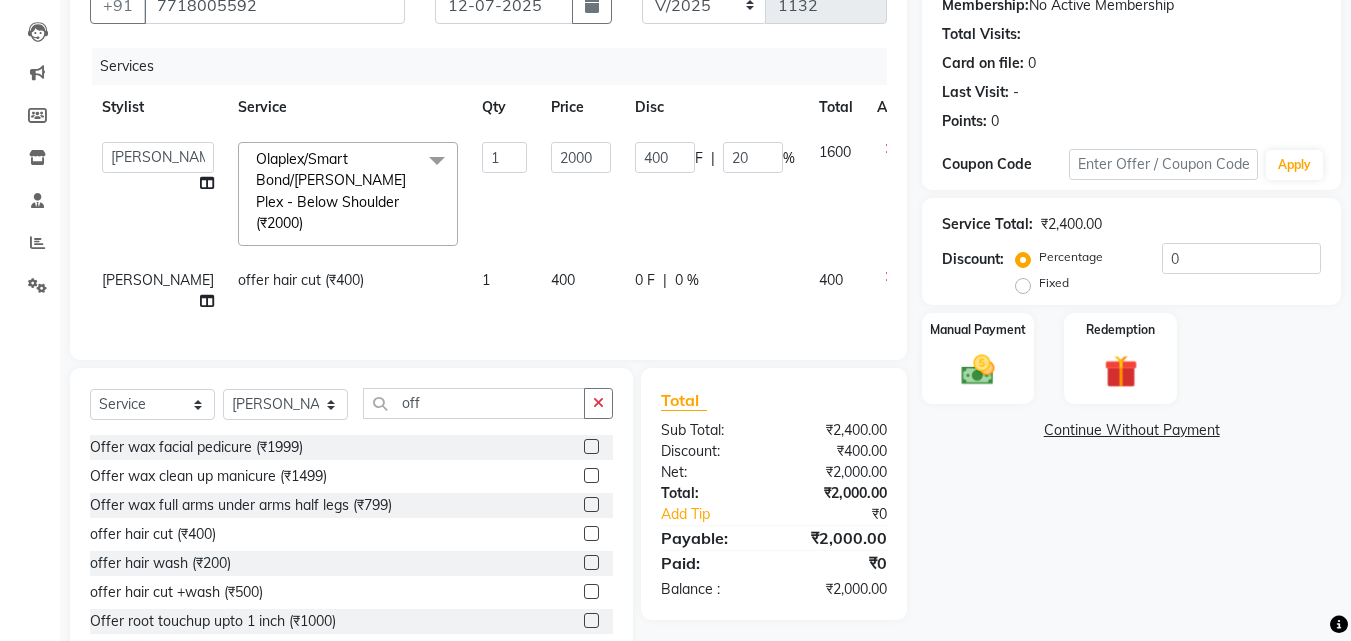 click on "Total" 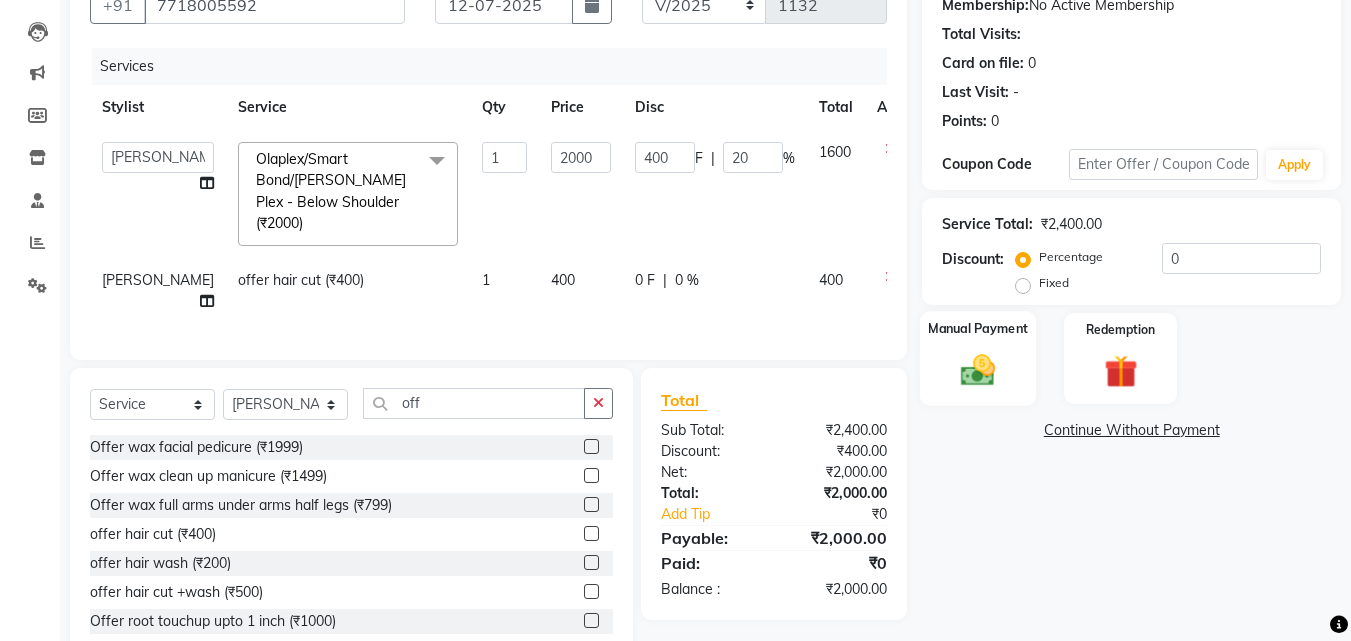 click on "Manual Payment" 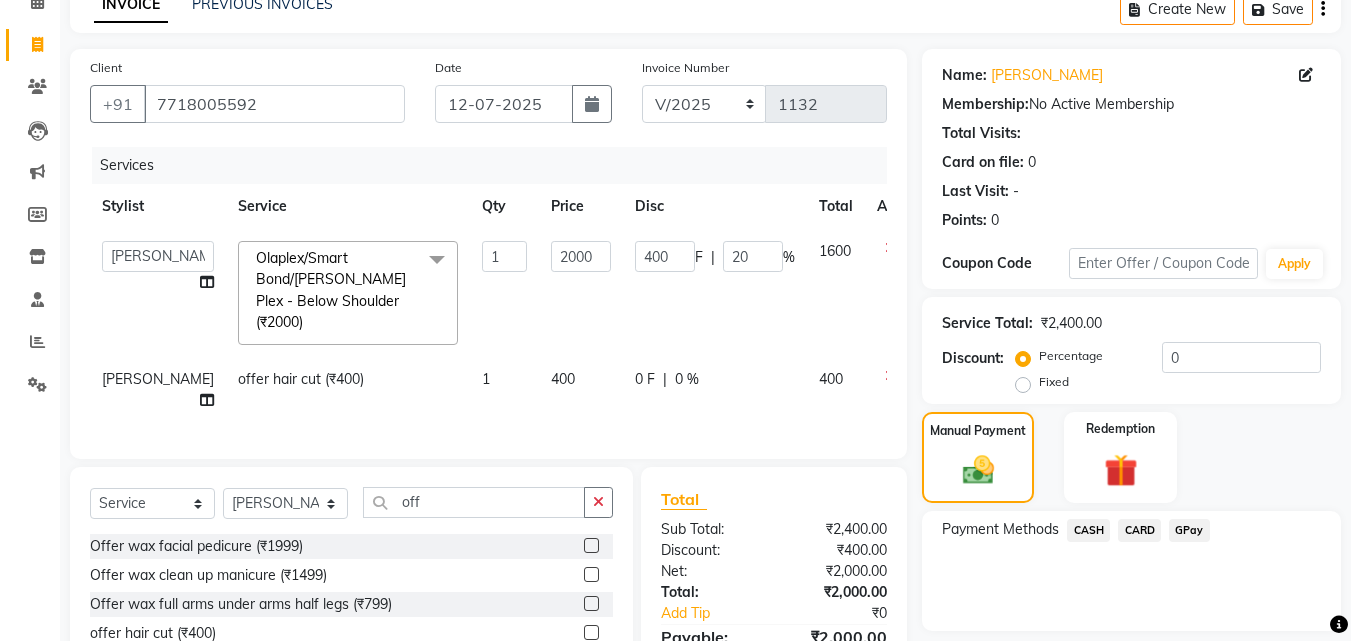 scroll, scrollTop: 100, scrollLeft: 0, axis: vertical 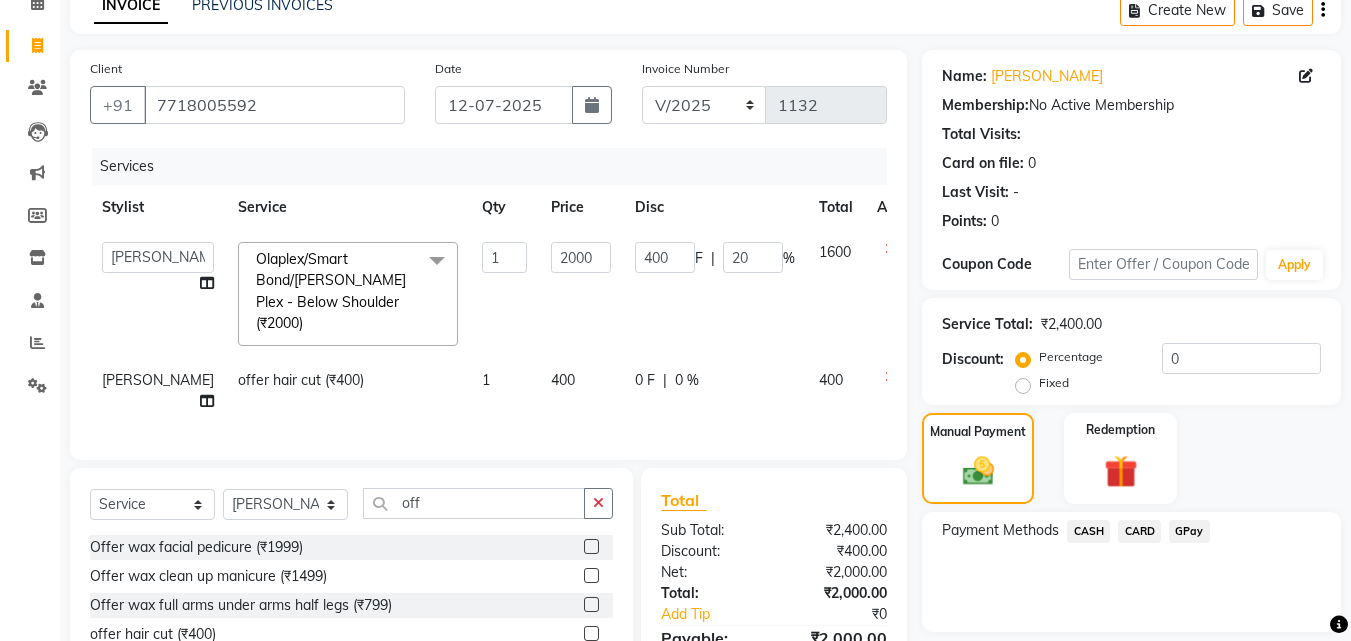 click on "GPay" 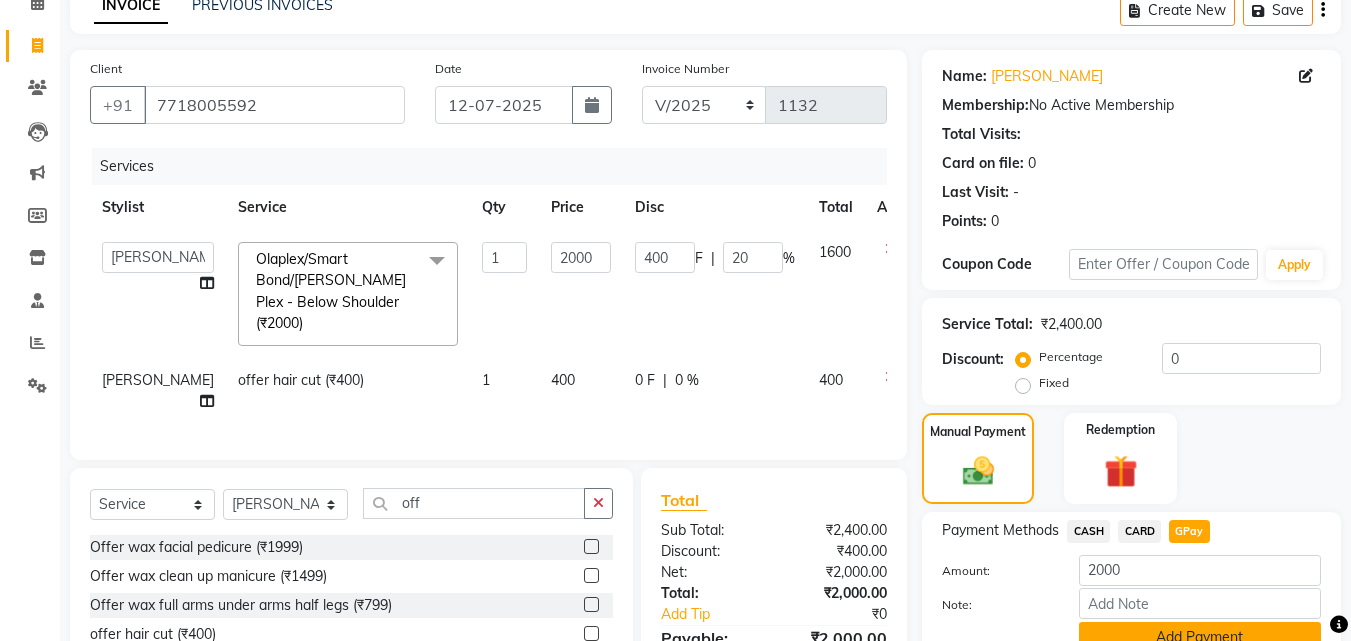 click on "Add Payment" 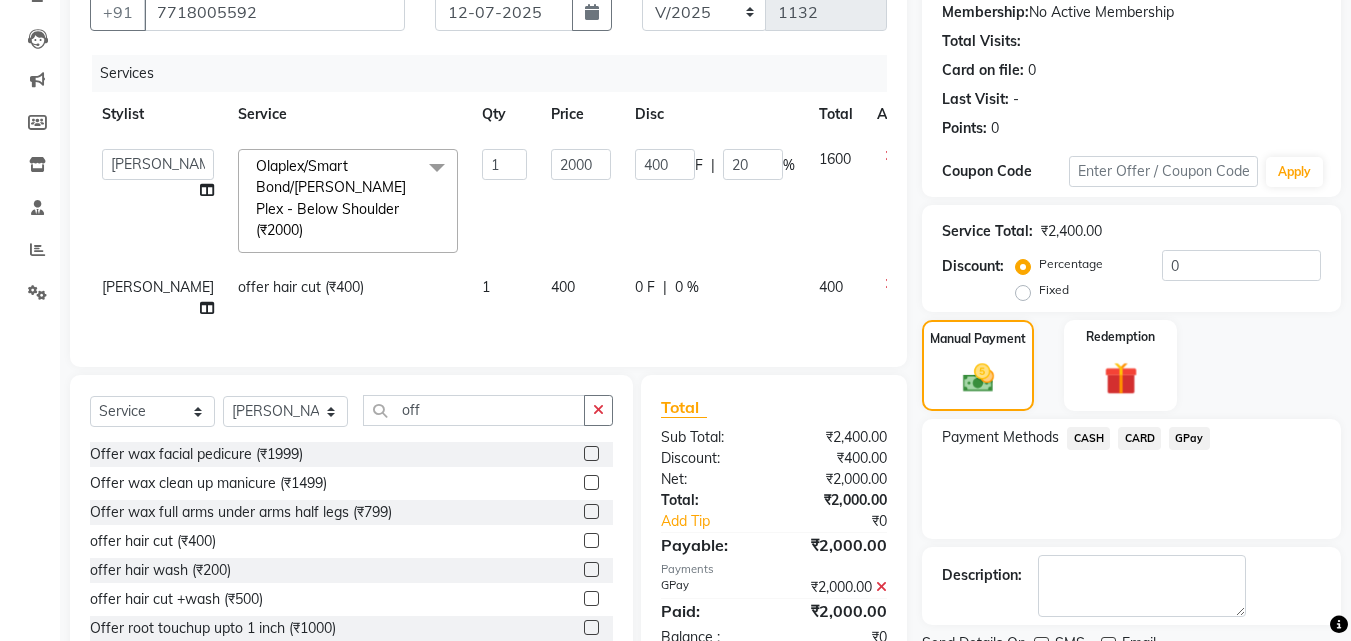 scroll, scrollTop: 275, scrollLeft: 0, axis: vertical 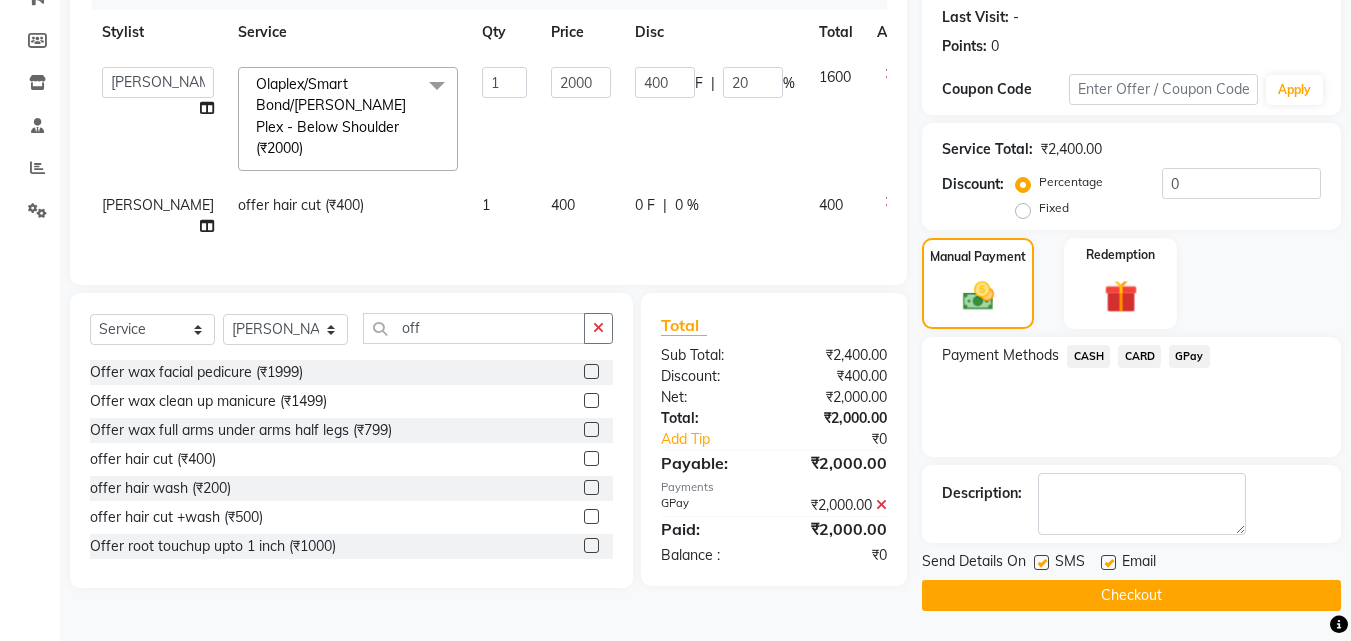 click on "Checkout" 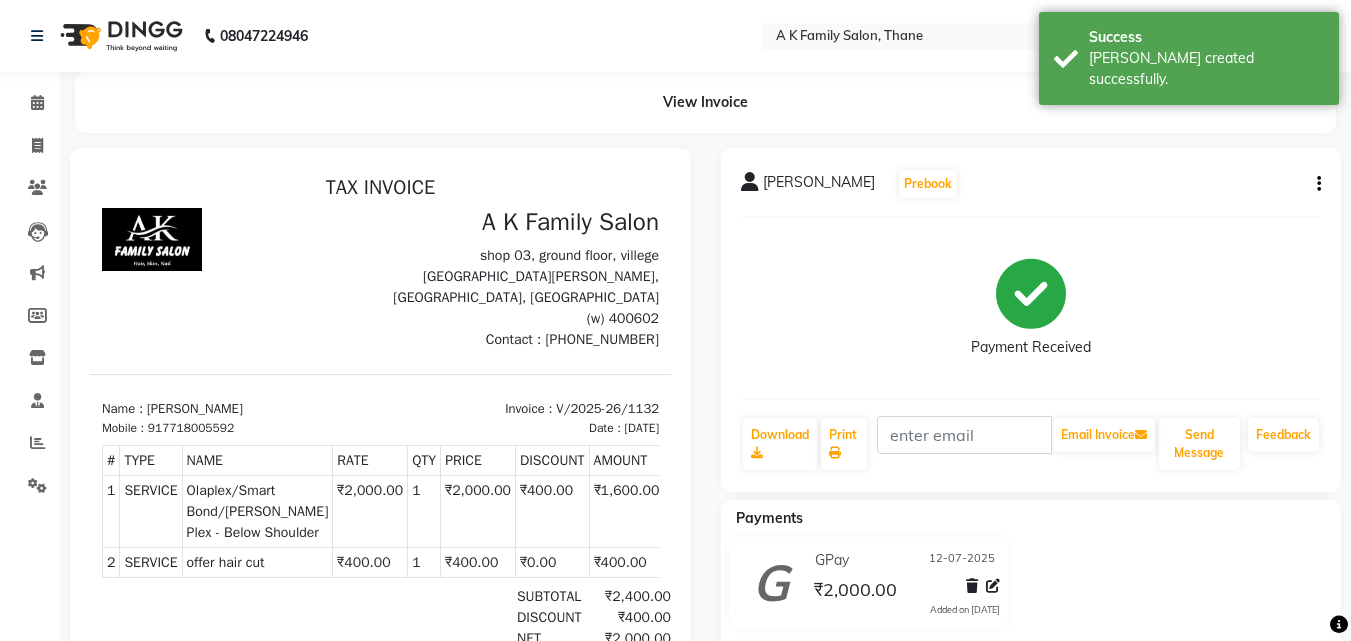 scroll, scrollTop: 0, scrollLeft: 0, axis: both 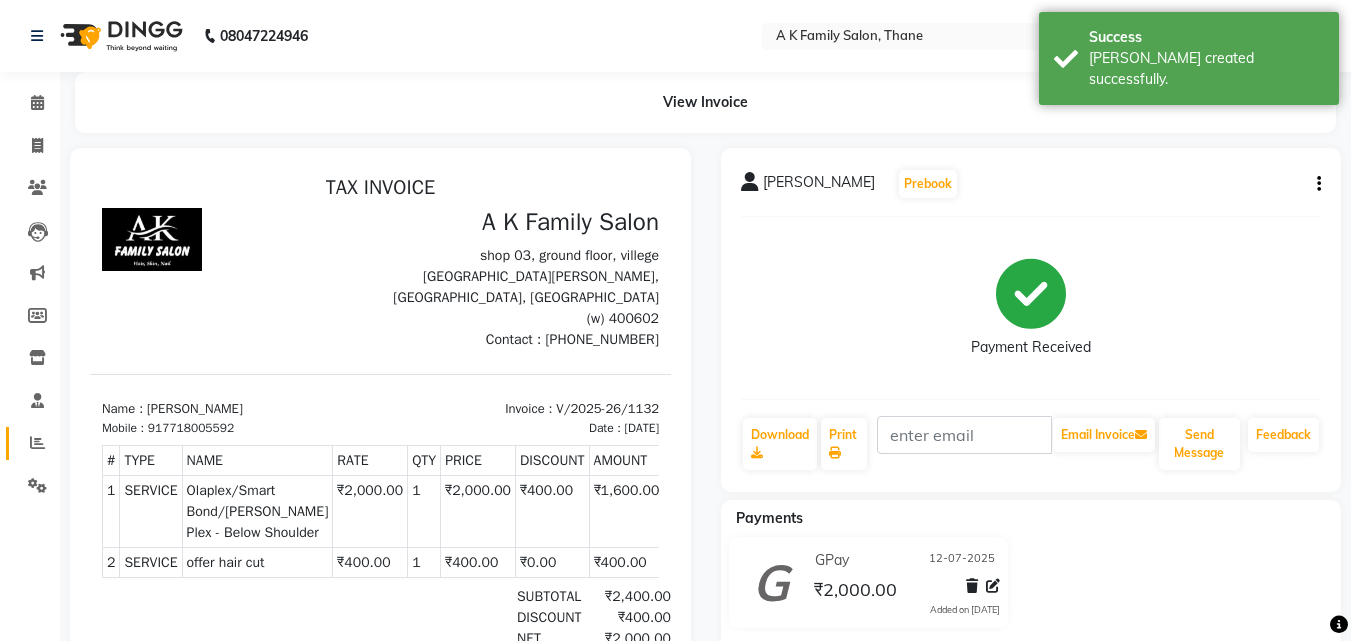 click on "Reports" 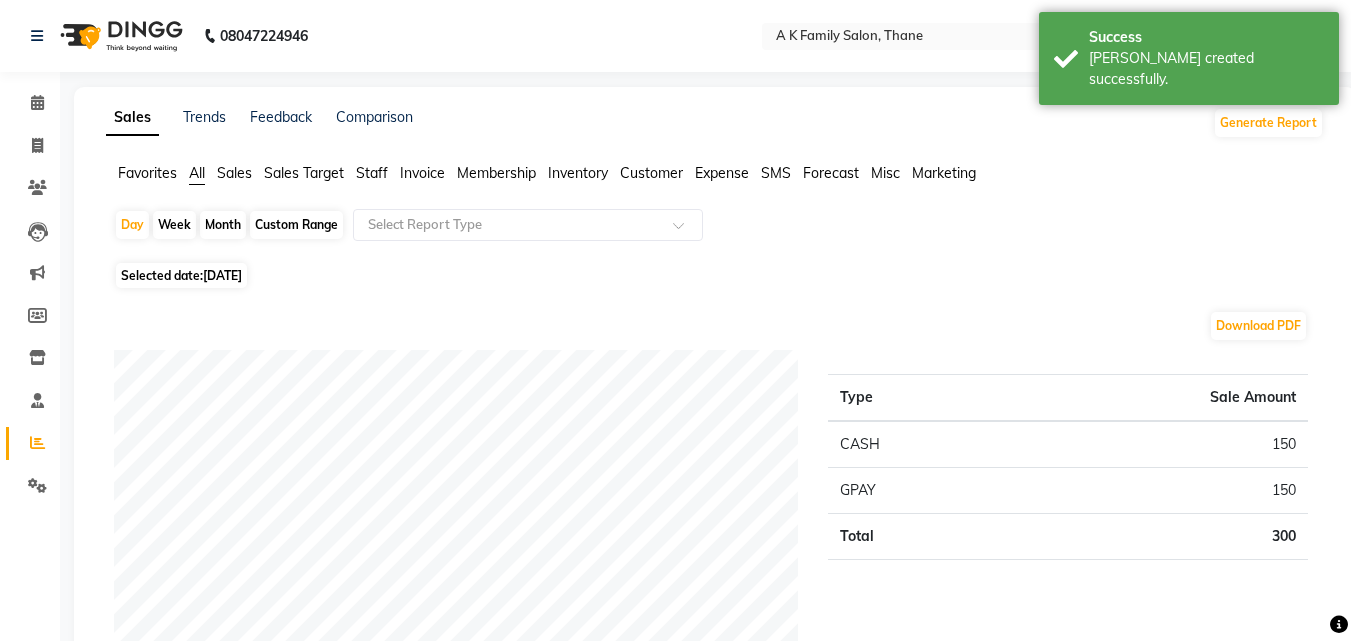 click on "[DATE]" 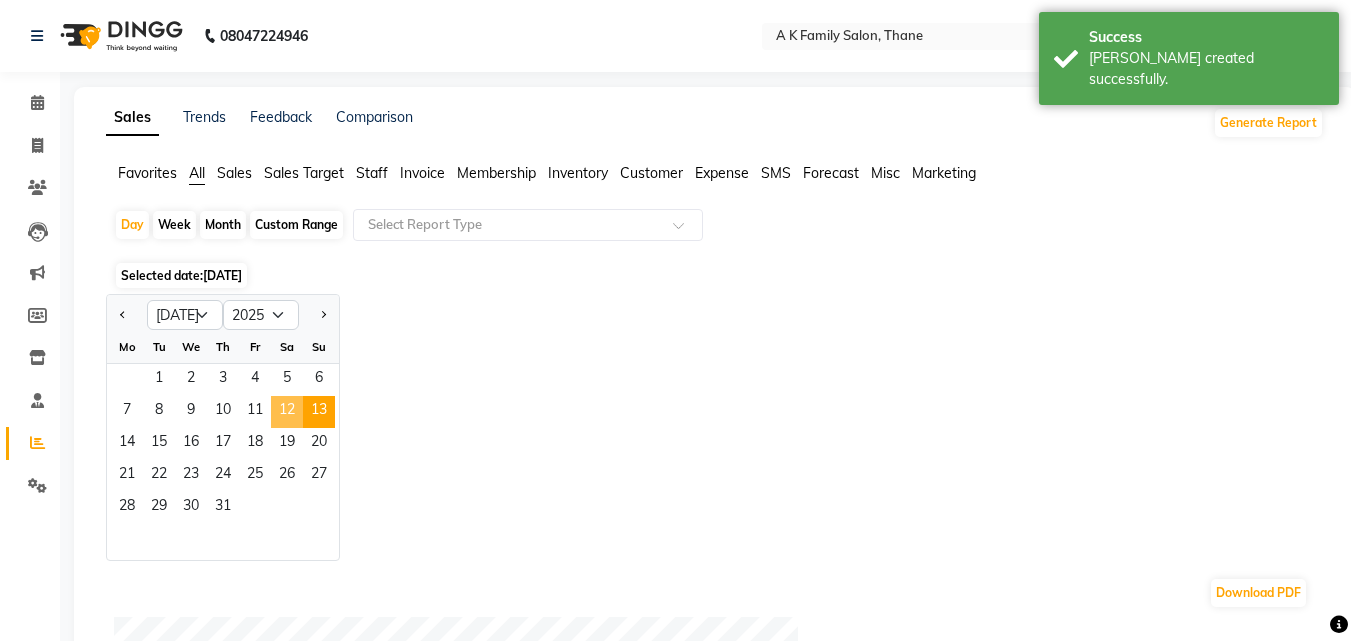 click on "12" 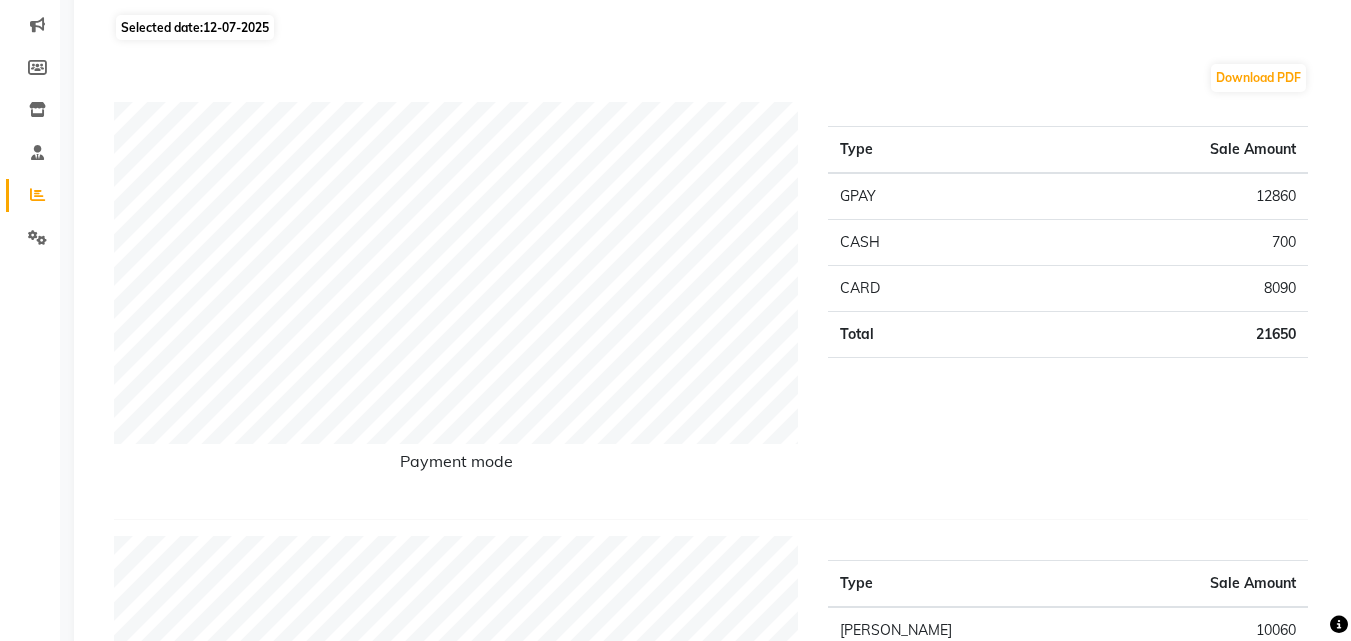 scroll, scrollTop: 100, scrollLeft: 0, axis: vertical 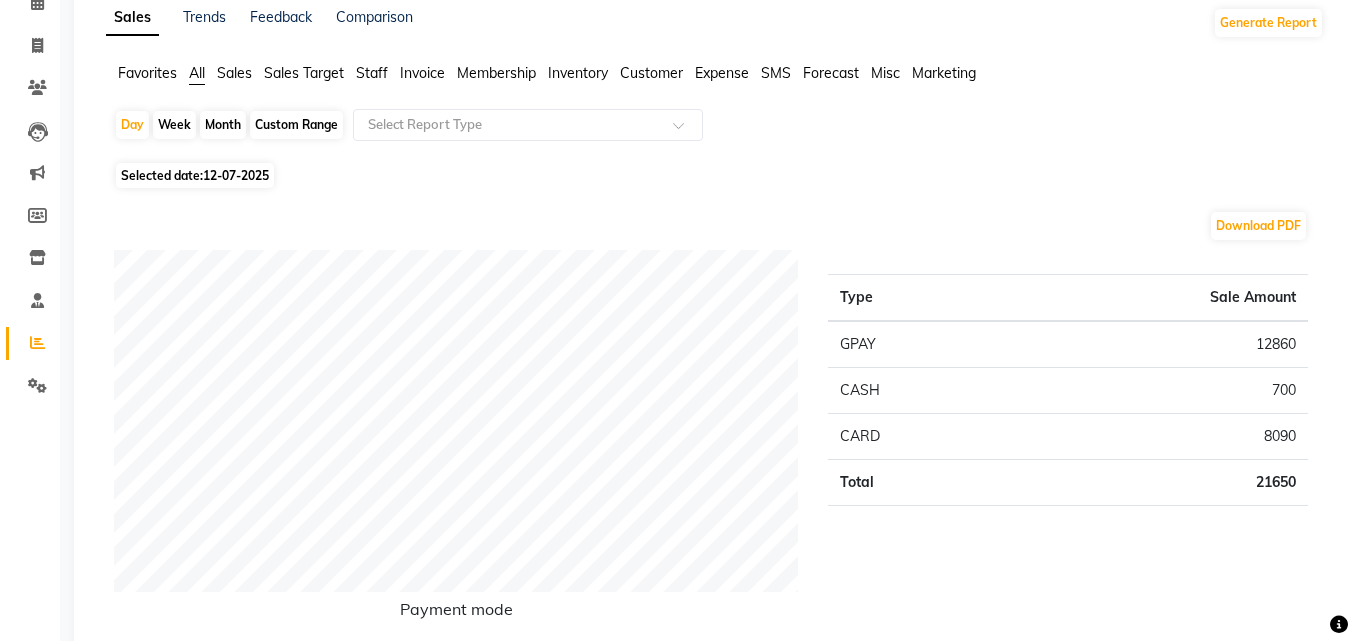 click on "Month" 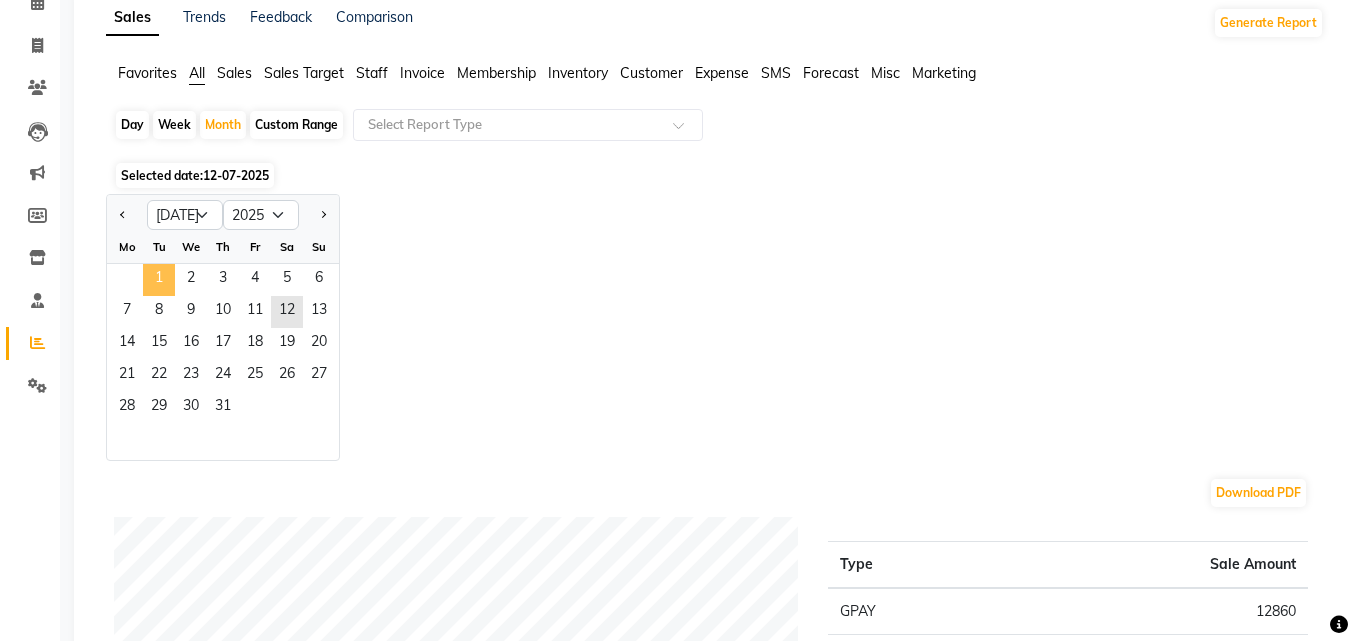 click on "1" 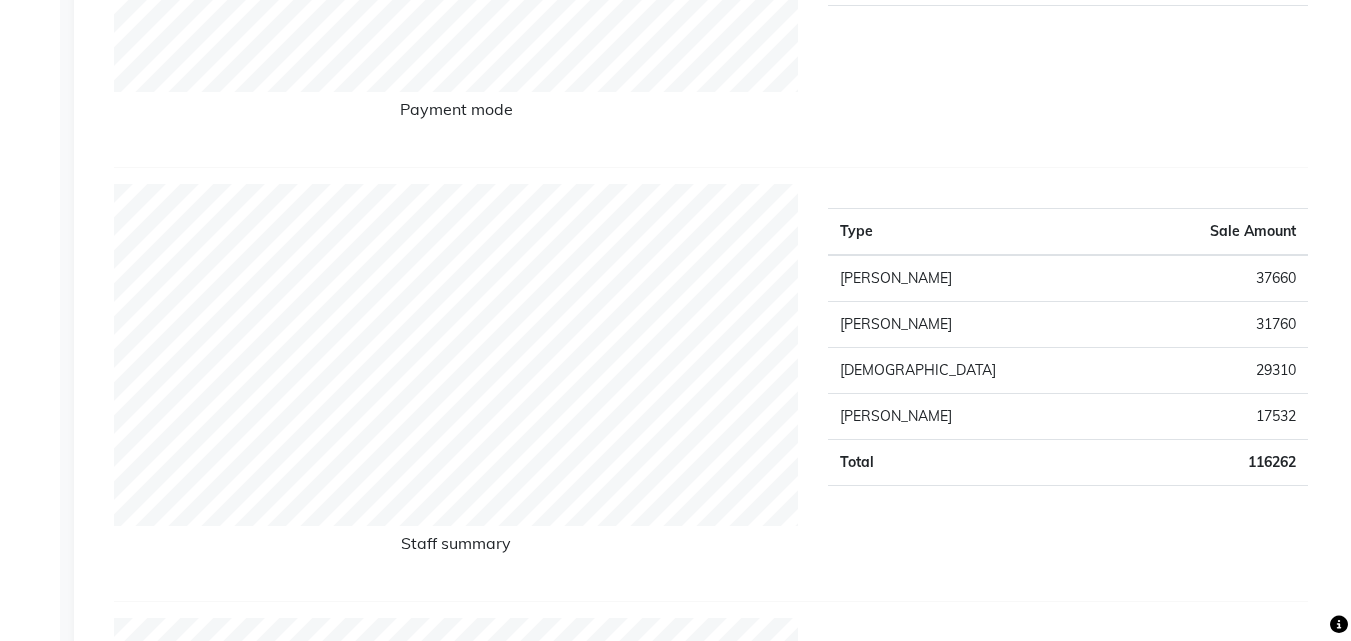 scroll, scrollTop: 400, scrollLeft: 0, axis: vertical 